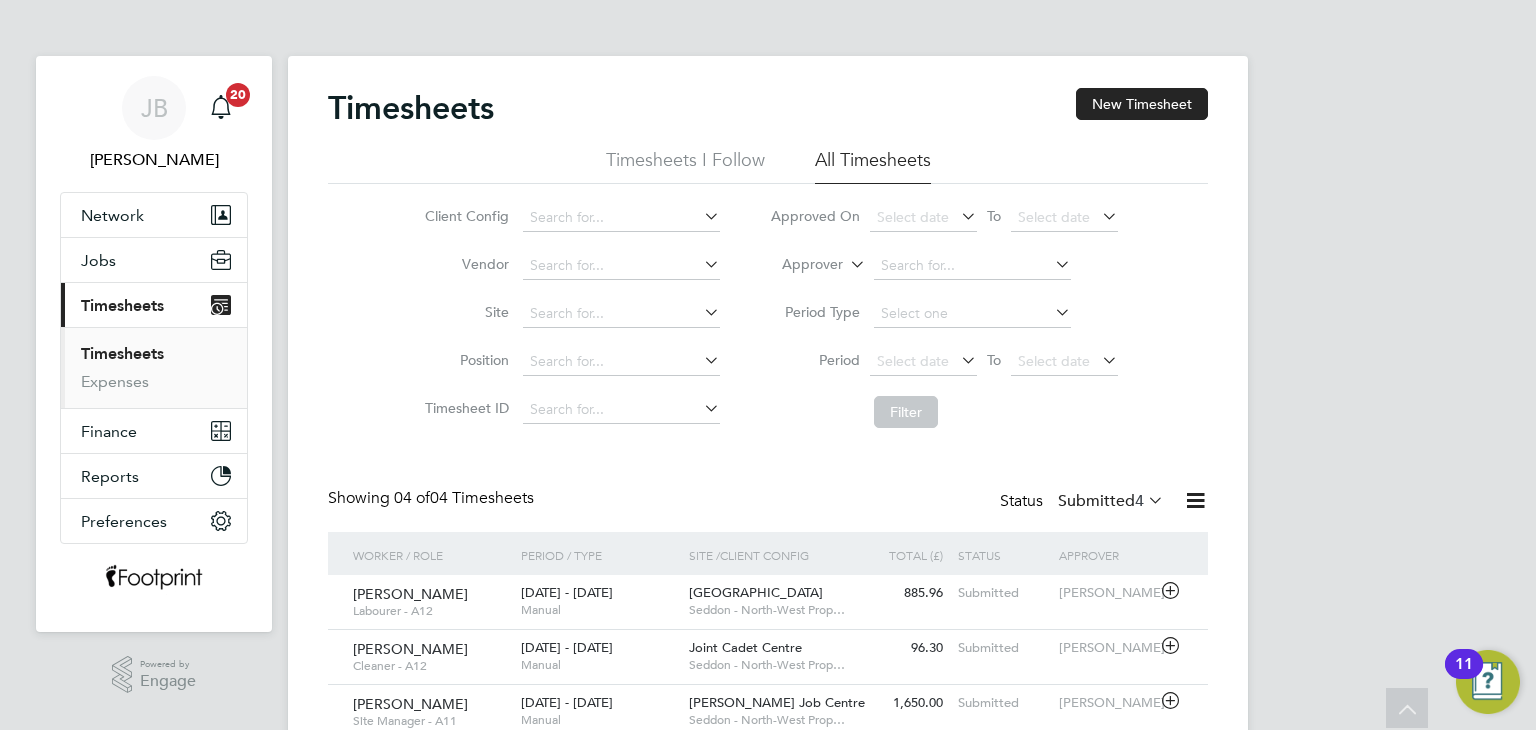 scroll, scrollTop: 136, scrollLeft: 0, axis: vertical 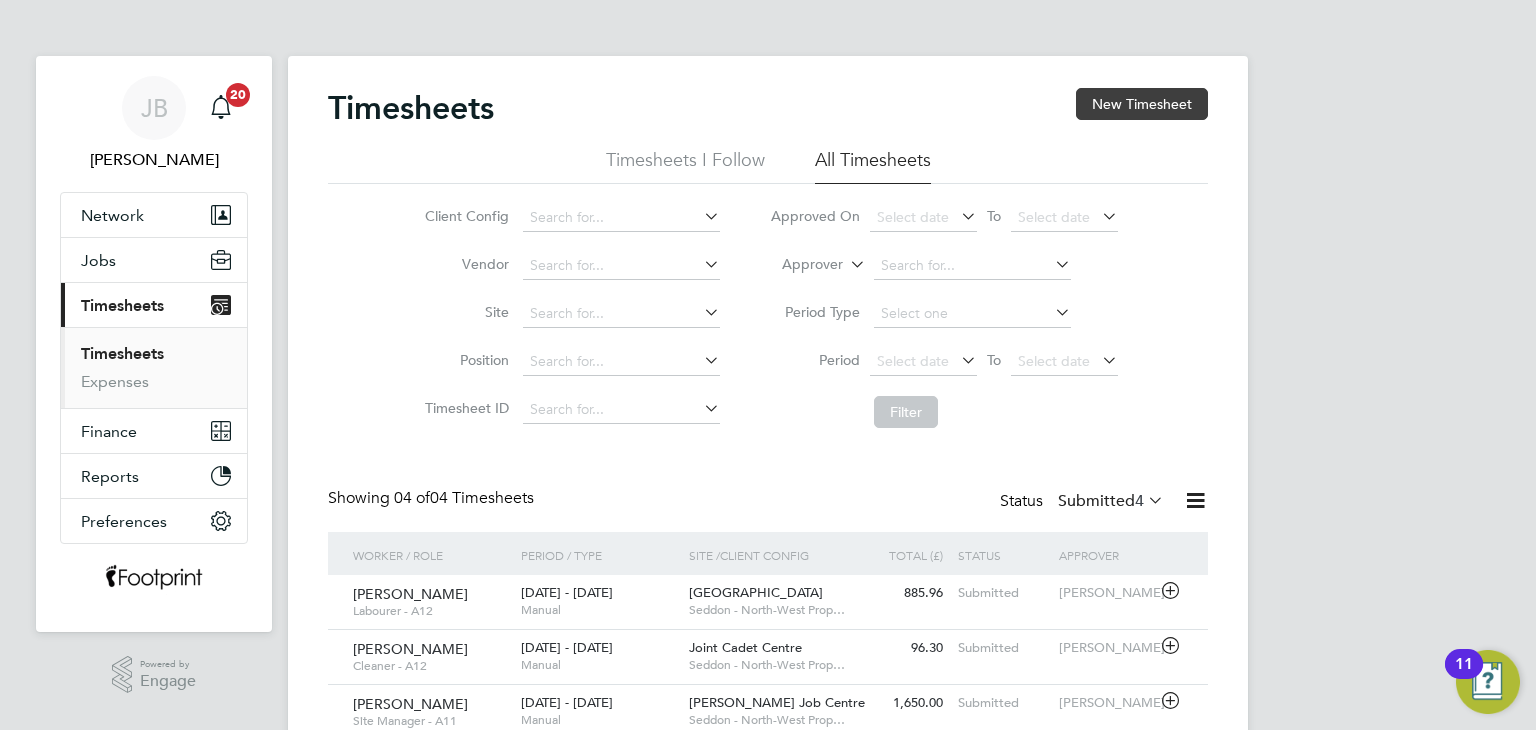drag, startPoint x: 1094, startPoint y: 97, endPoint x: 1082, endPoint y: 105, distance: 14.422205 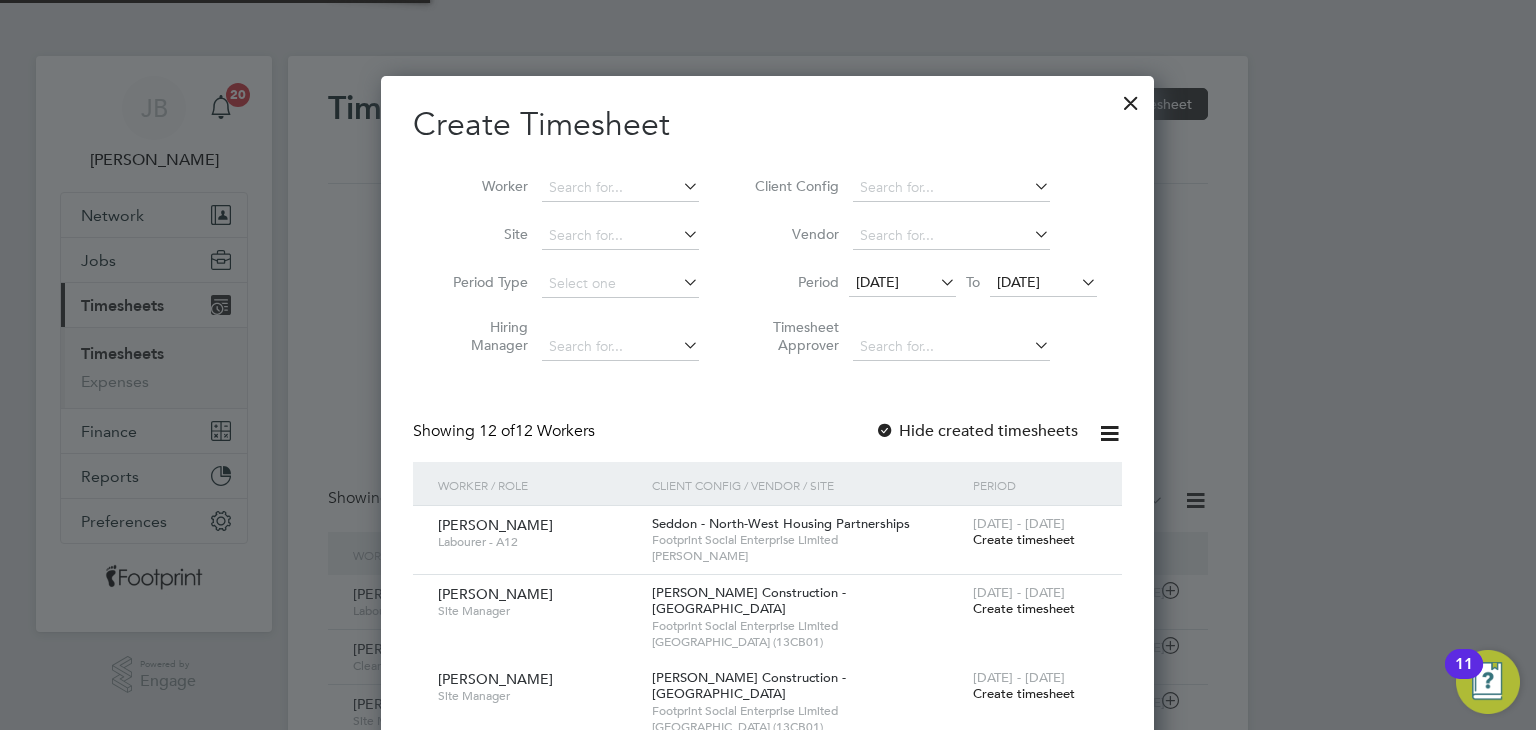 scroll, scrollTop: 10, scrollLeft: 10, axis: both 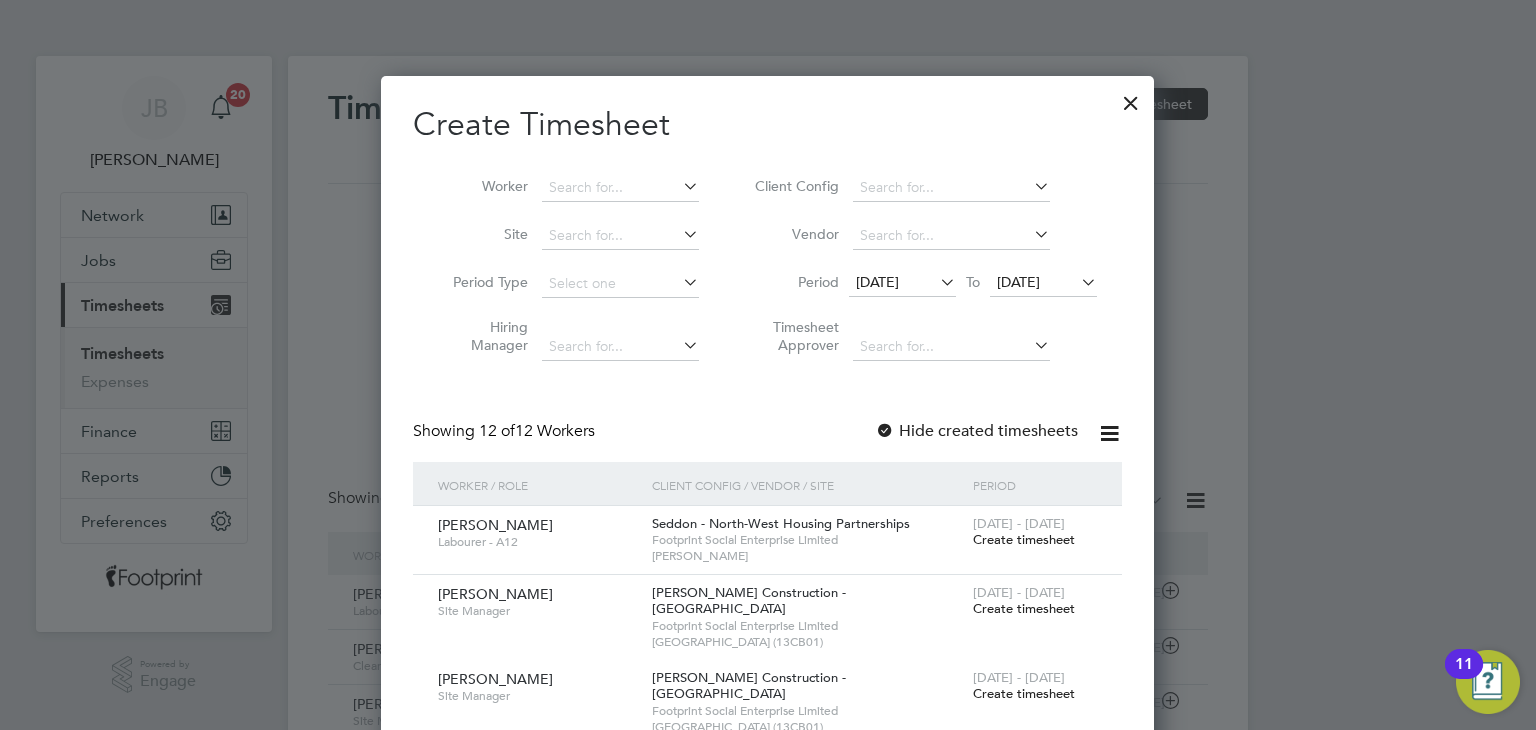 drag, startPoint x: 1032, startPoint y: 541, endPoint x: 1026, endPoint y: 528, distance: 14.3178215 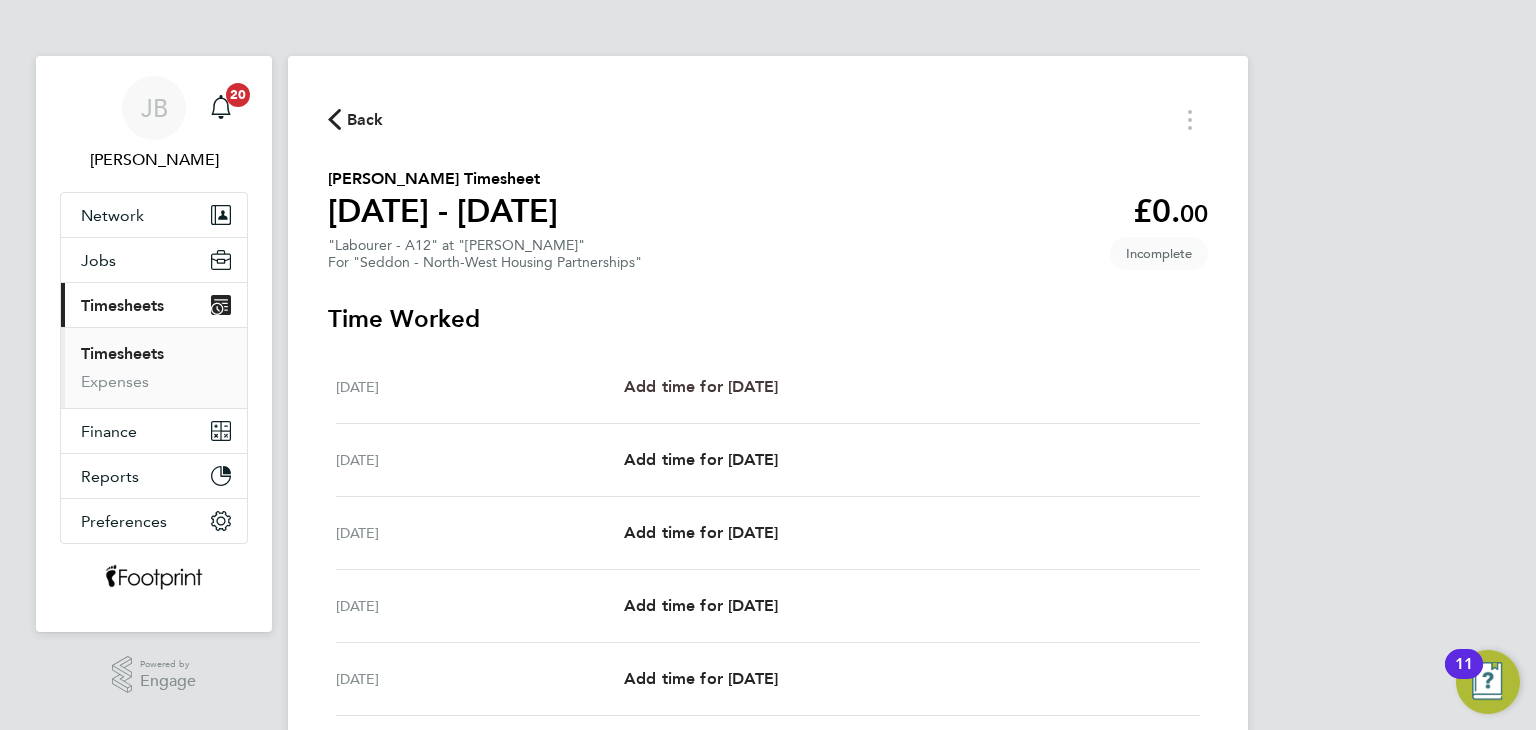 click on "Add time for [DATE]" at bounding box center (701, 386) 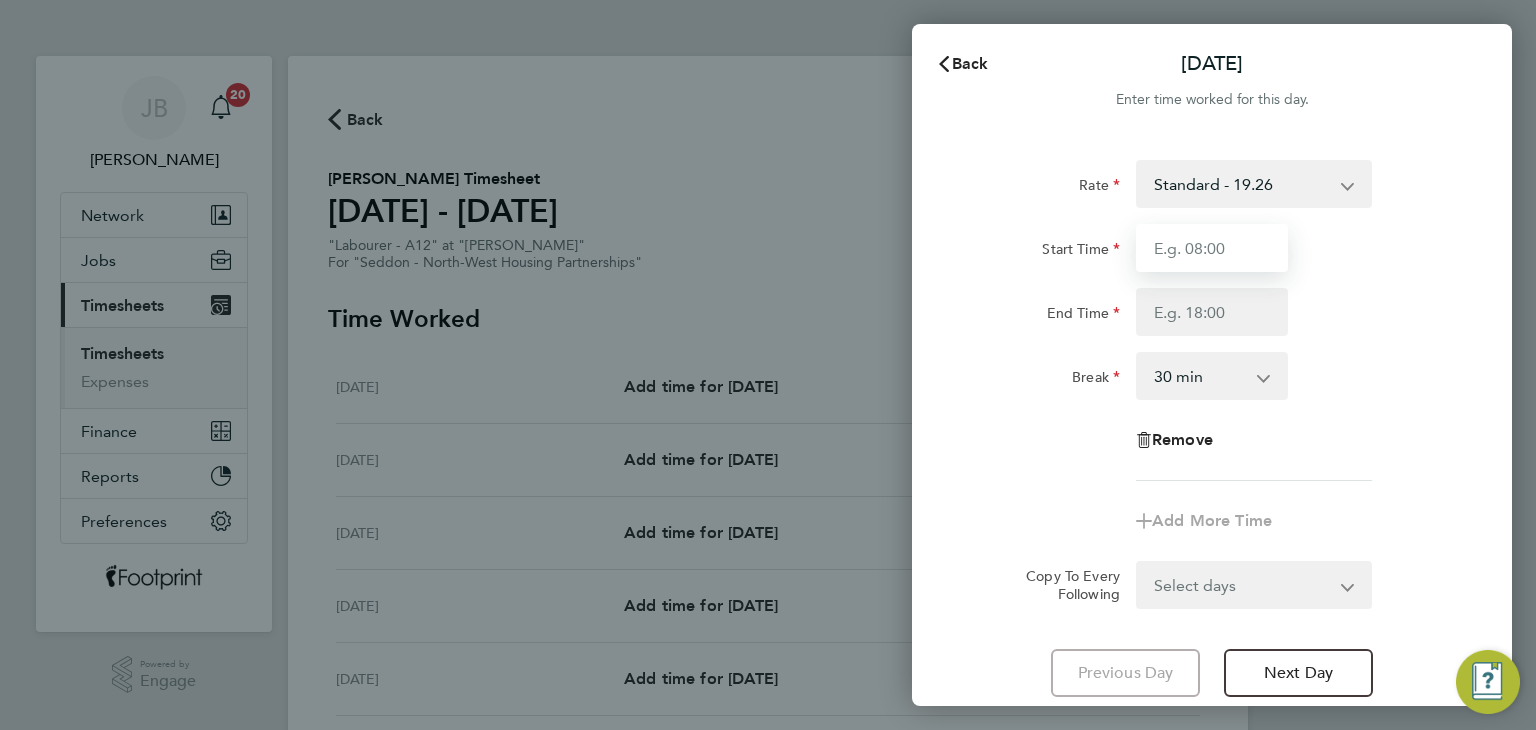 click on "Start Time" at bounding box center (1212, 248) 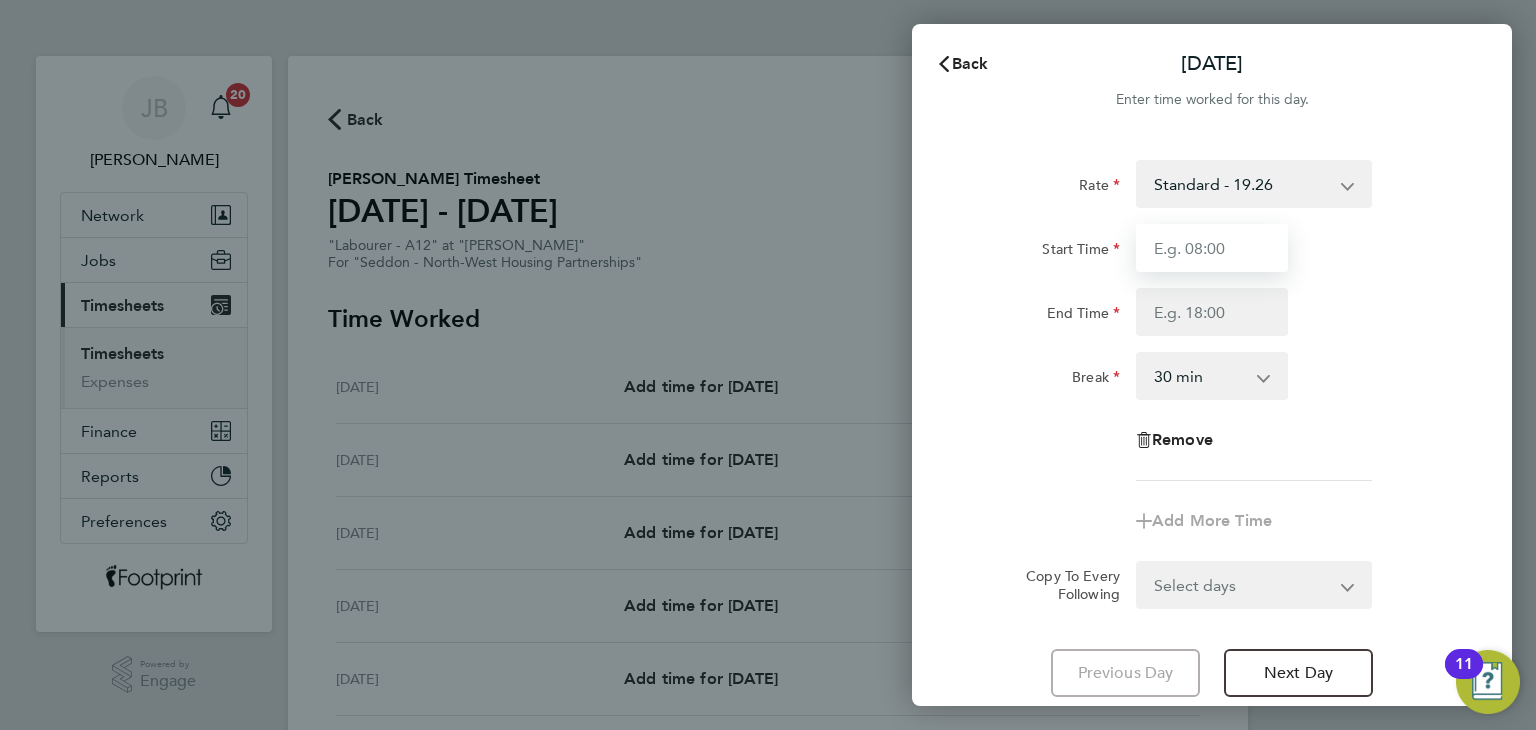 type on "07:30" 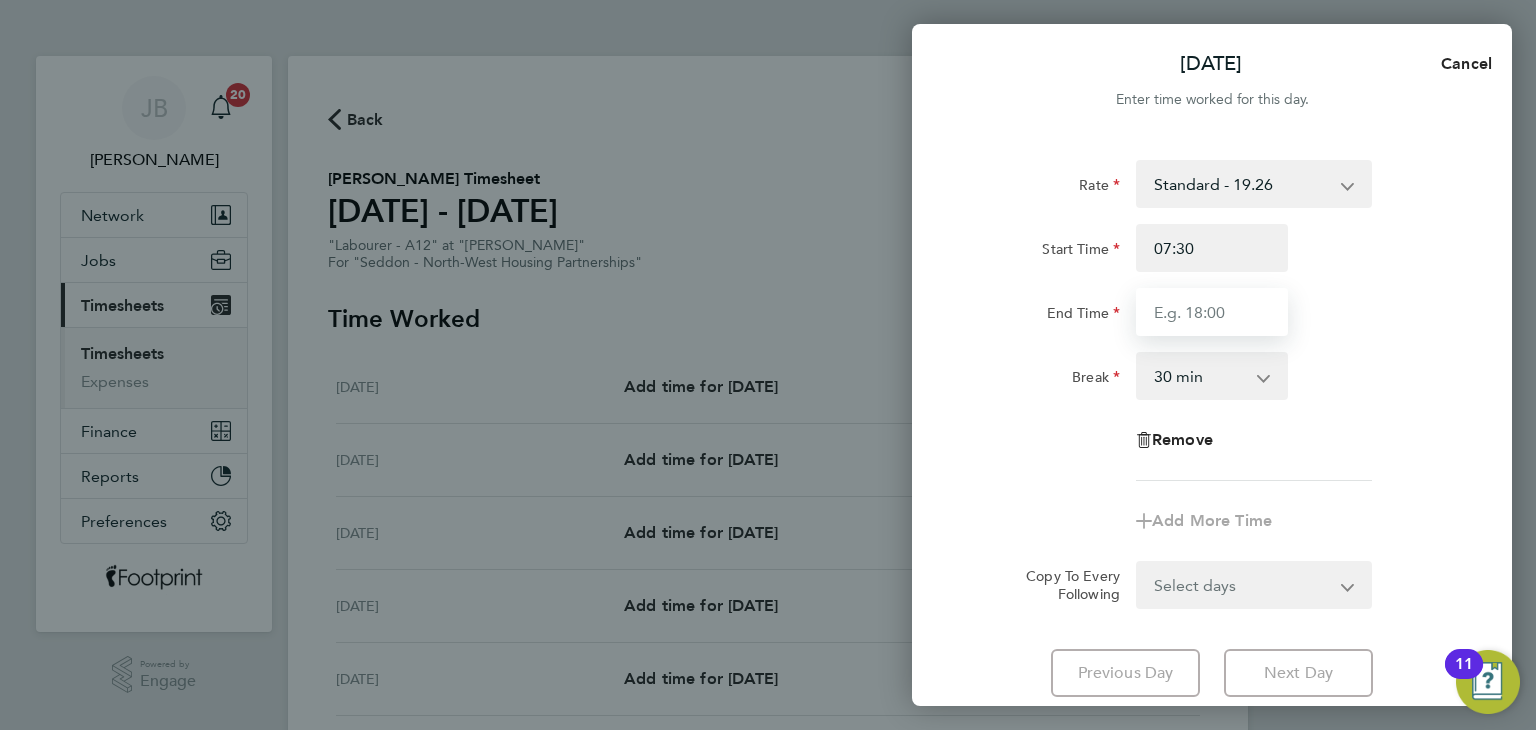 click on "End Time" at bounding box center [1212, 312] 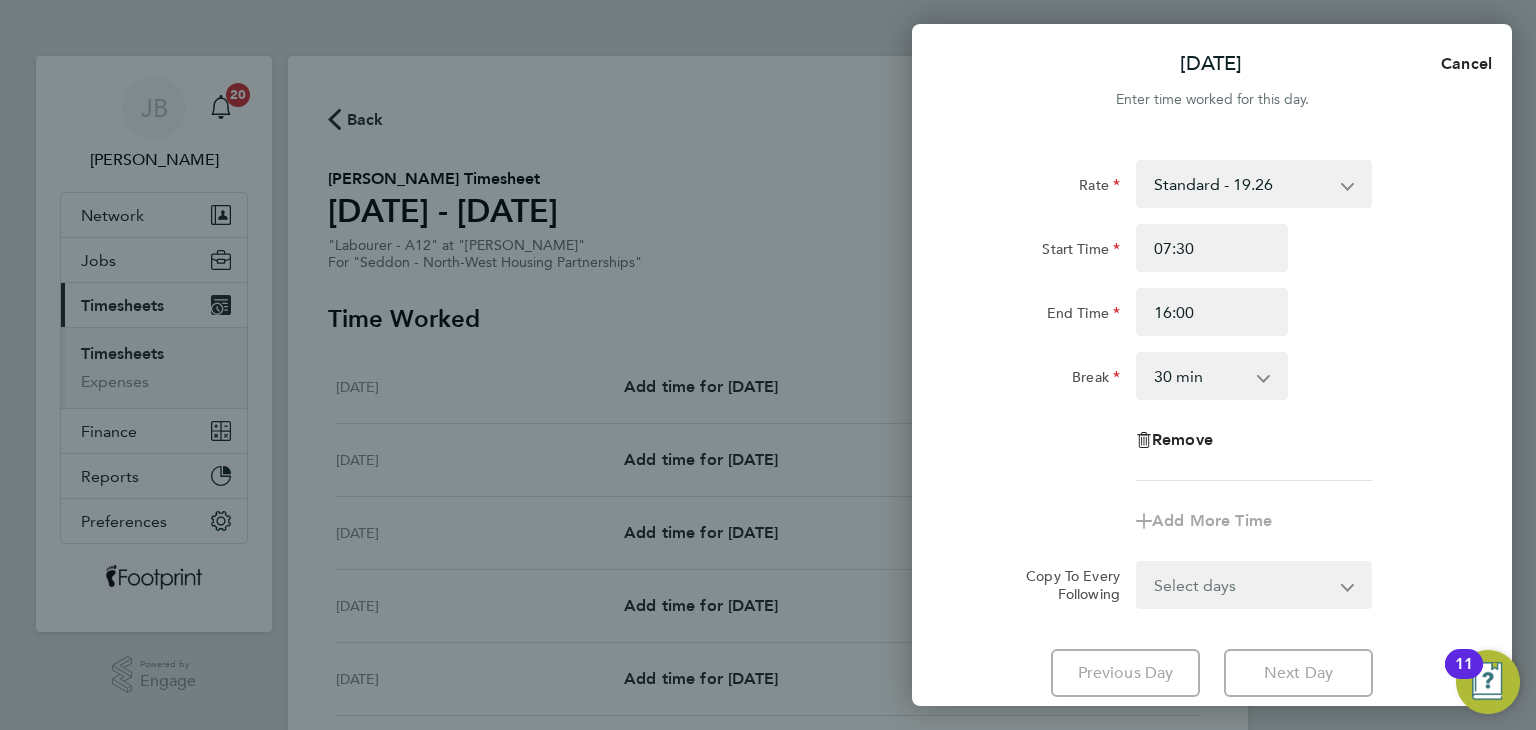 click on "Rate  Standard - 19.26
Start Time 07:30 End Time 16:00 Break  0 min   15 min   30 min   45 min   60 min   75 min   90 min
Remove
Add More Time  Copy To Every Following  Select days   Day   Weekday (Mon-Fri)   Weekend (Sat-Sun)   [DATE]   [DATE]   [DATE]   [DATE]   [DATE]   [DATE]" 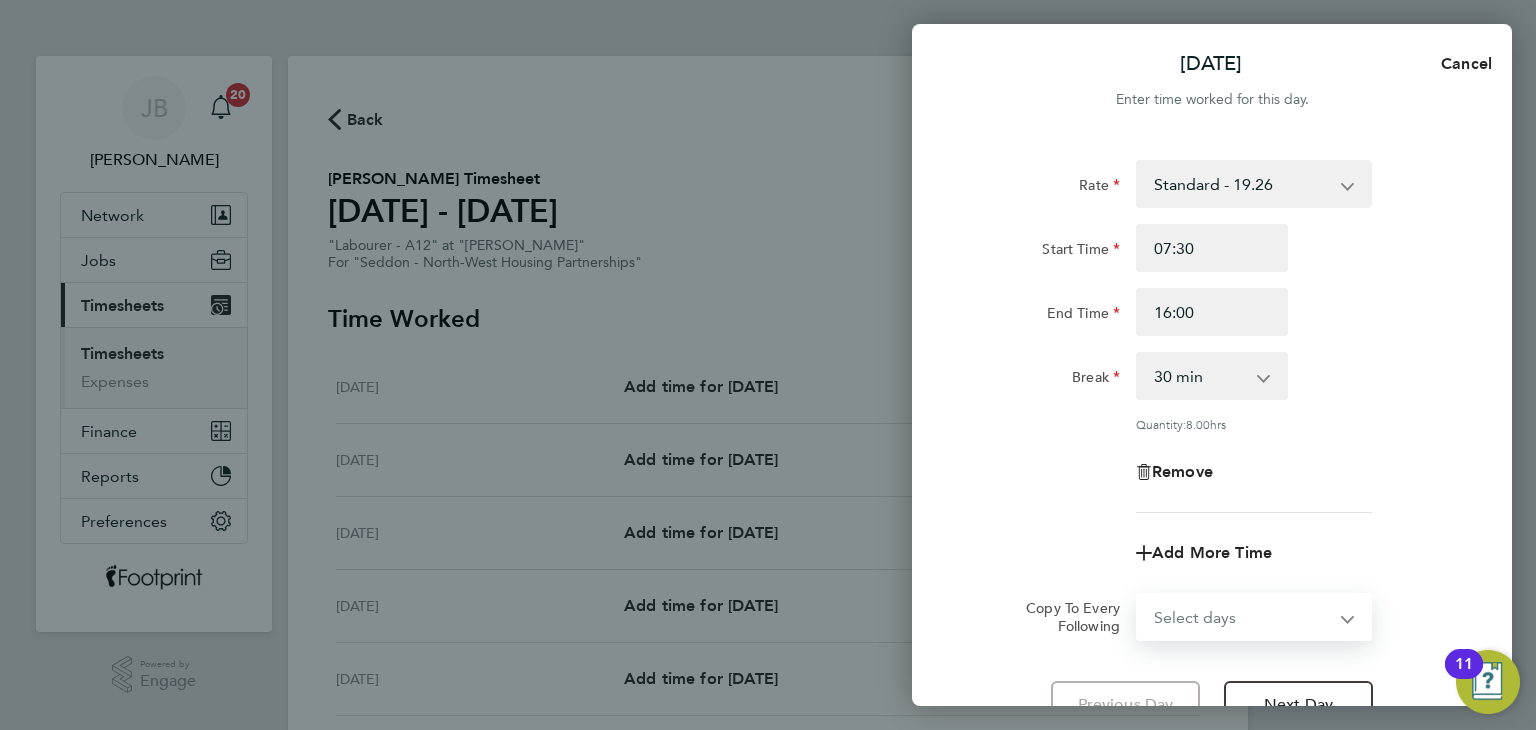 select on "WEEKDAY" 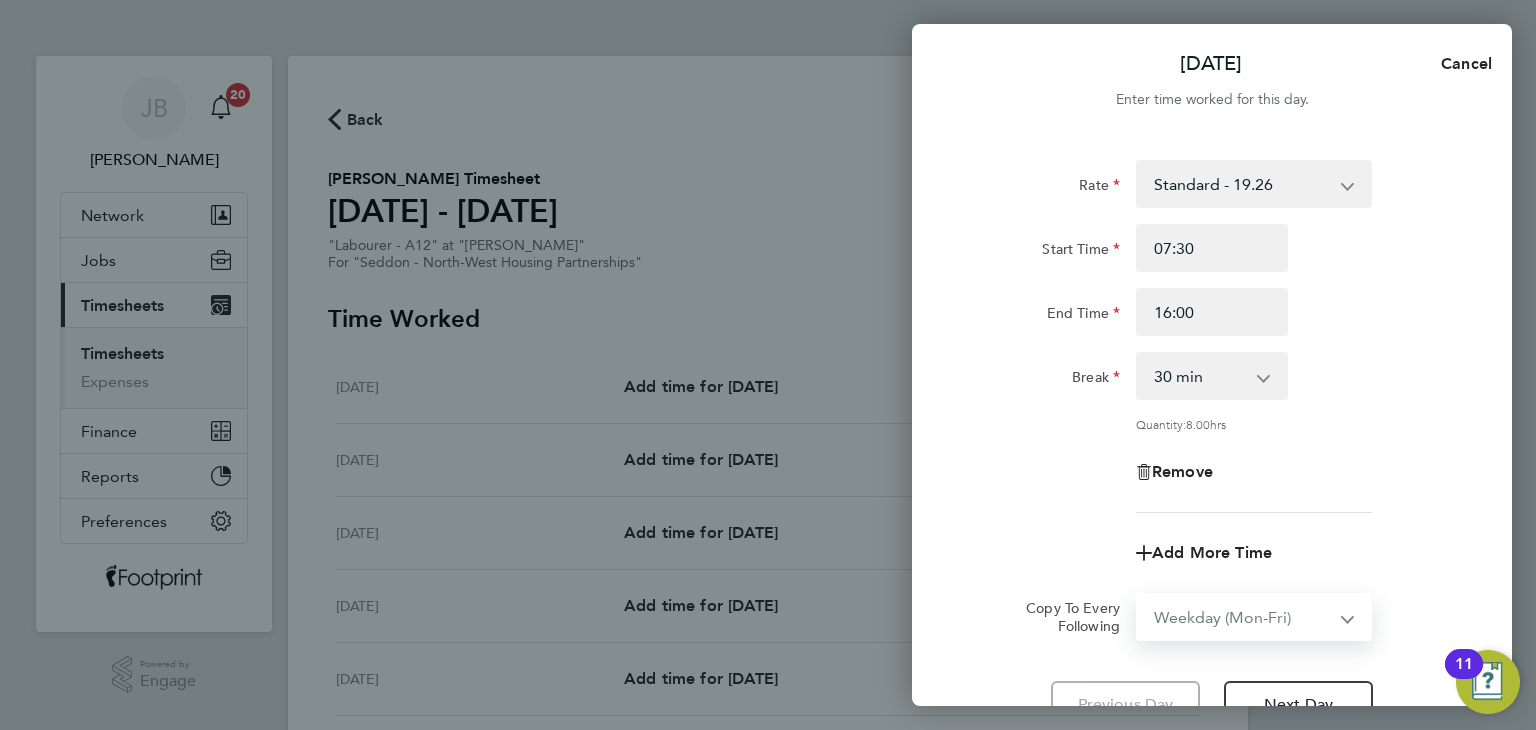 click on "Select days   Day   Weekday (Mon-Fri)   Weekend (Sat-Sun)   [DATE]   [DATE]   [DATE]   [DATE]   [DATE]   [DATE]" at bounding box center [1243, 617] 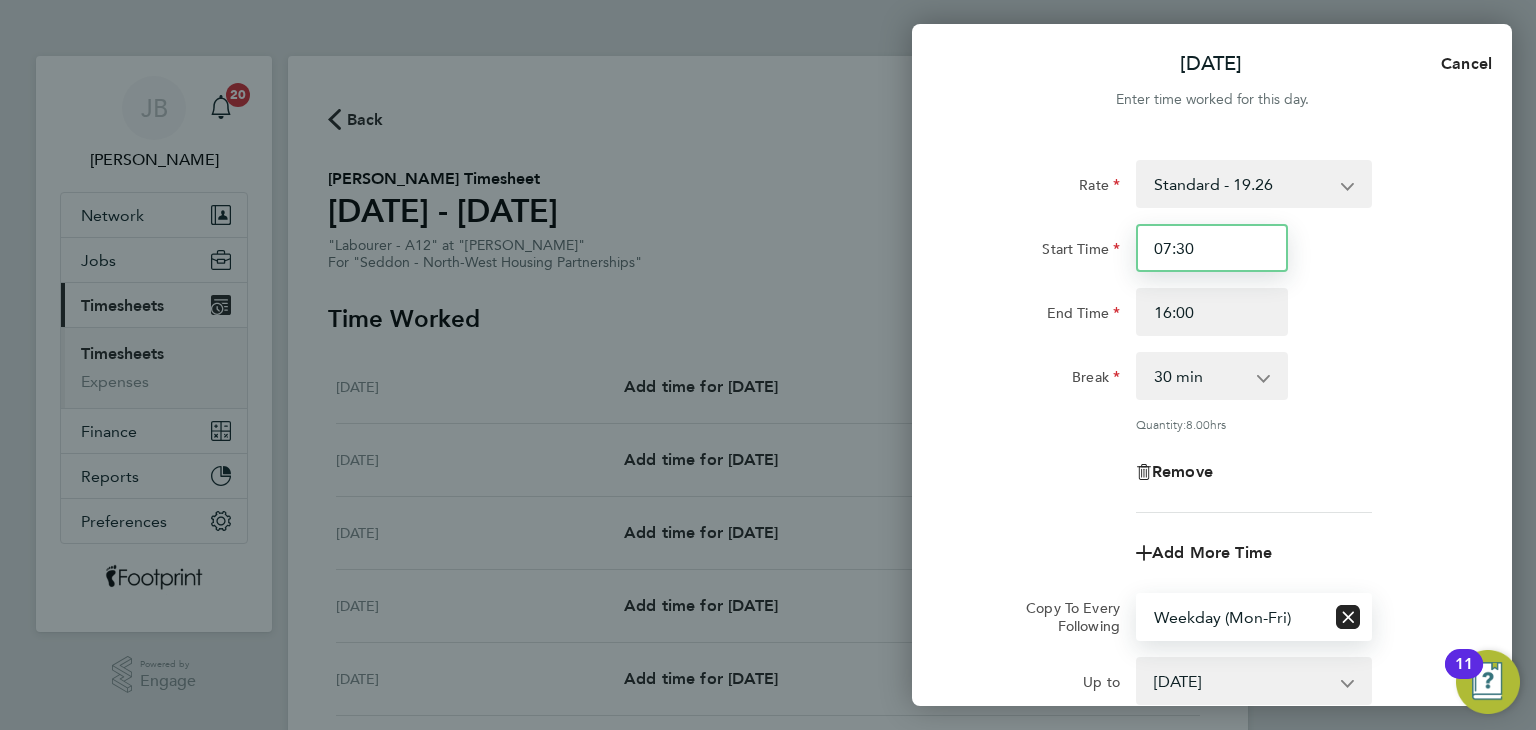 click on "07:30" at bounding box center (1212, 248) 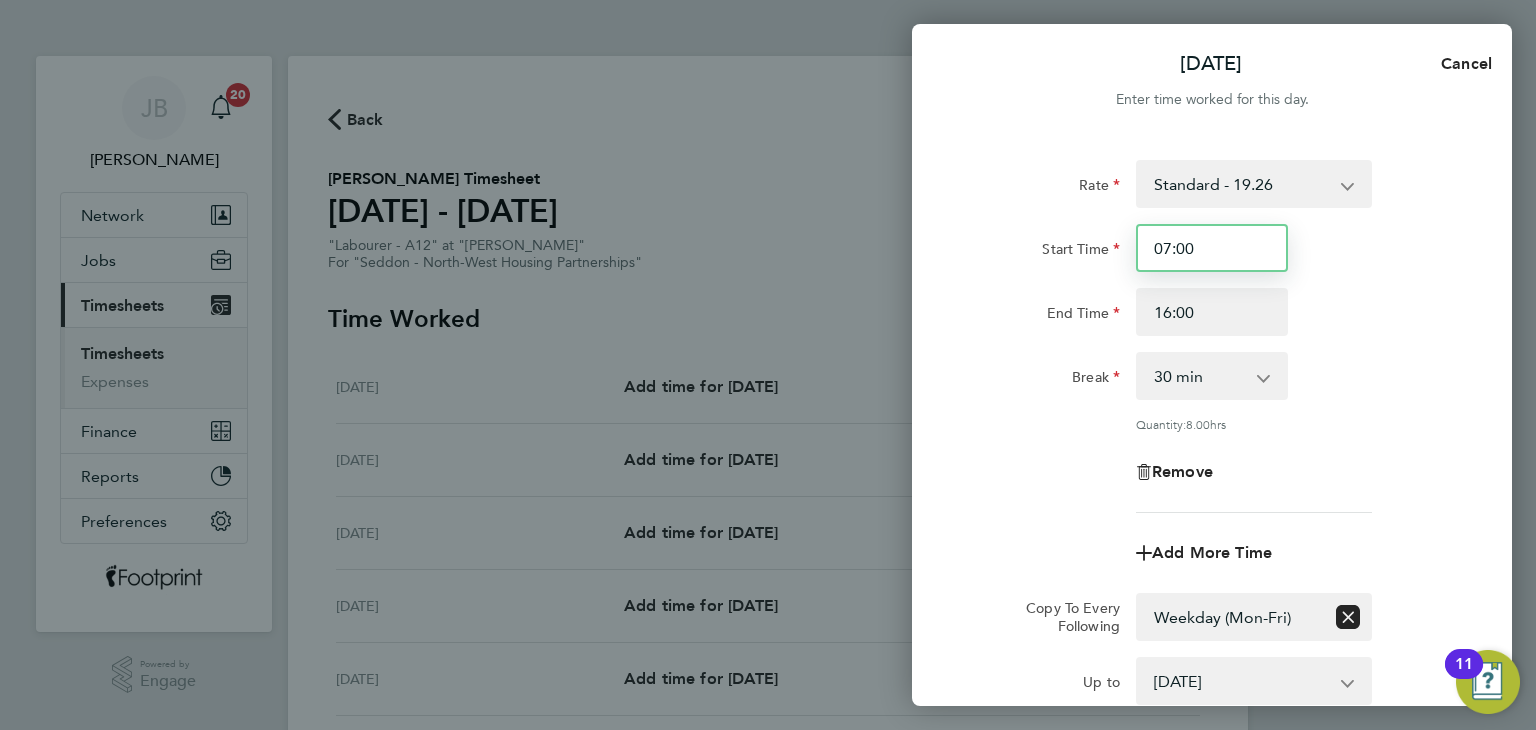 type on "07:00" 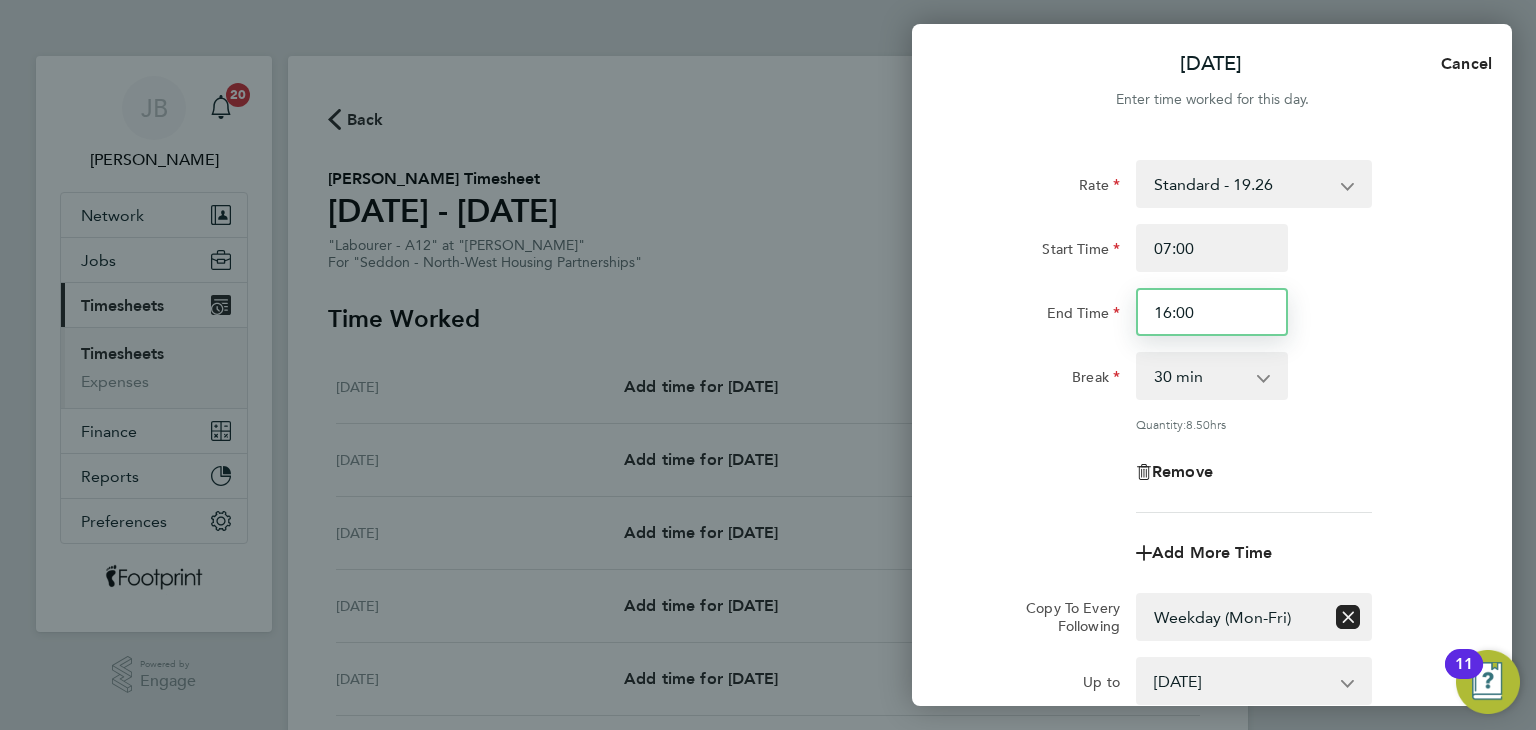 click on "16:00" at bounding box center (1212, 312) 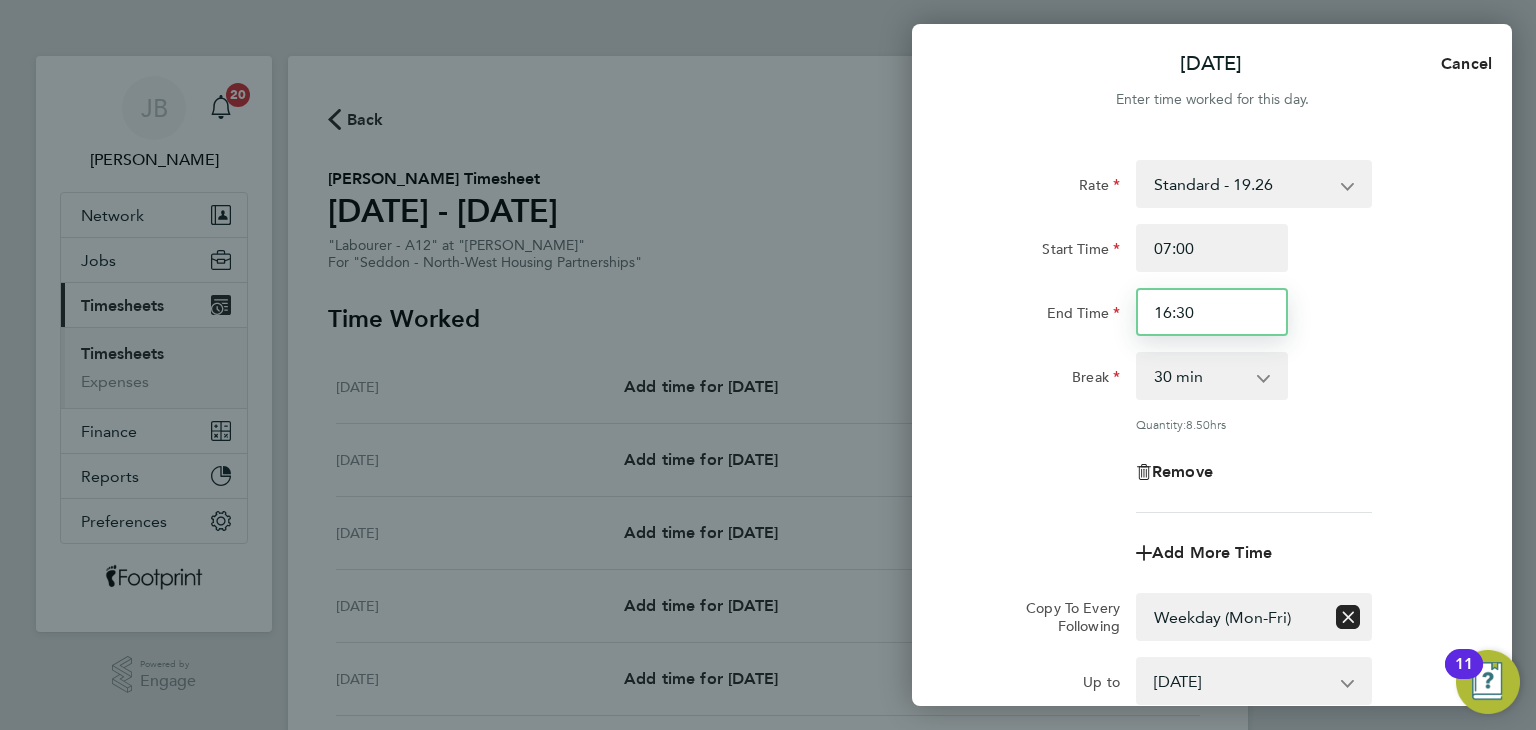 type on "16:30" 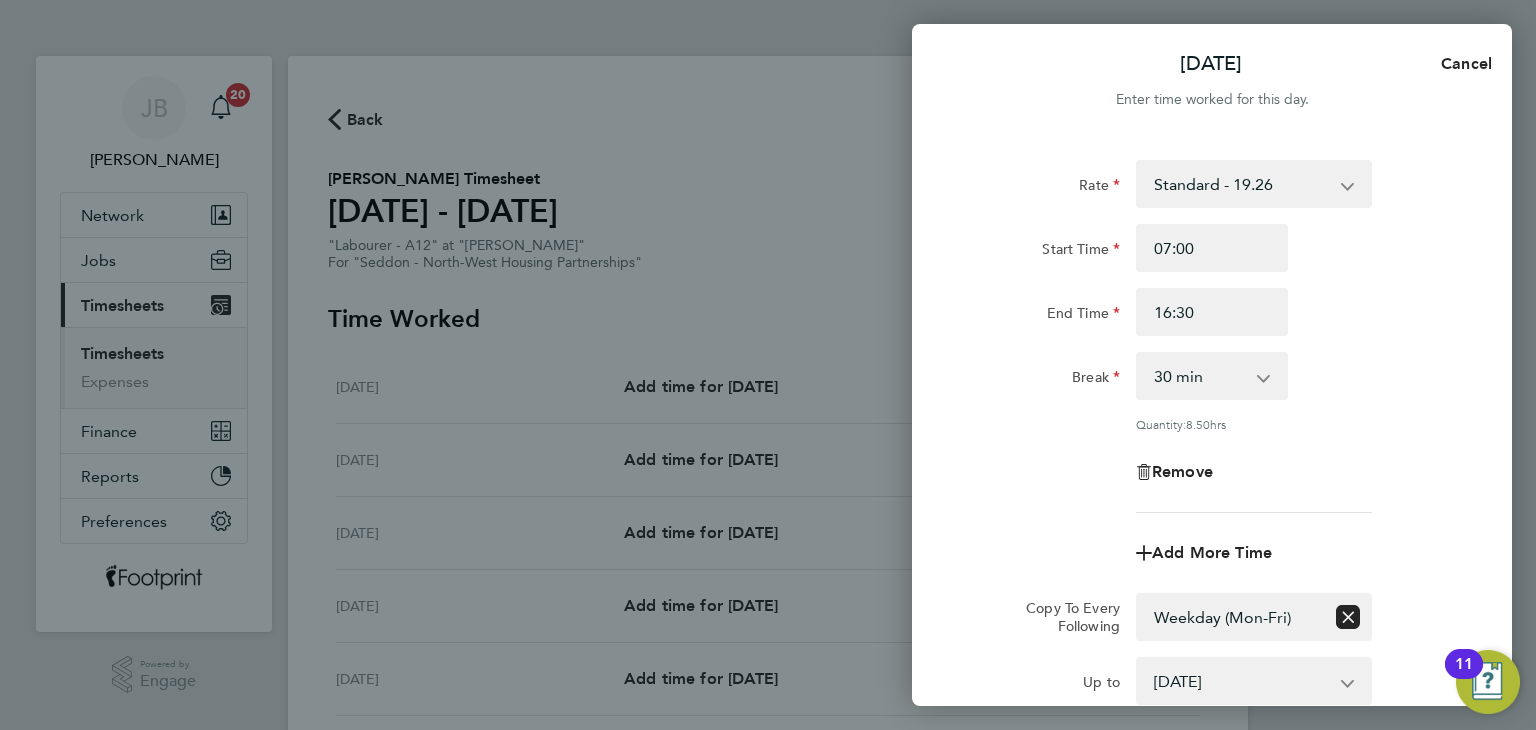 click on "Rate  Standard - 19.26
Start Time 07:00 End Time 16:30 Break  0 min   15 min   30 min   45 min   60 min   75 min   90 min
Quantity:  8.50  hrs
Remove" 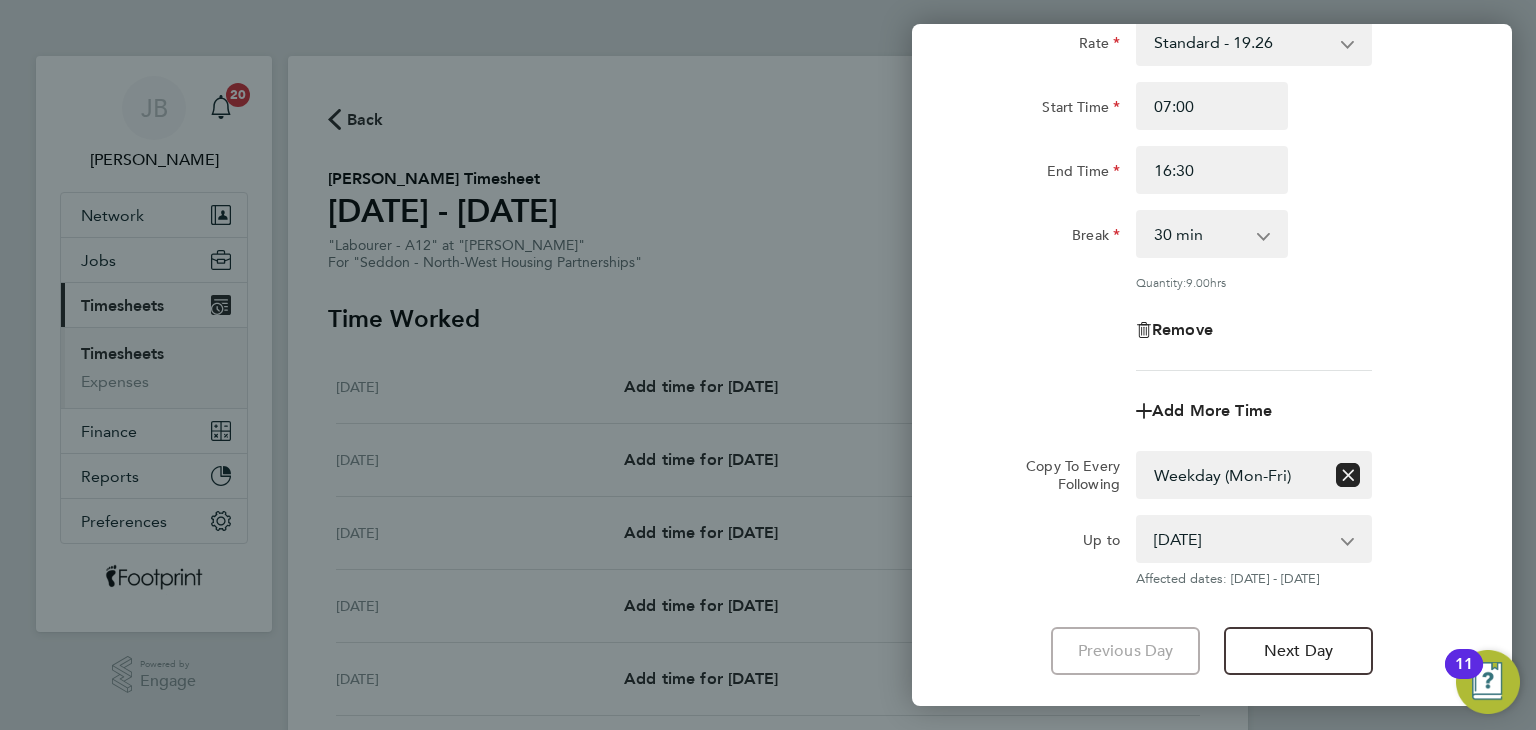 scroll, scrollTop: 260, scrollLeft: 0, axis: vertical 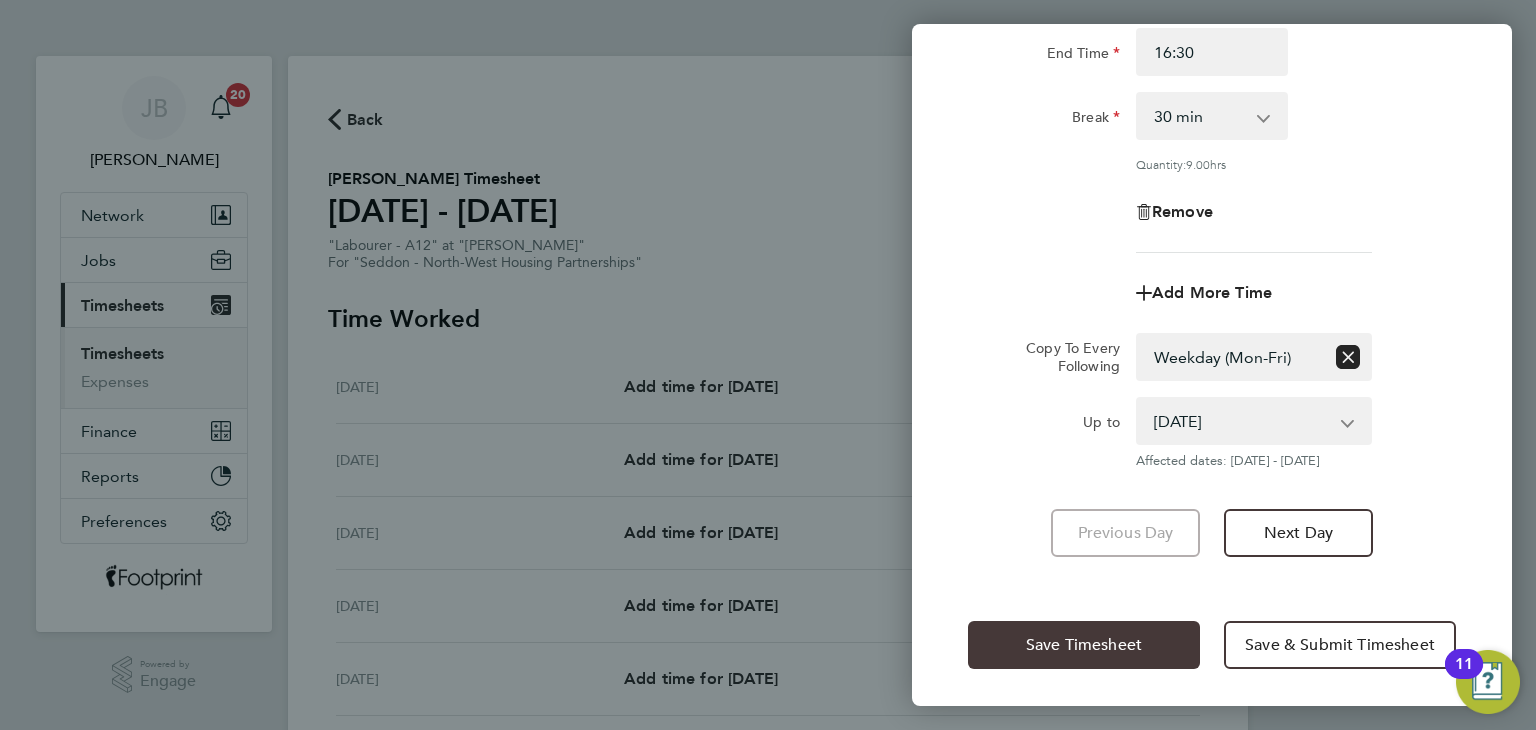 click on "Save Timesheet" 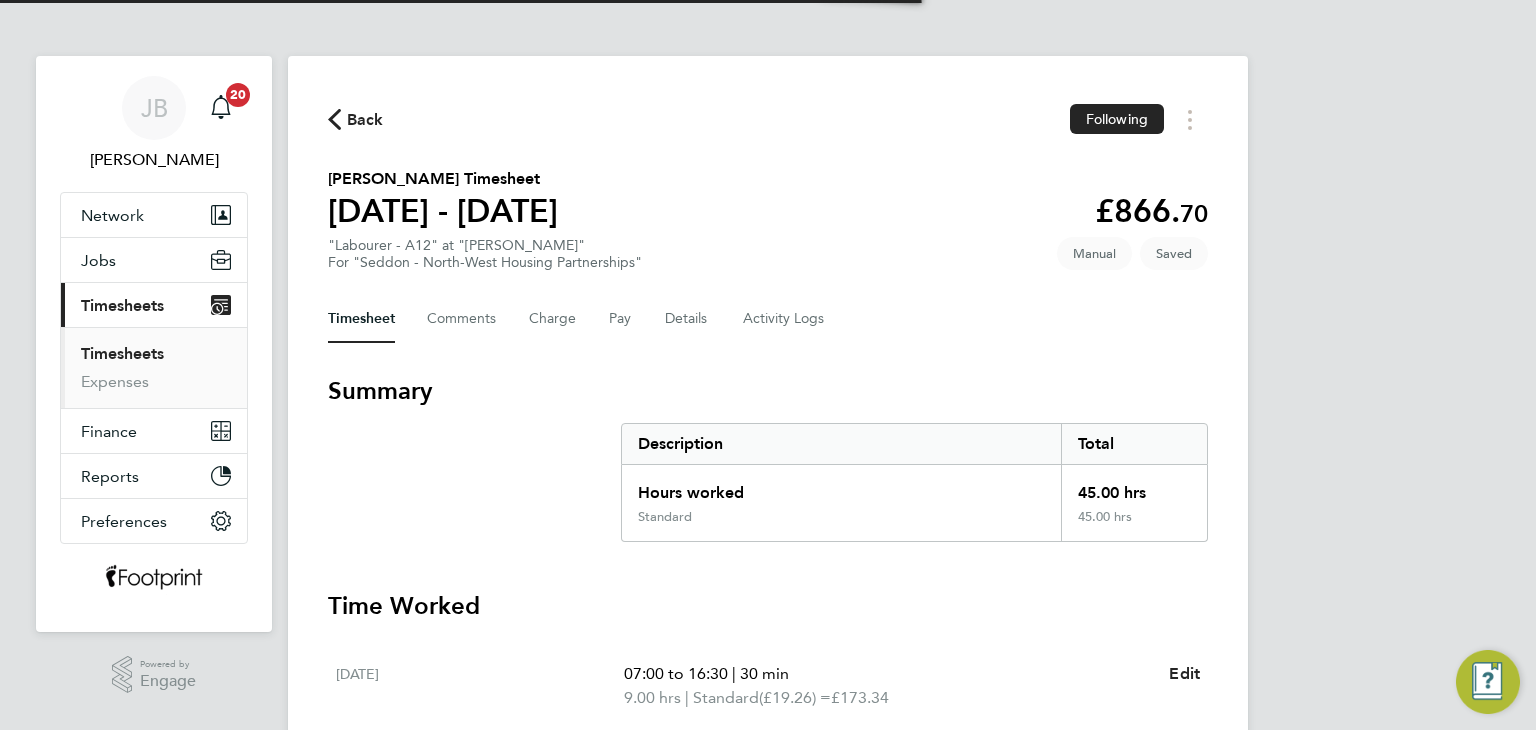 scroll, scrollTop: 600, scrollLeft: 0, axis: vertical 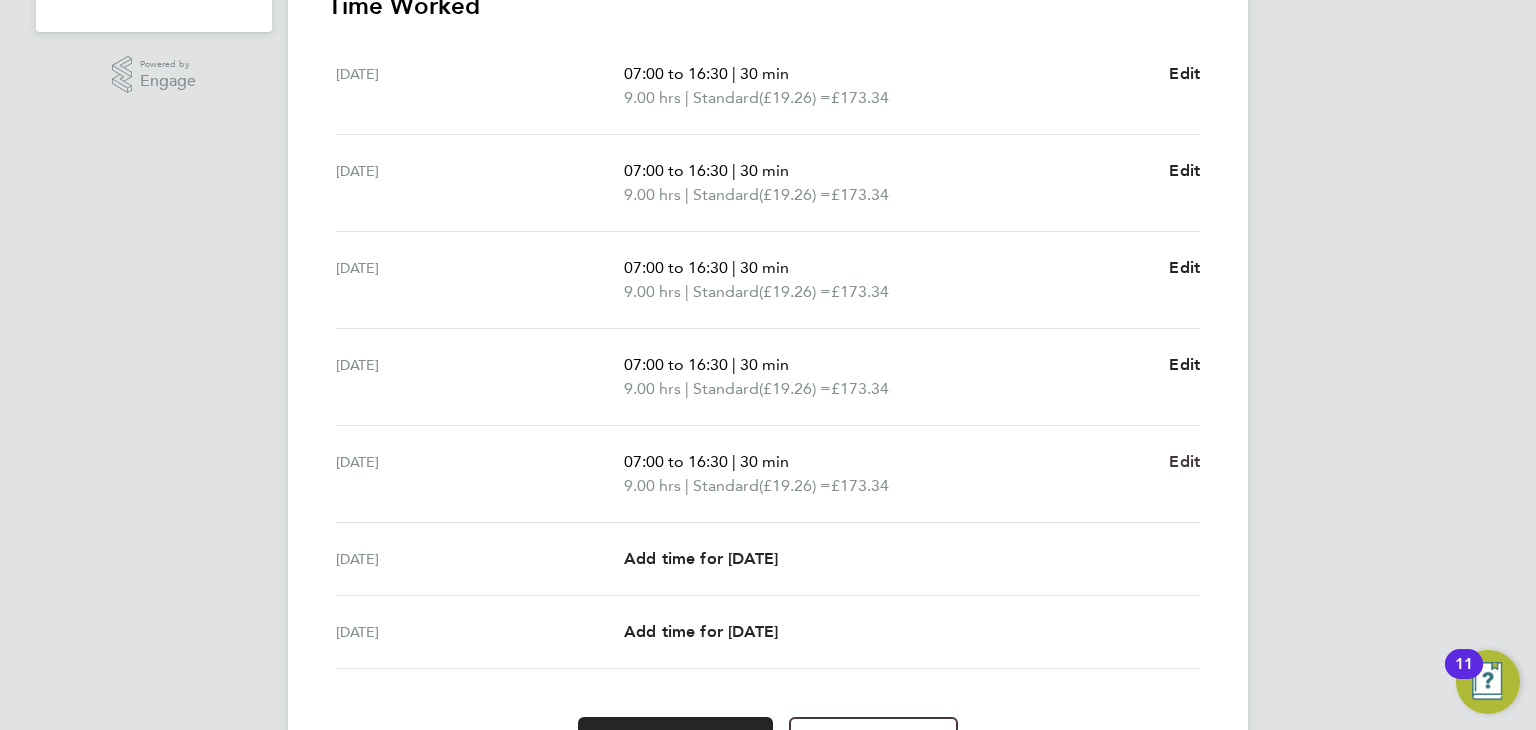 click on "Edit" at bounding box center [1184, 461] 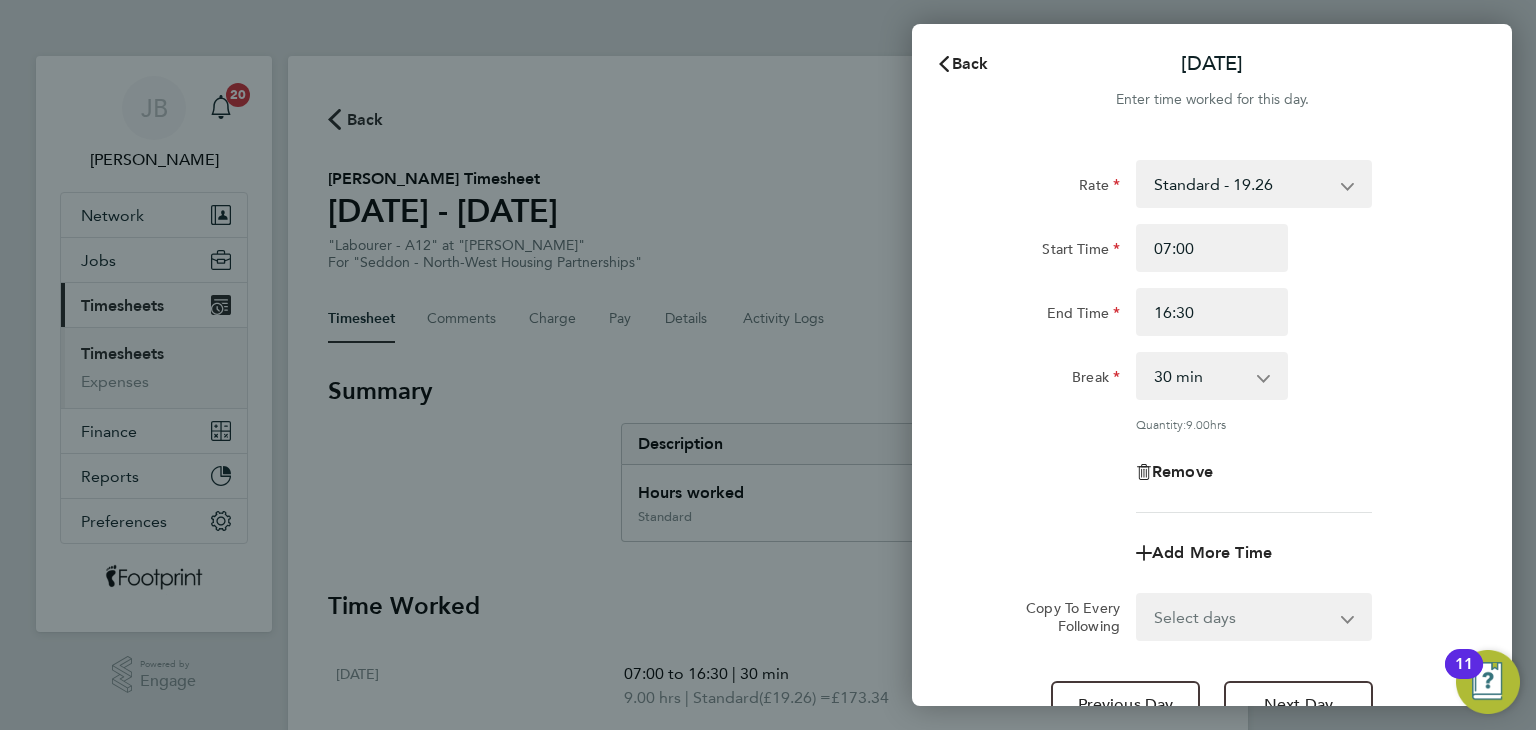 scroll, scrollTop: 0, scrollLeft: 0, axis: both 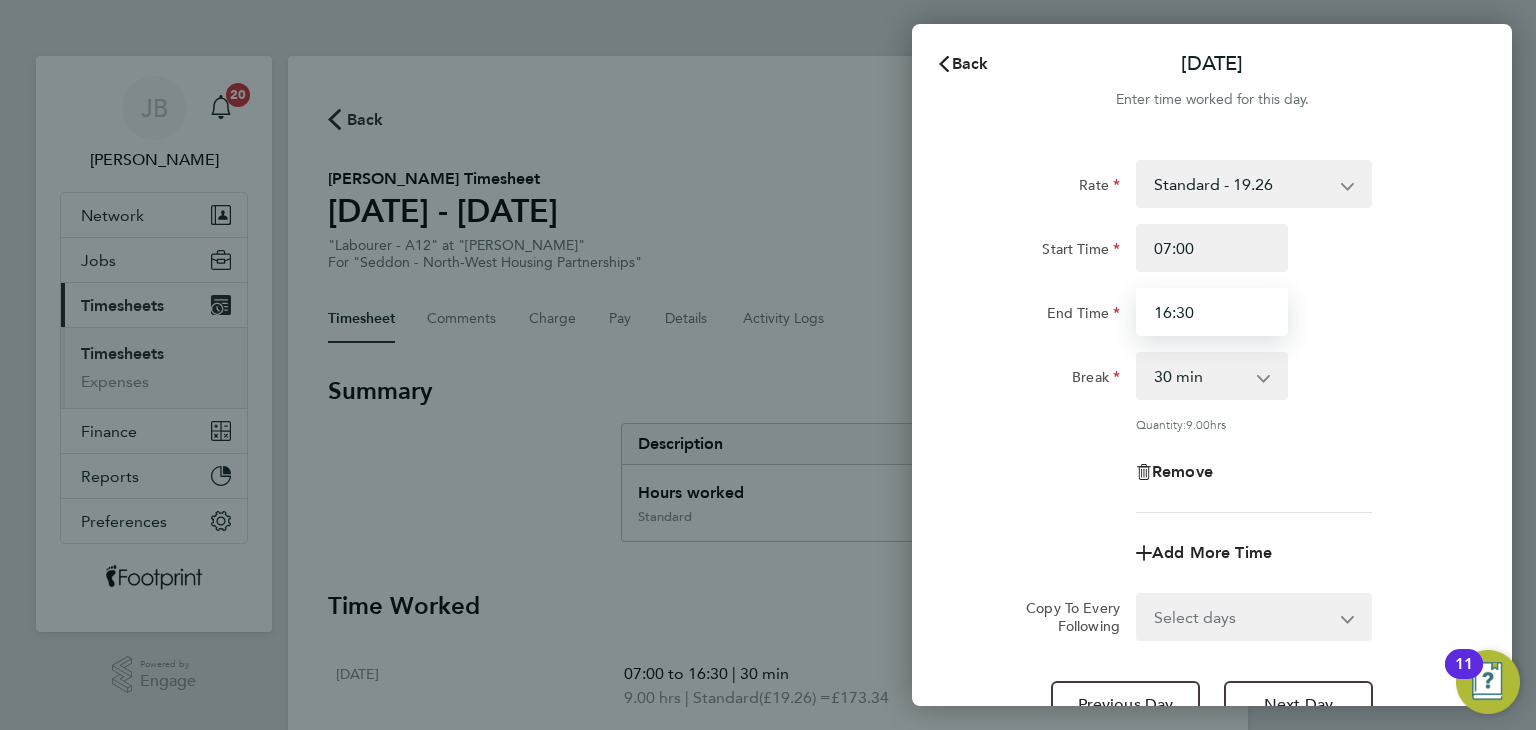 drag, startPoint x: 1199, startPoint y: 311, endPoint x: 966, endPoint y: 332, distance: 233.94444 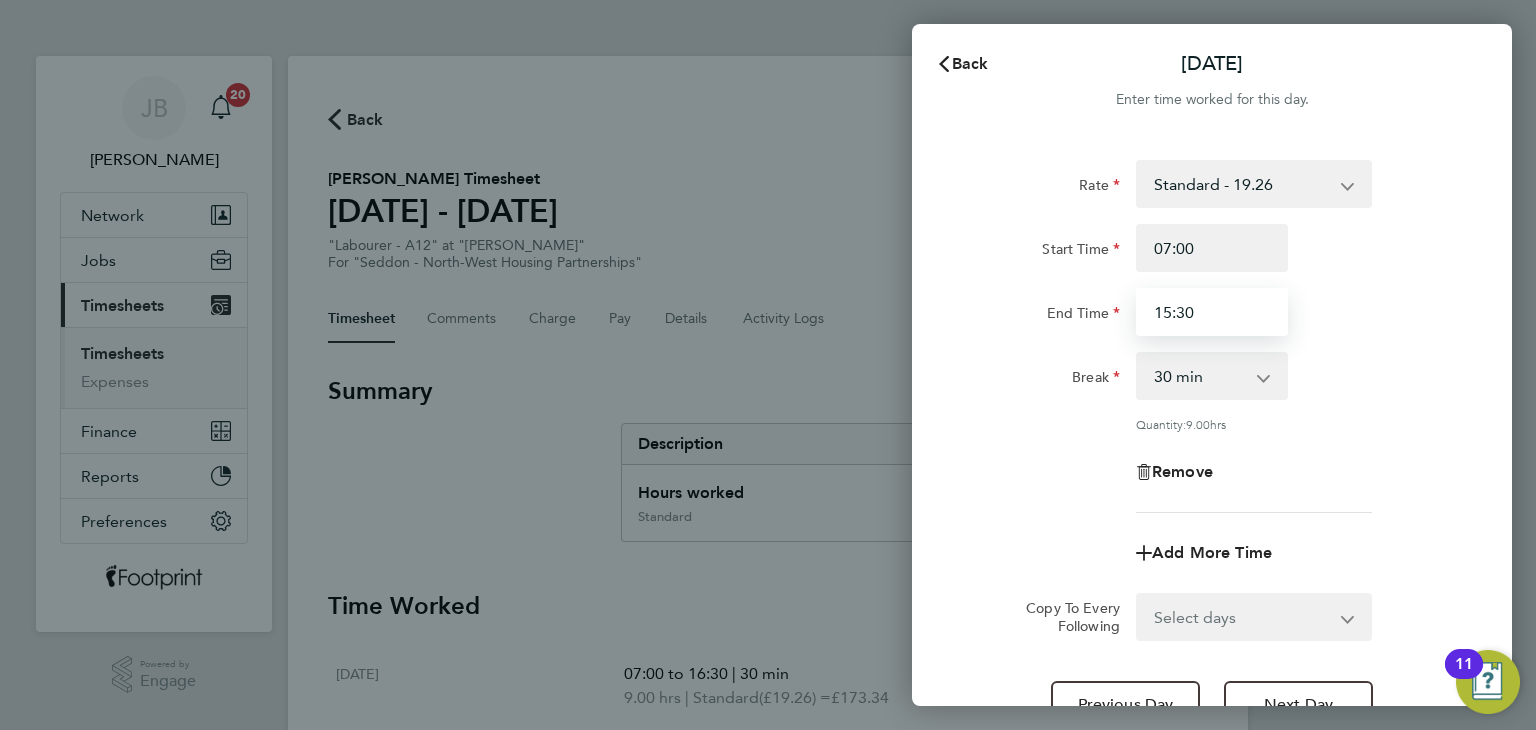 type on "15:30" 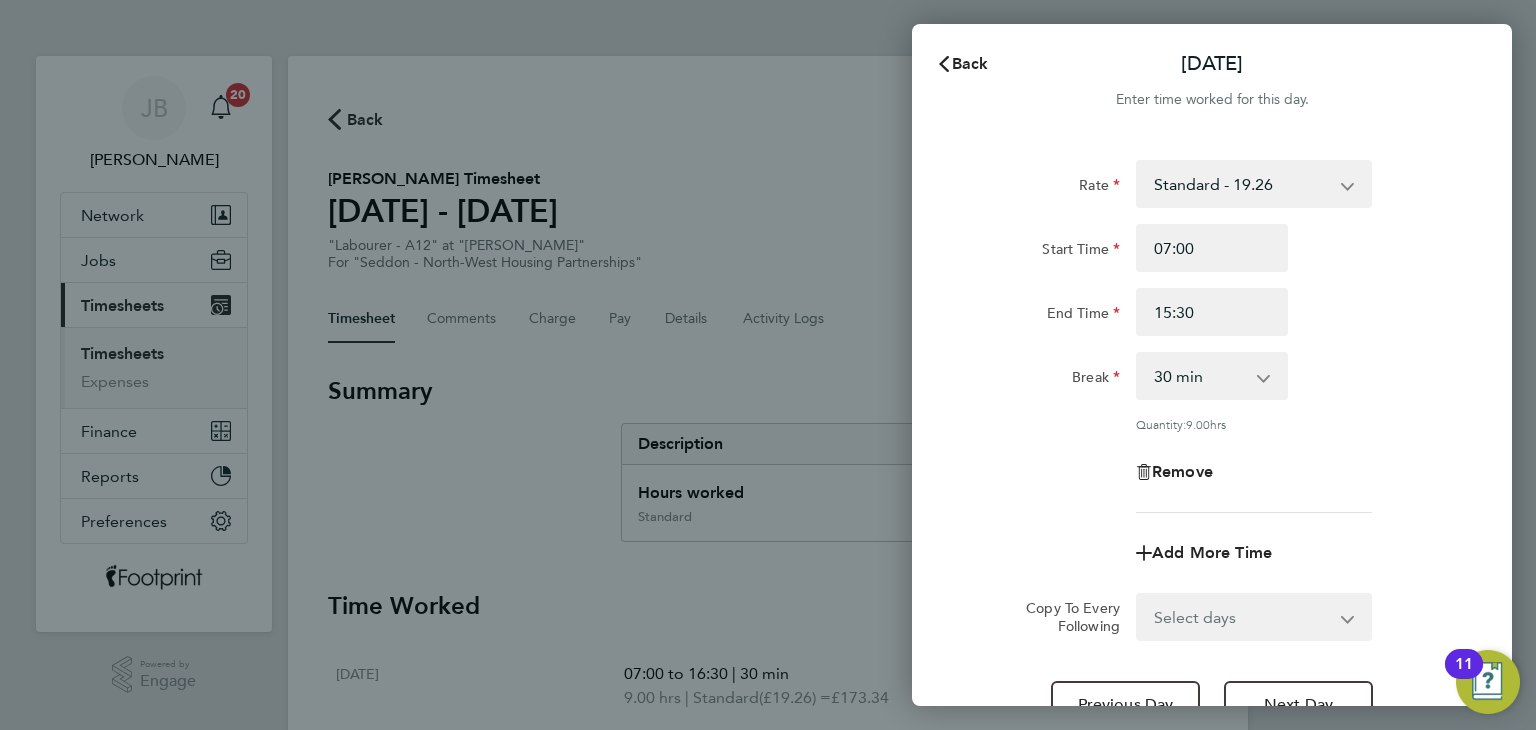 click on "End Time" 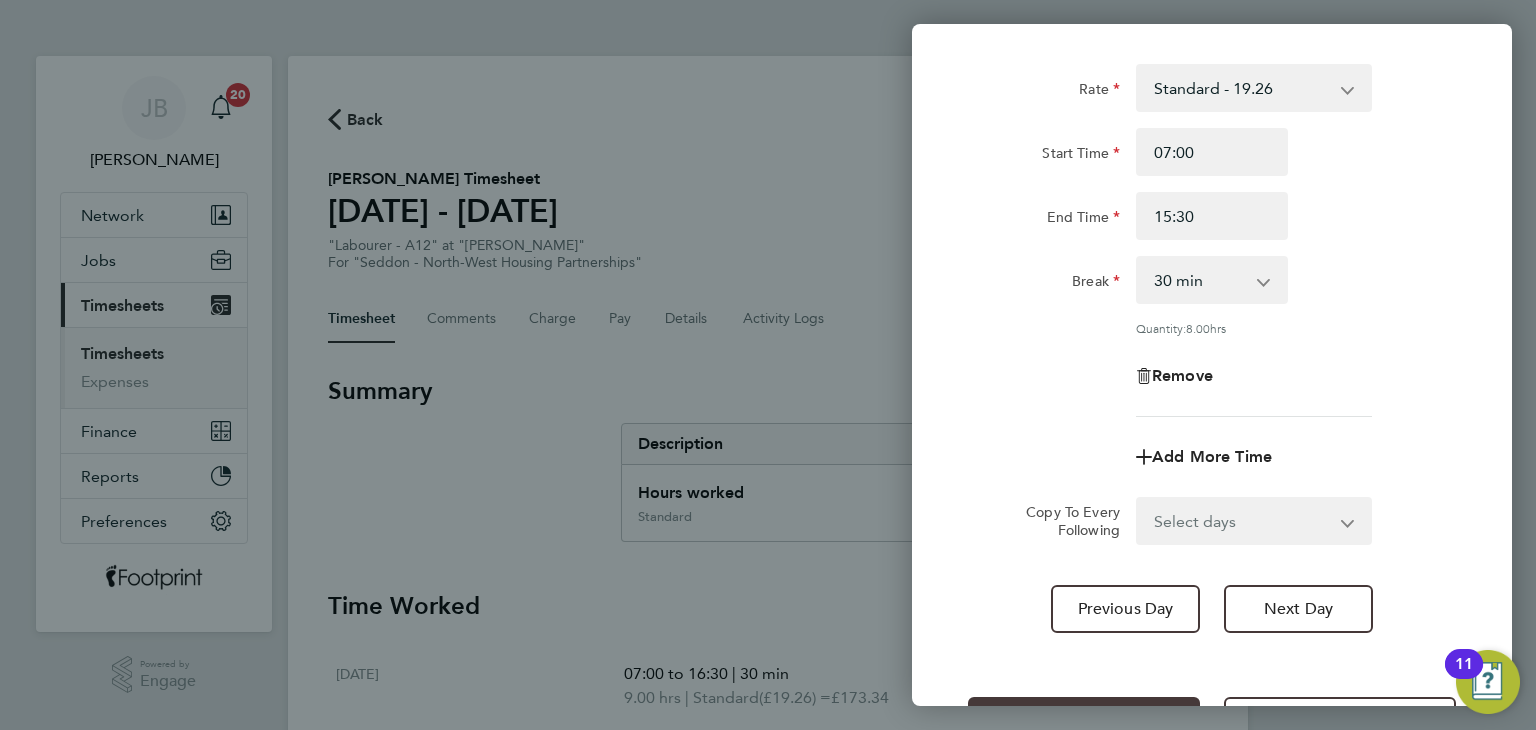 scroll, scrollTop: 172, scrollLeft: 0, axis: vertical 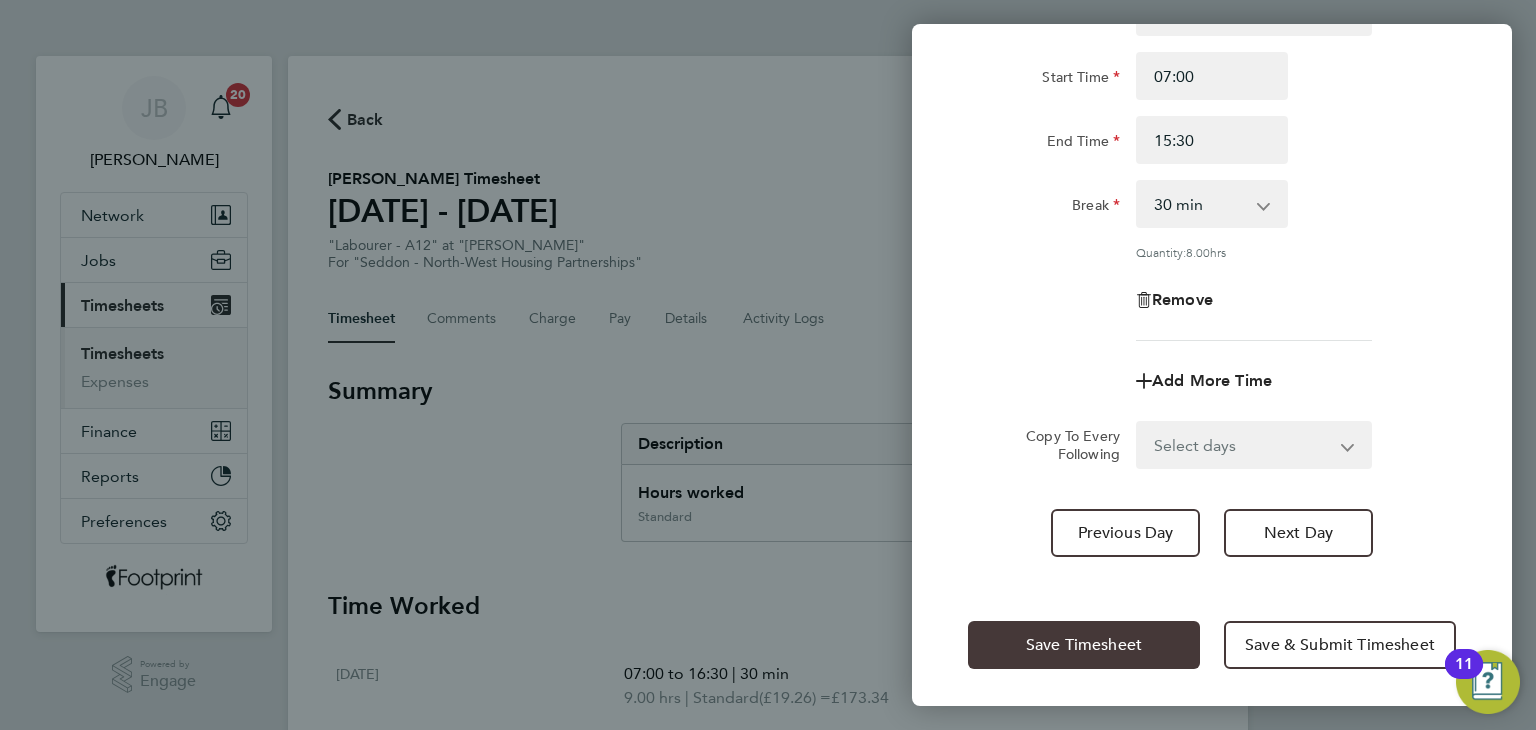 click on "Save Timesheet" 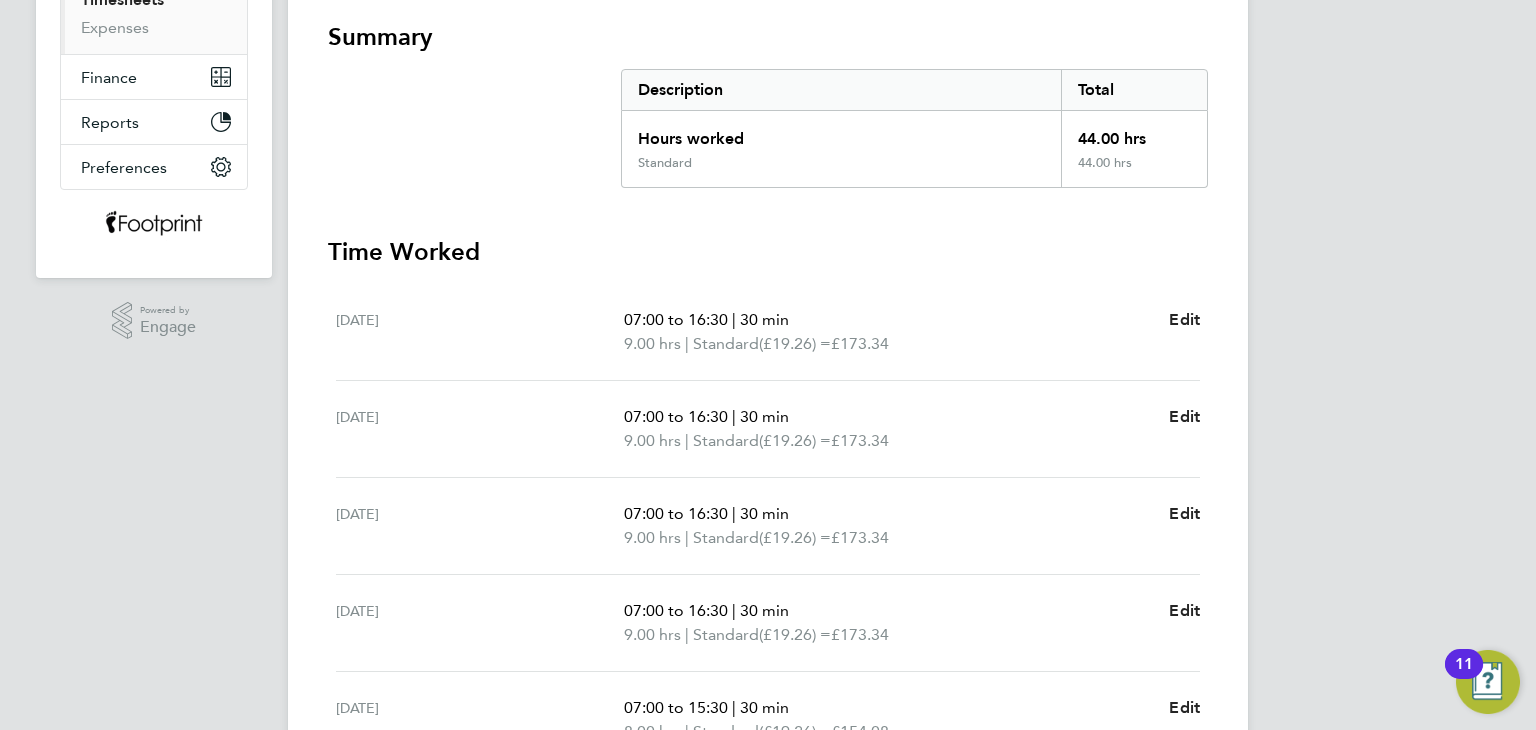 scroll, scrollTop: 612, scrollLeft: 0, axis: vertical 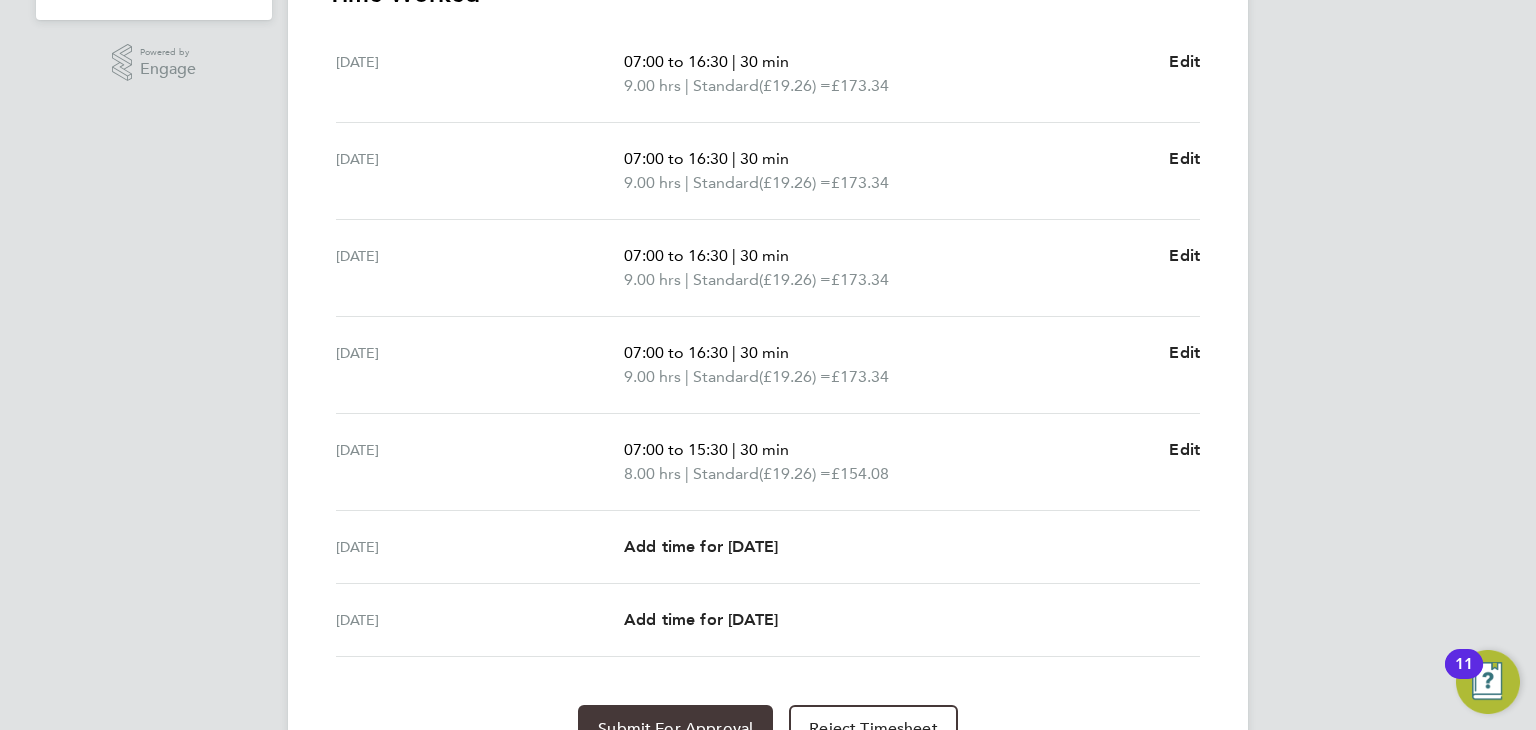 drag, startPoint x: 687, startPoint y: 706, endPoint x: 682, endPoint y: 696, distance: 11.18034 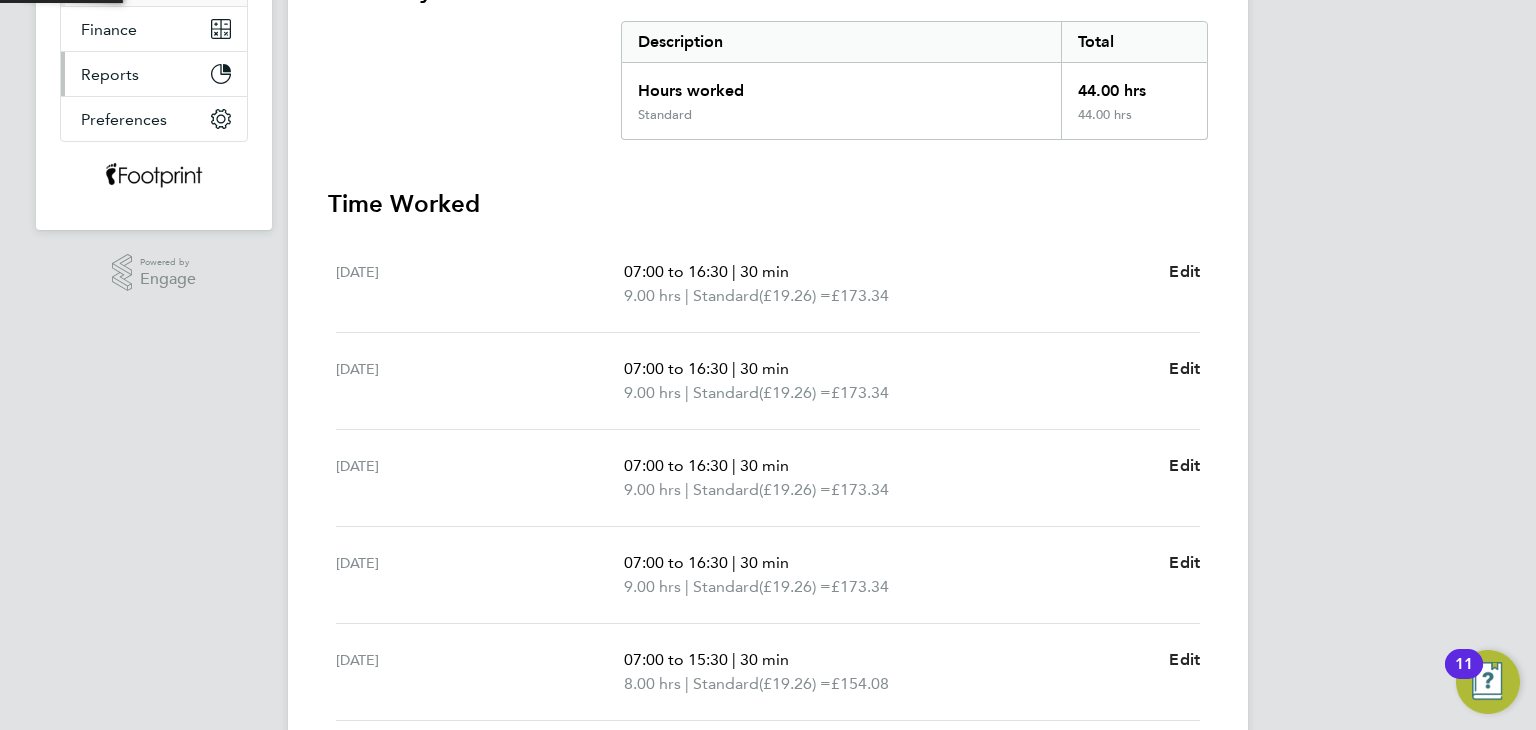 scroll, scrollTop: 212, scrollLeft: 0, axis: vertical 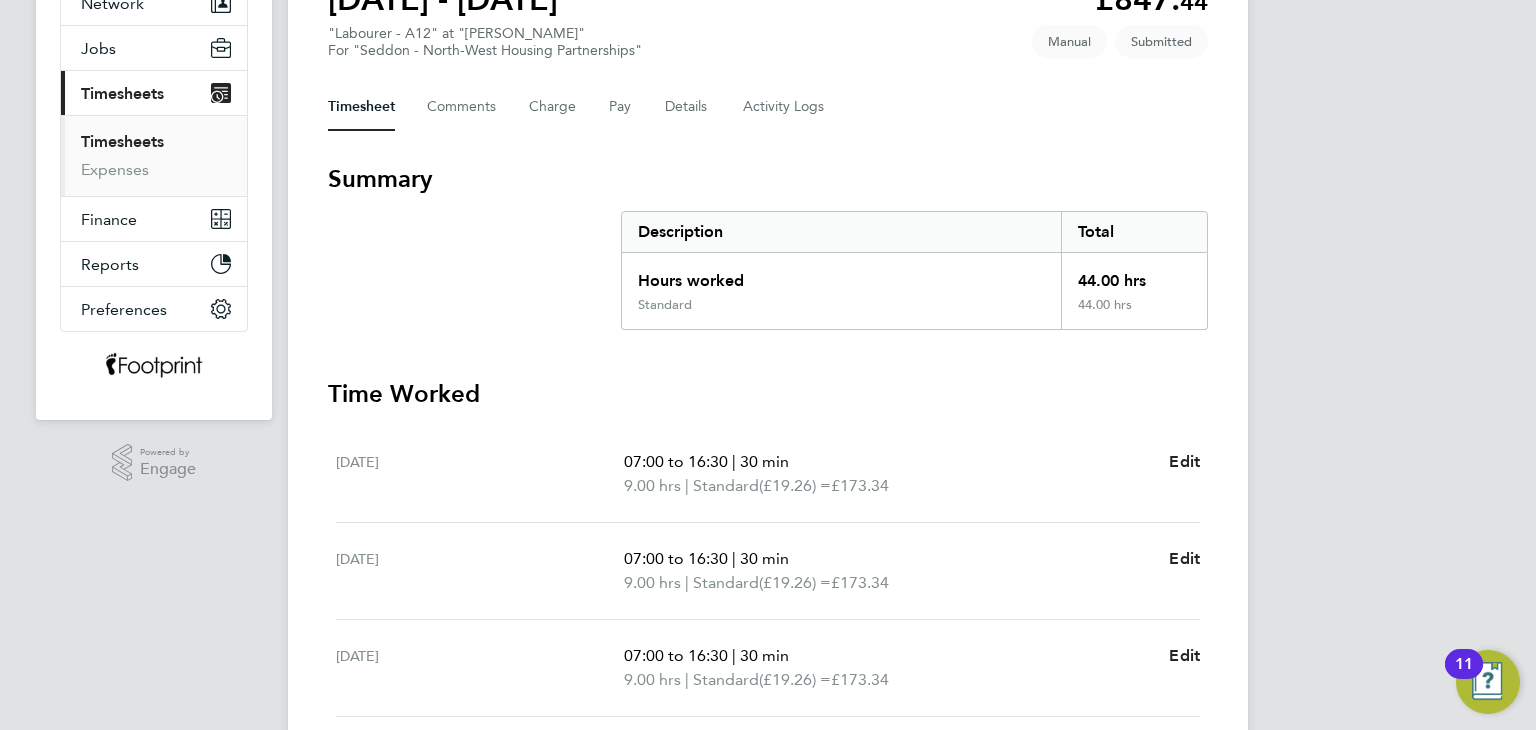 click on "Timesheets" at bounding box center (122, 141) 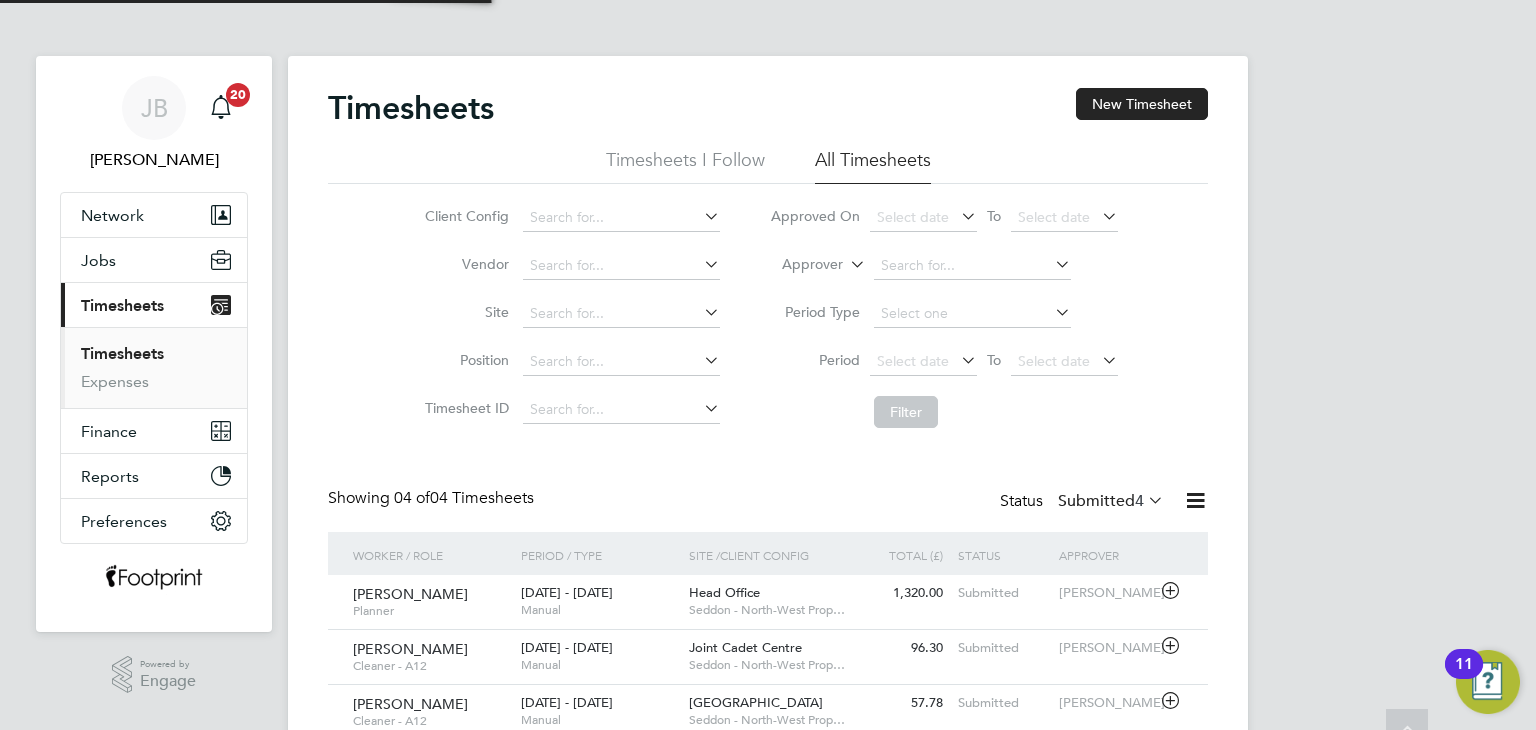 scroll, scrollTop: 9, scrollLeft: 10, axis: both 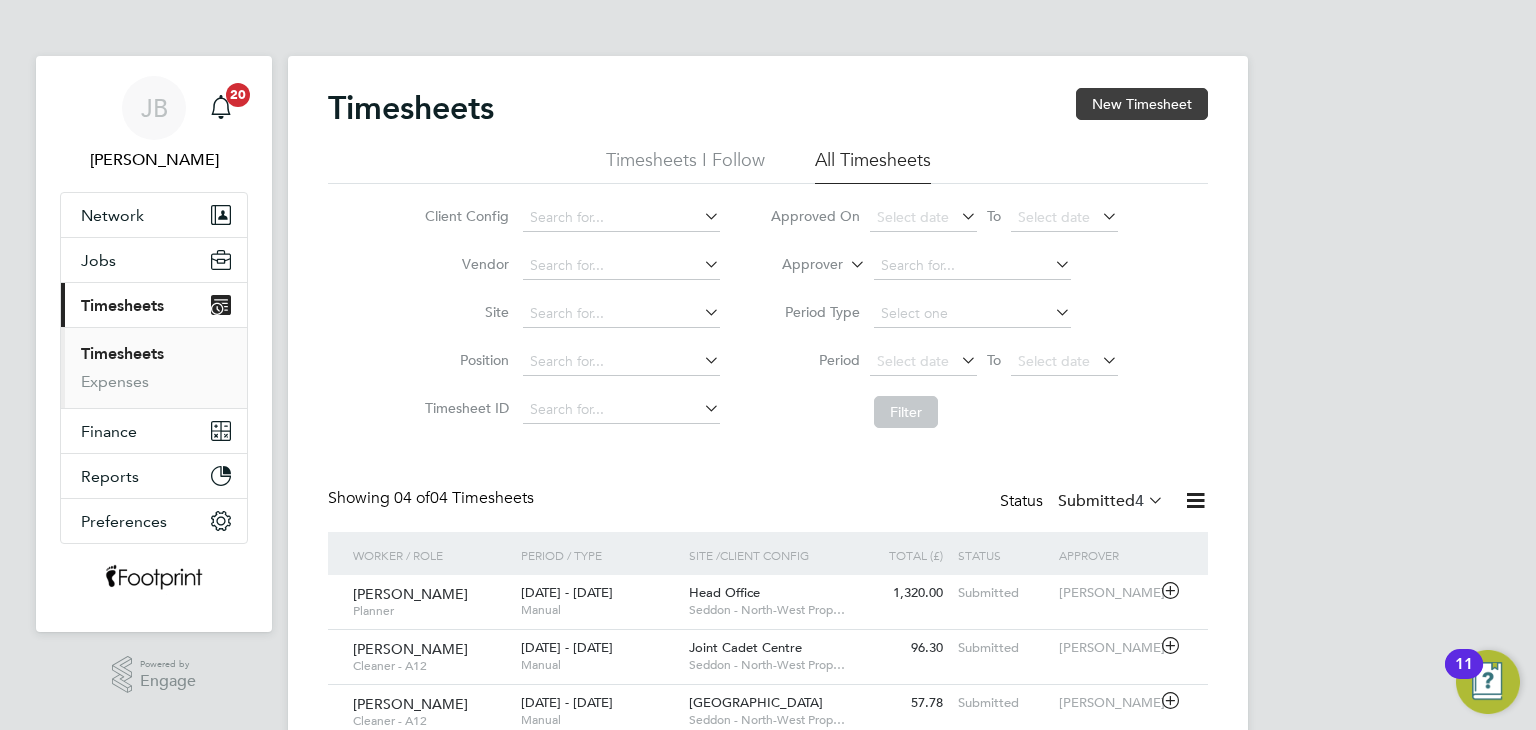 click on "New Timesheet" 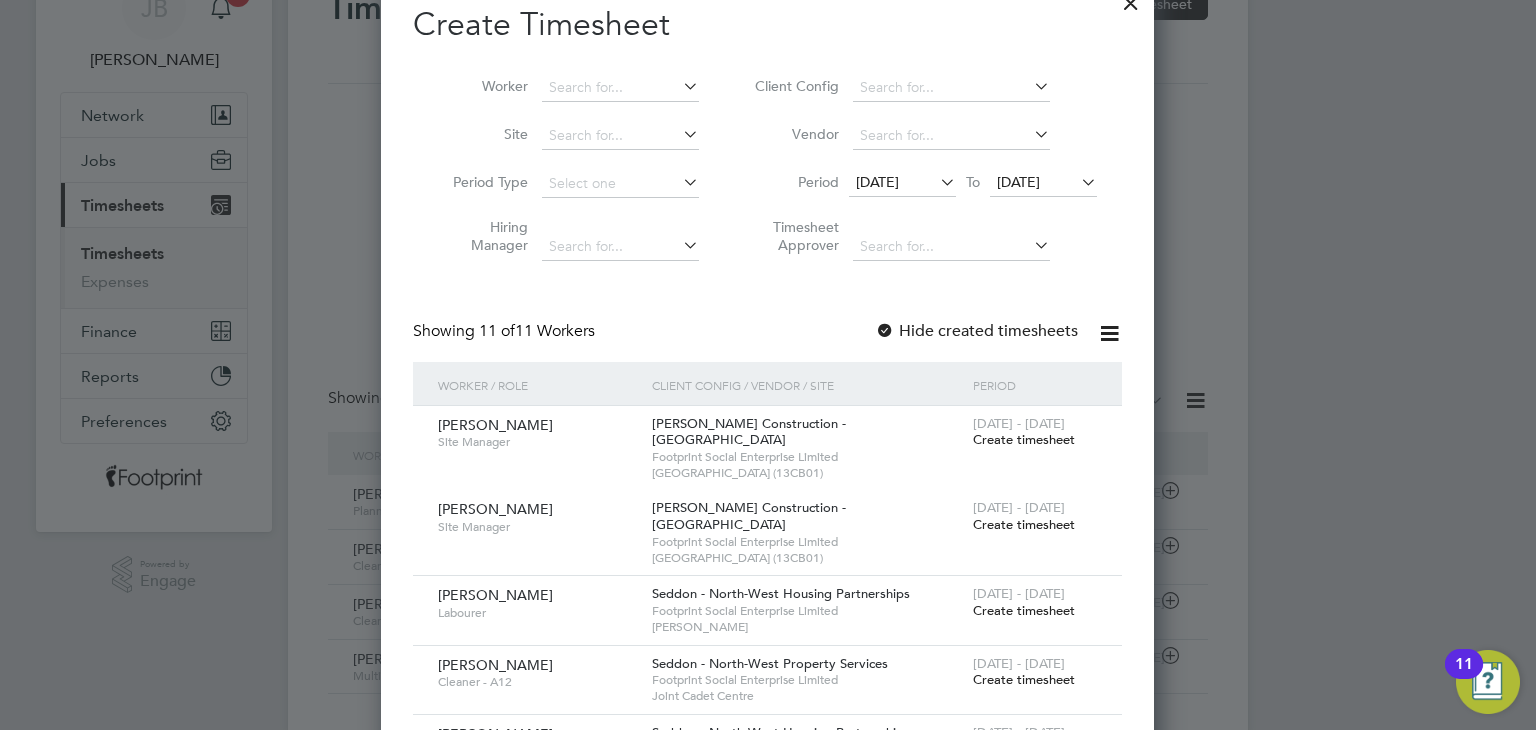 click on "Create timesheet" at bounding box center (1024, 610) 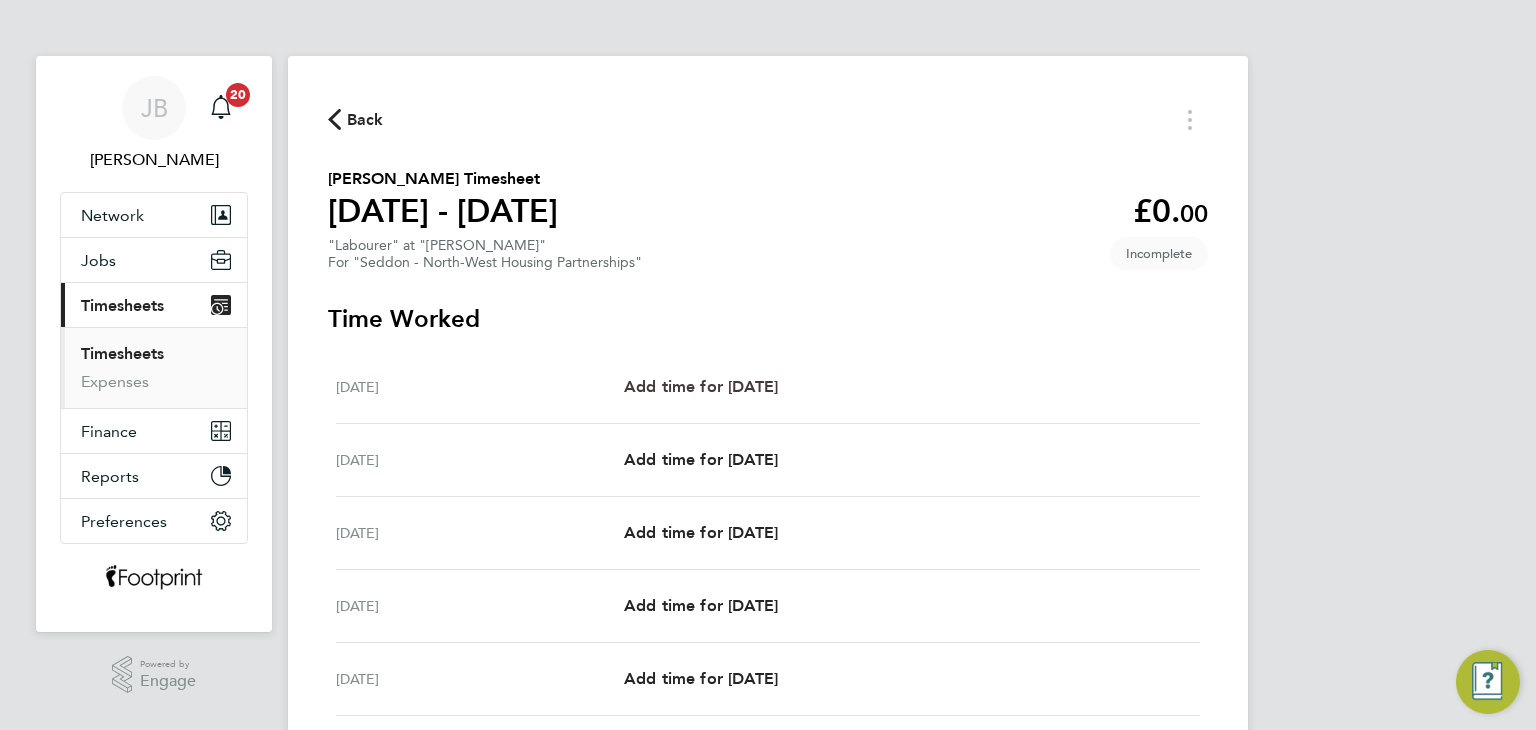 click on "Add time for [DATE]" at bounding box center (701, 386) 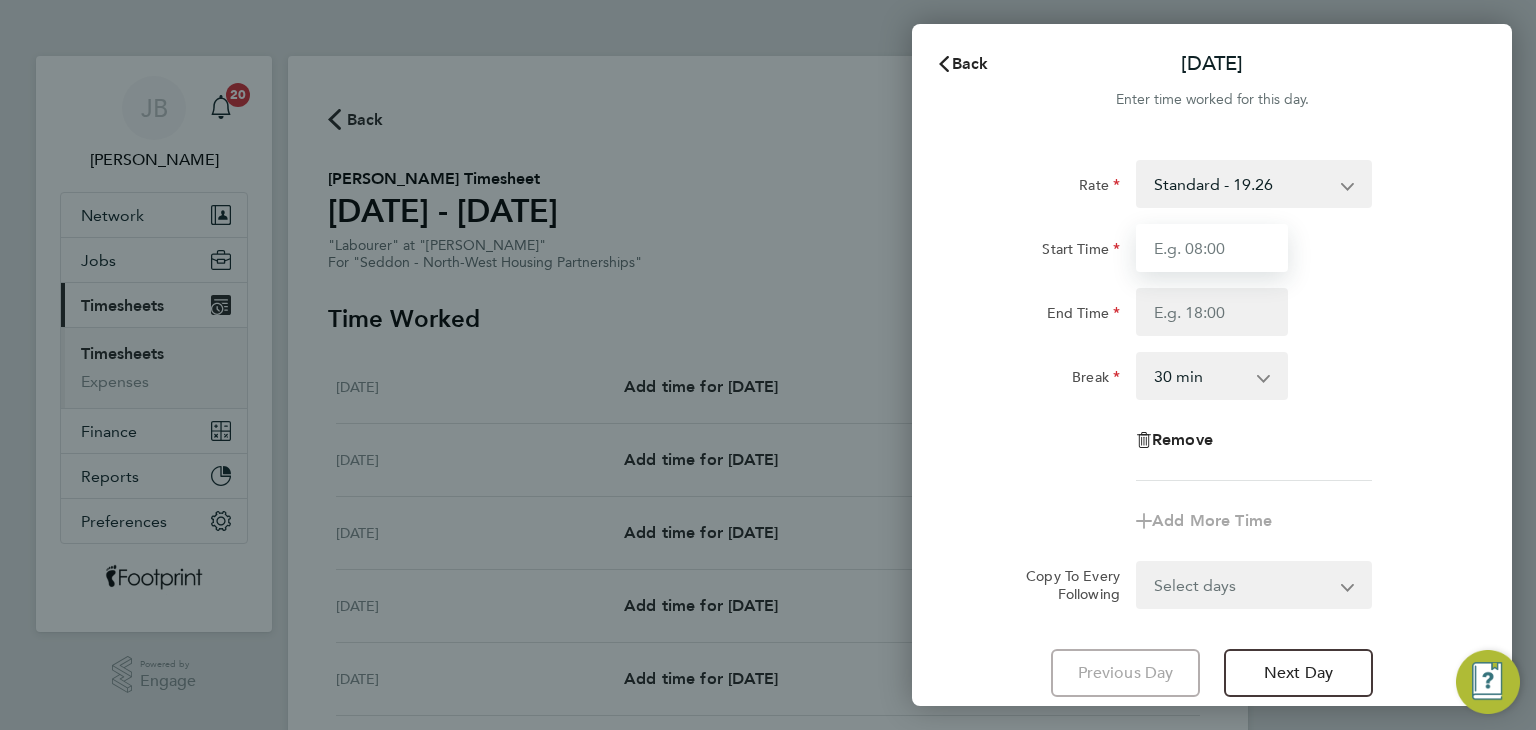click on "Start Time" at bounding box center [1212, 248] 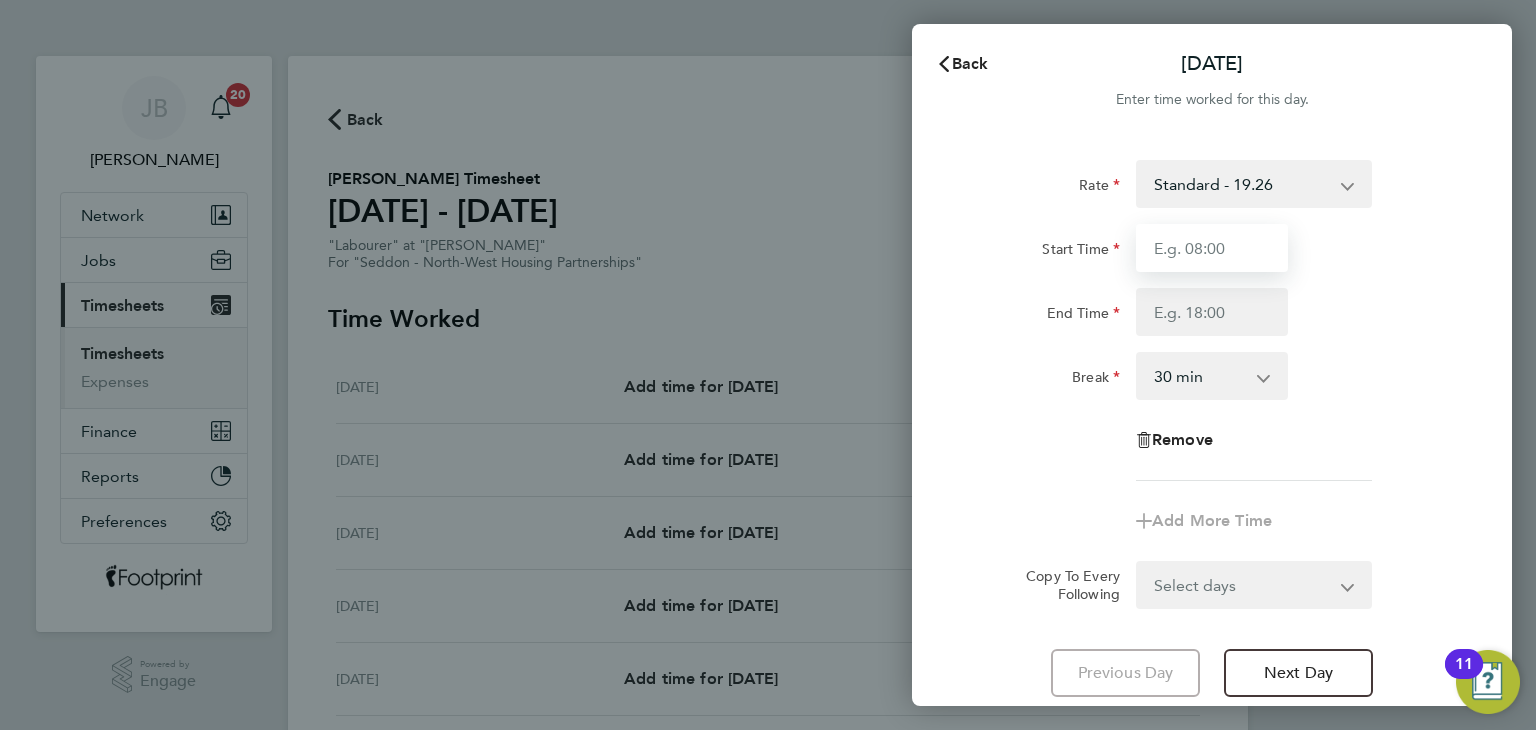 type on "07:30" 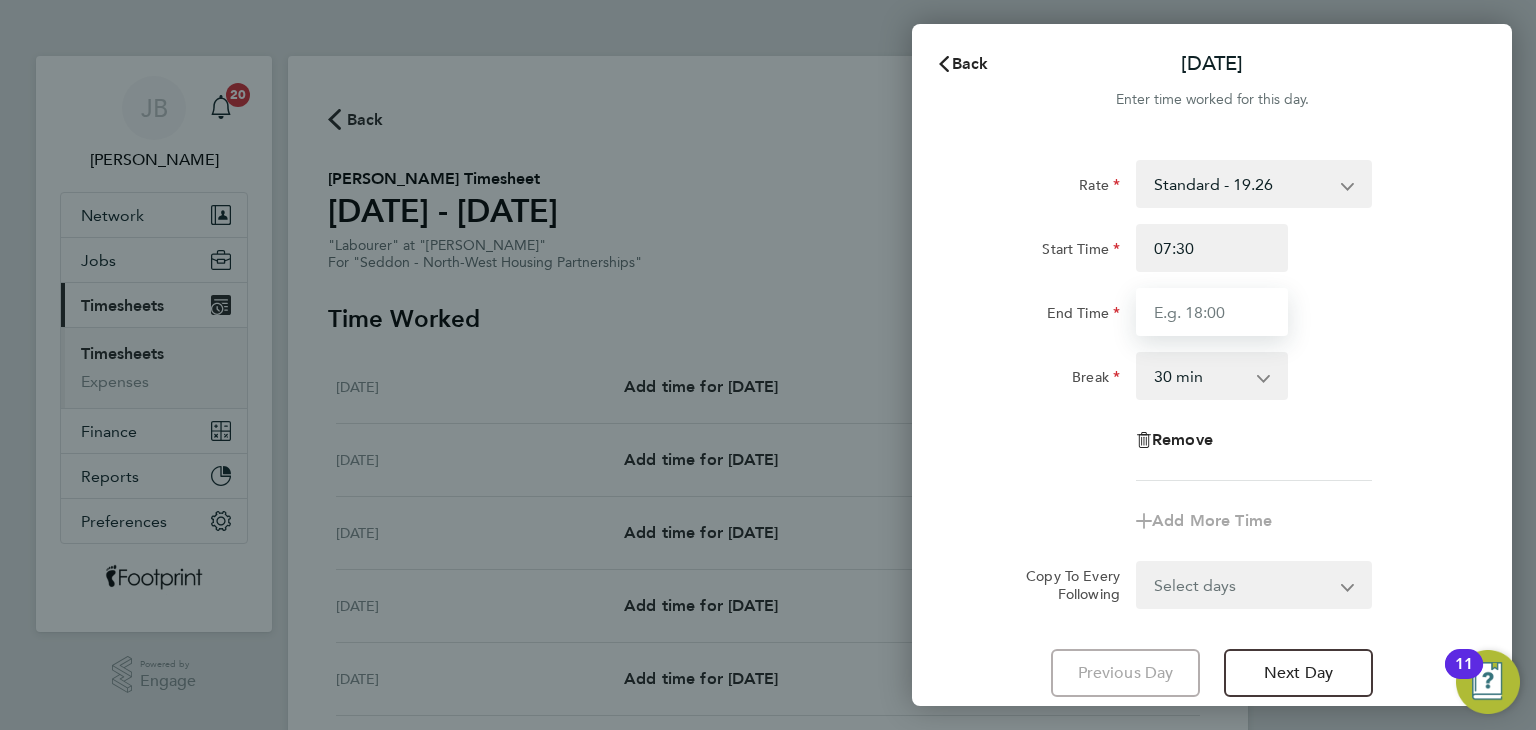 click on "End Time" at bounding box center [1212, 312] 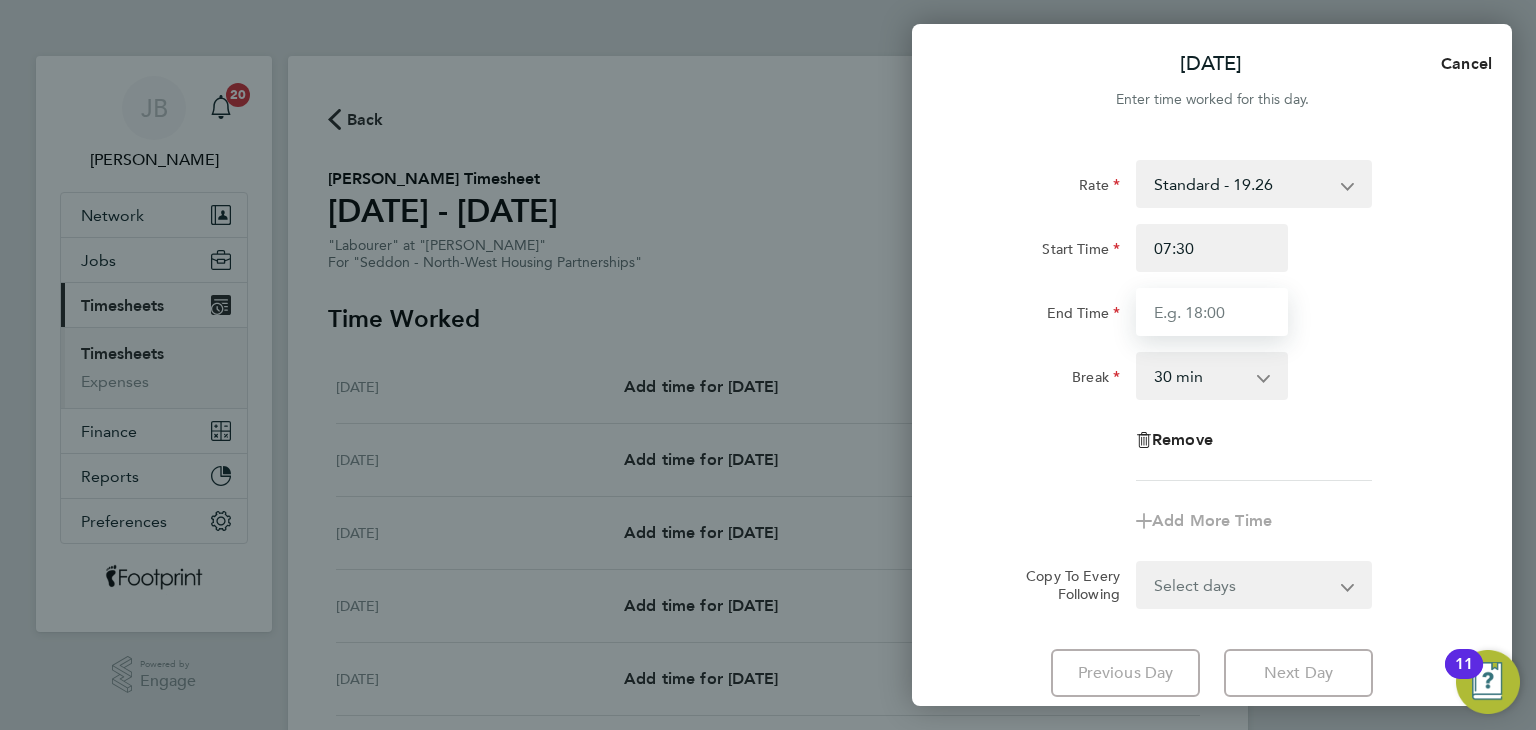 type on "16:00" 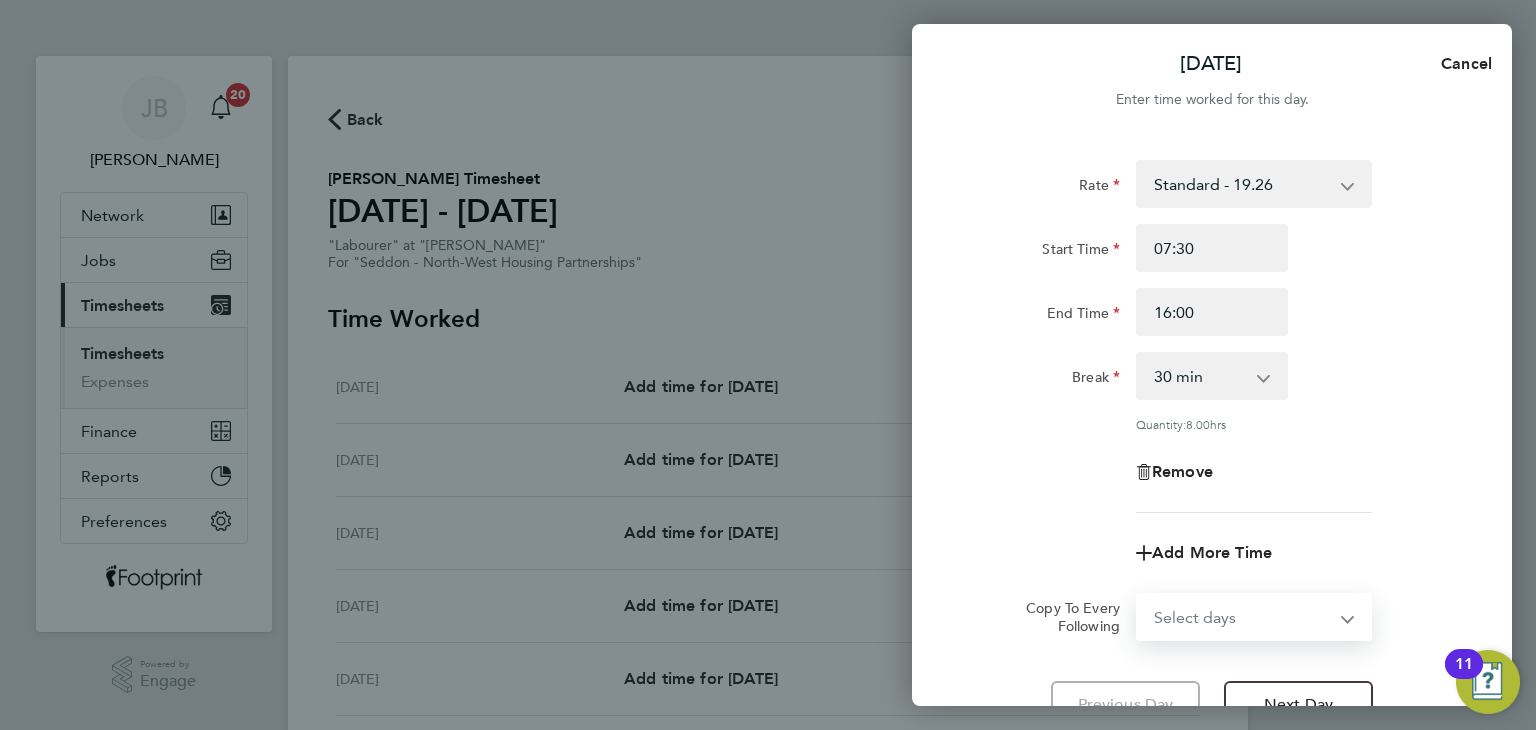 click on "Select days   Day   Weekday (Mon-Fri)   Weekend (Sat-Sun)   [DATE]   [DATE]   [DATE]   [DATE]   [DATE]   [DATE]" at bounding box center (1243, 617) 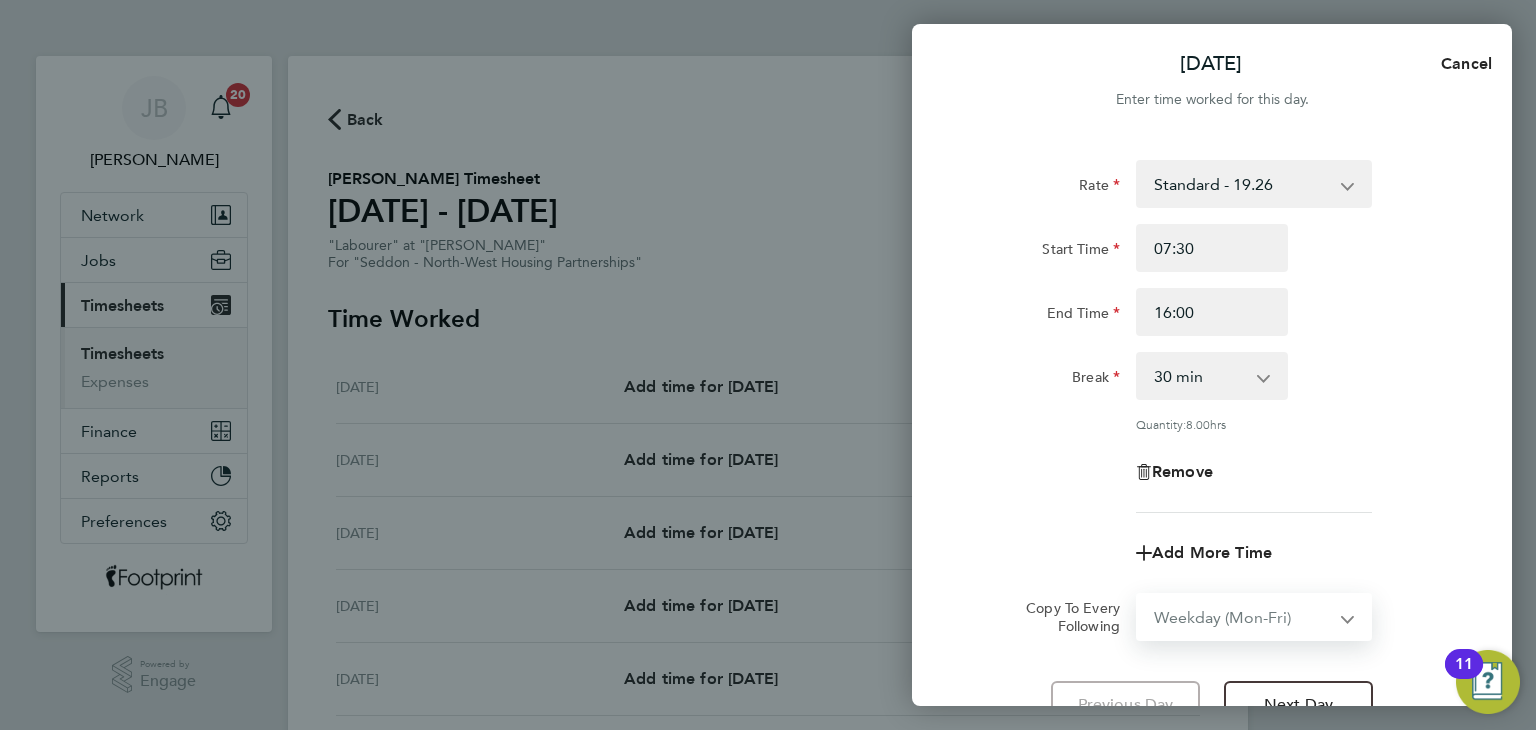 click on "Select days   Day   Weekday (Mon-Fri)   Weekend (Sat-Sun)   [DATE]   [DATE]   [DATE]   [DATE]   [DATE]   [DATE]" at bounding box center [1243, 617] 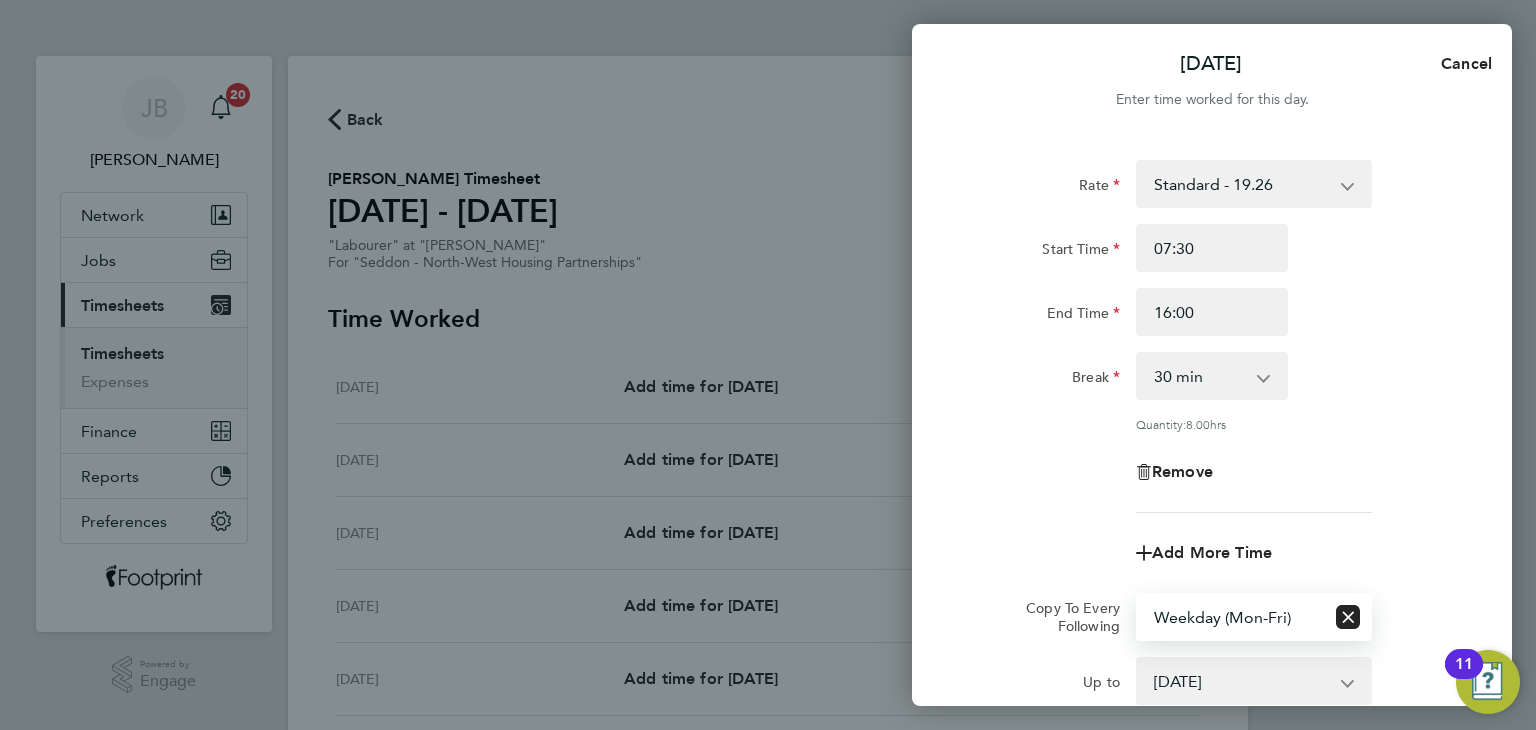click on "Rate  Standard - 19.26
Start Time 07:30 End Time 16:00 Break  0 min   15 min   30 min   45 min   60 min   75 min   90 min
Quantity:  8.00  hrs
Remove" 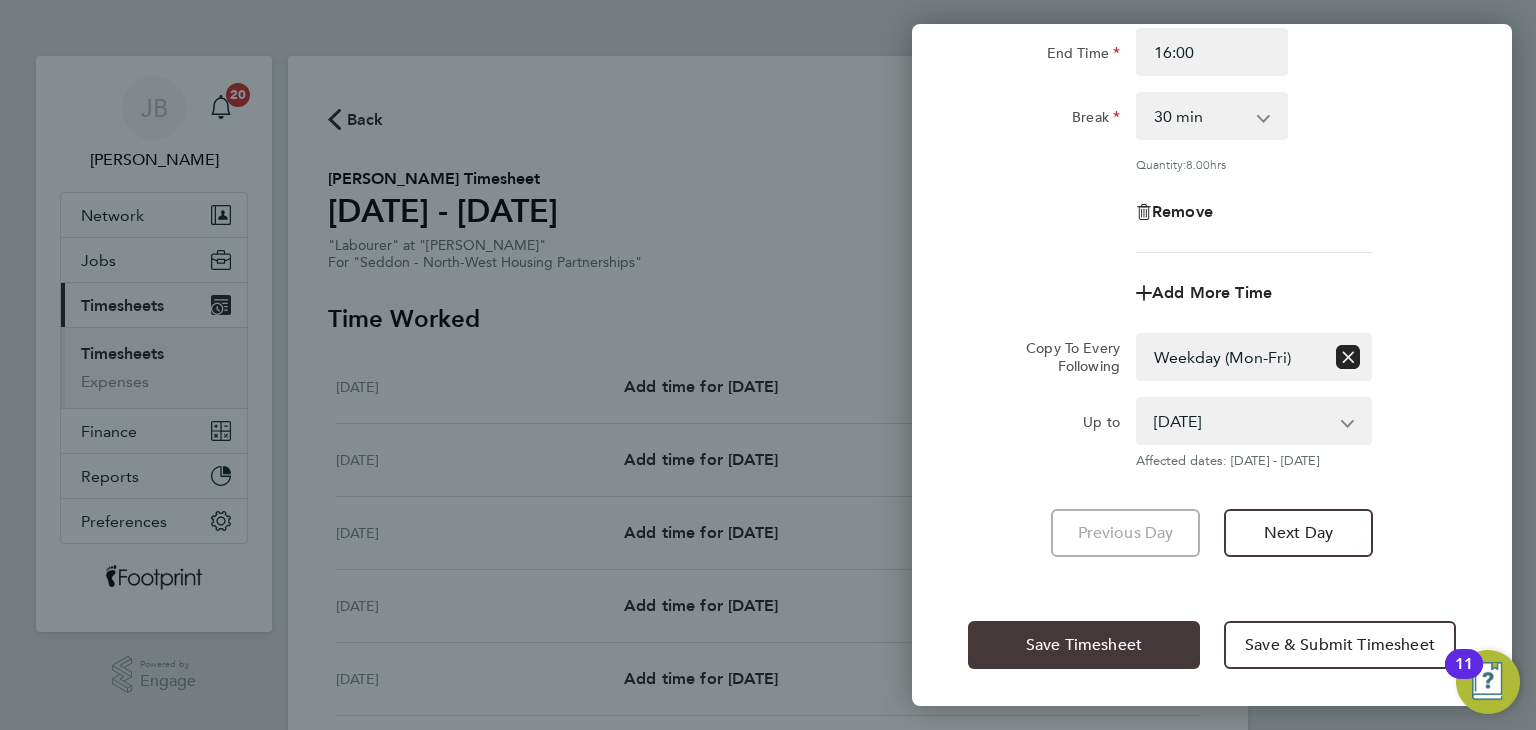 click on "Save Timesheet" 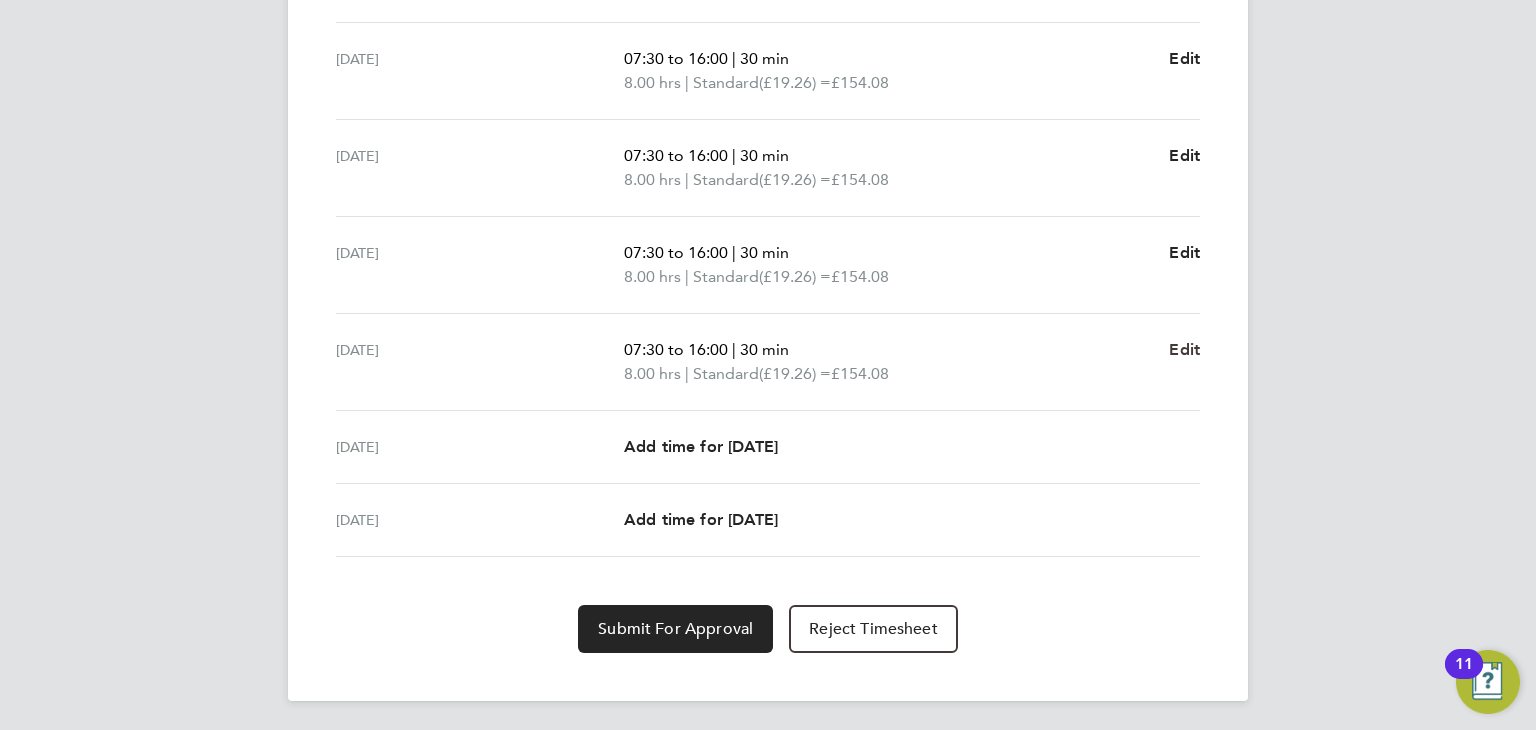 click on "Edit" at bounding box center (1184, 349) 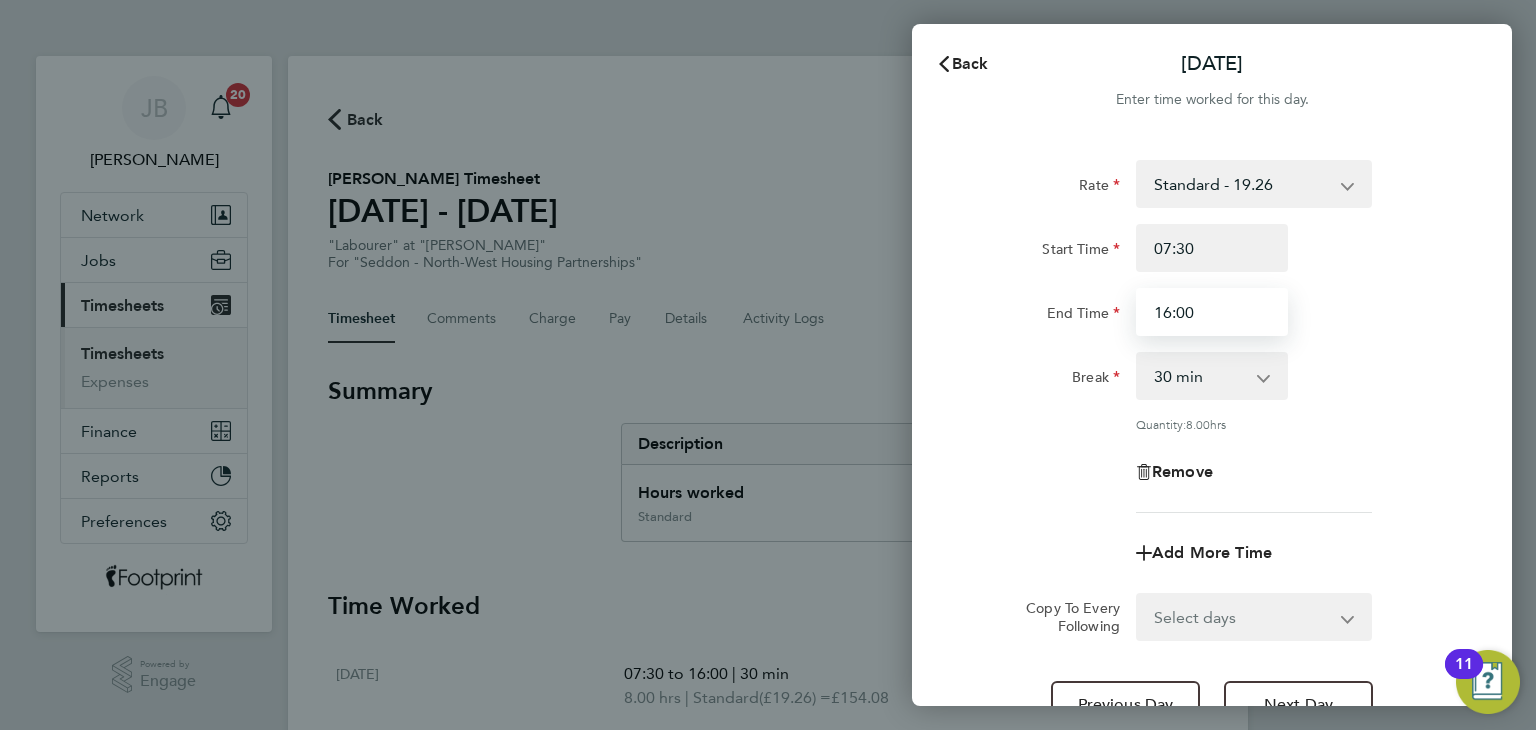 click on "Rate  Standard - 19.26
Start Time 07:30 End Time 16:00 Break  0 min   15 min   30 min   45 min   60 min   75 min   90 min
Quantity:  8.00  hrs
Remove
Add More Time  Copy To Every Following  Select days   Day   Weekend (Sat-Sun)   [DATE]   [DATE]
Previous Day   Next Day" 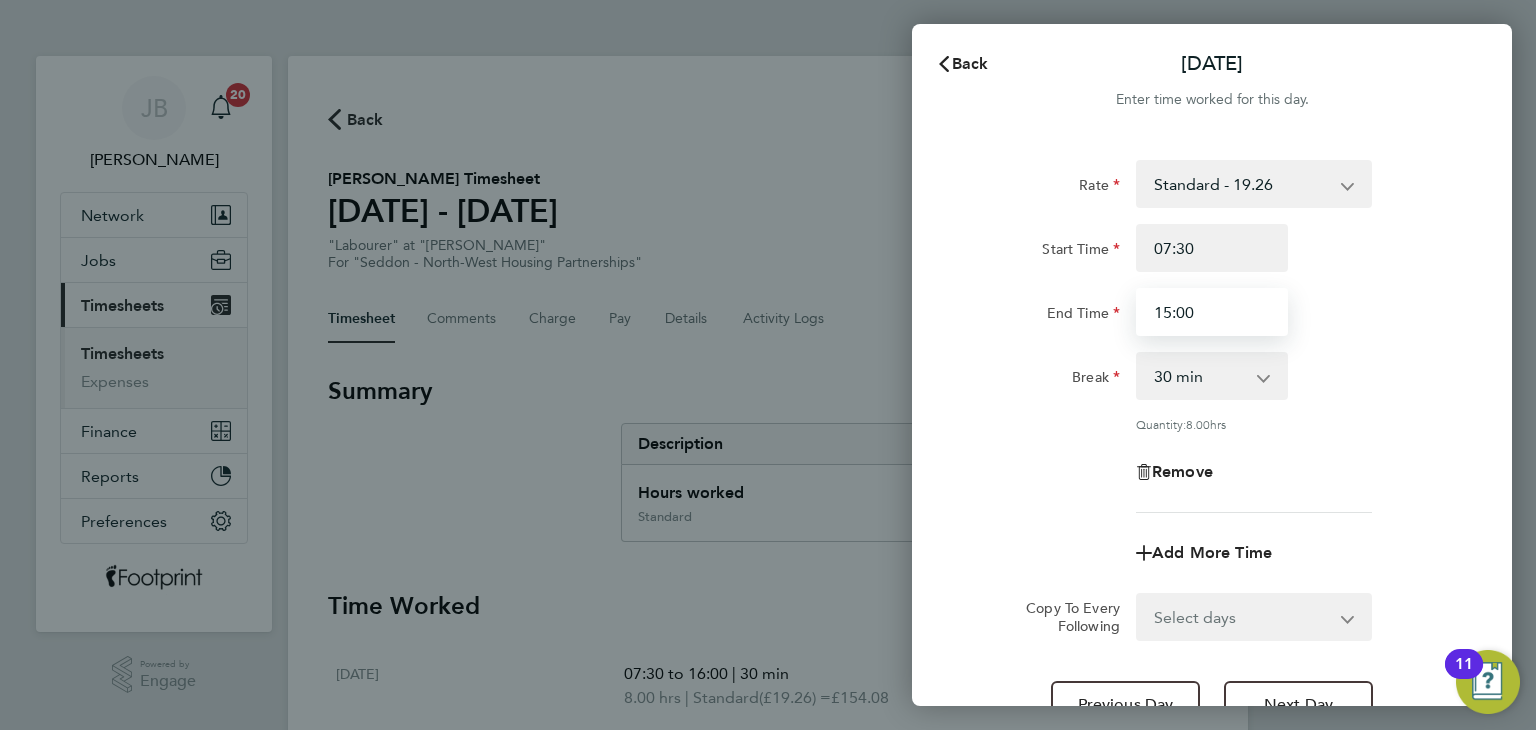 type on "15:00" 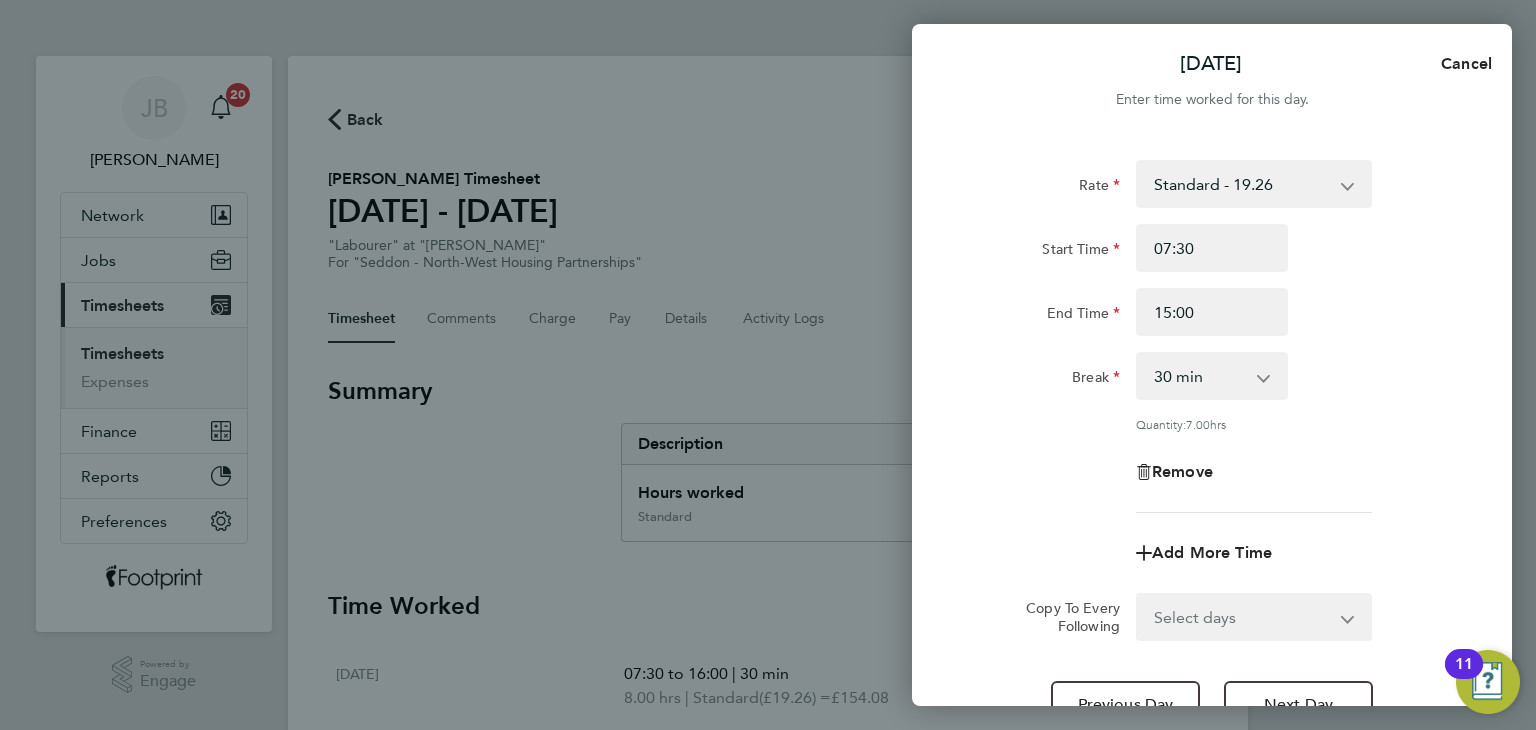 click on "Rate  Standard - 19.26
Start Time 07:30 End Time 15:00 Break  0 min   15 min   30 min   45 min   60 min   75 min   90 min
Quantity:  7.00  hrs
Remove
Add More Time  Copy To Every Following  Select days   Day   Weekend (Sat-Sun)   [DATE]   [DATE]
Previous Day   Next Day" 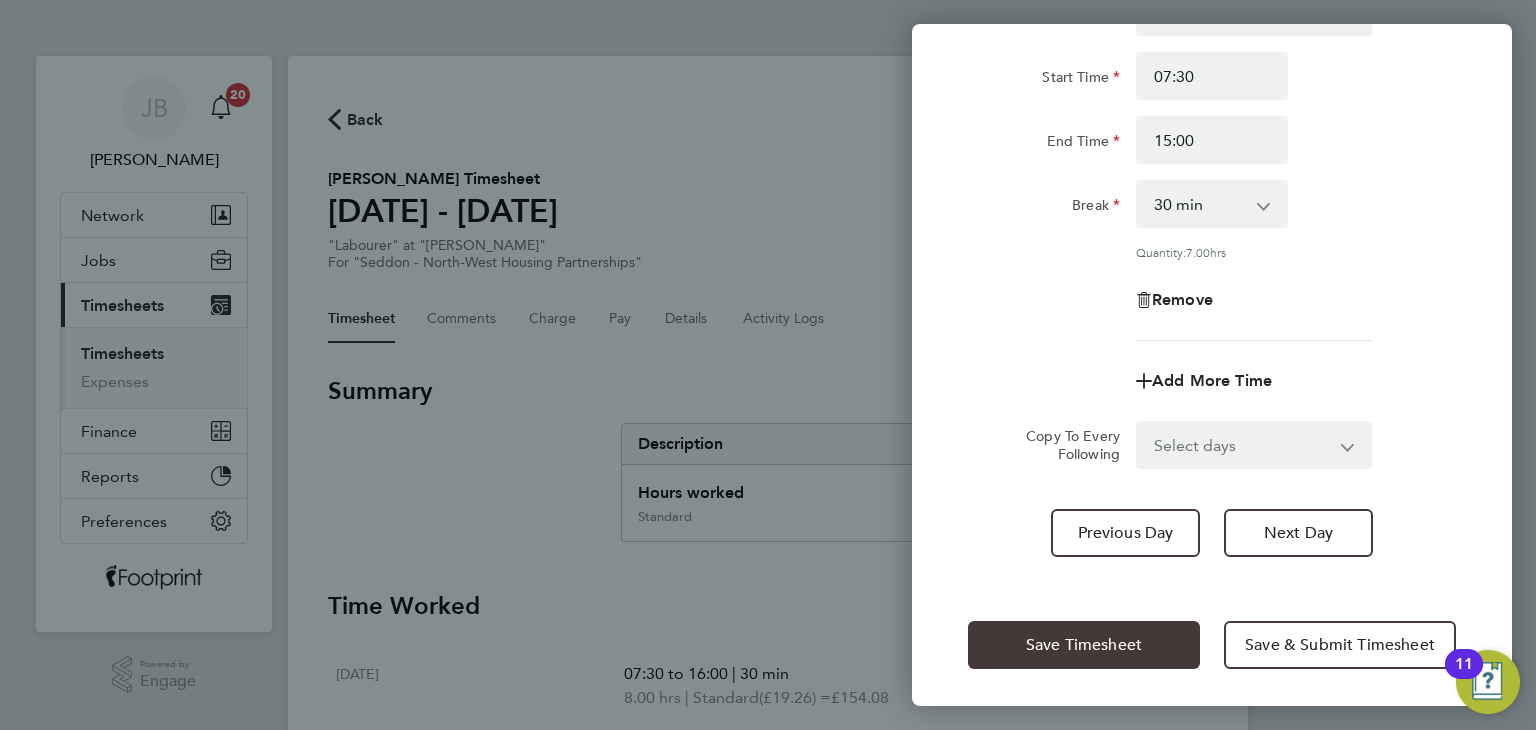 click on "Save Timesheet" 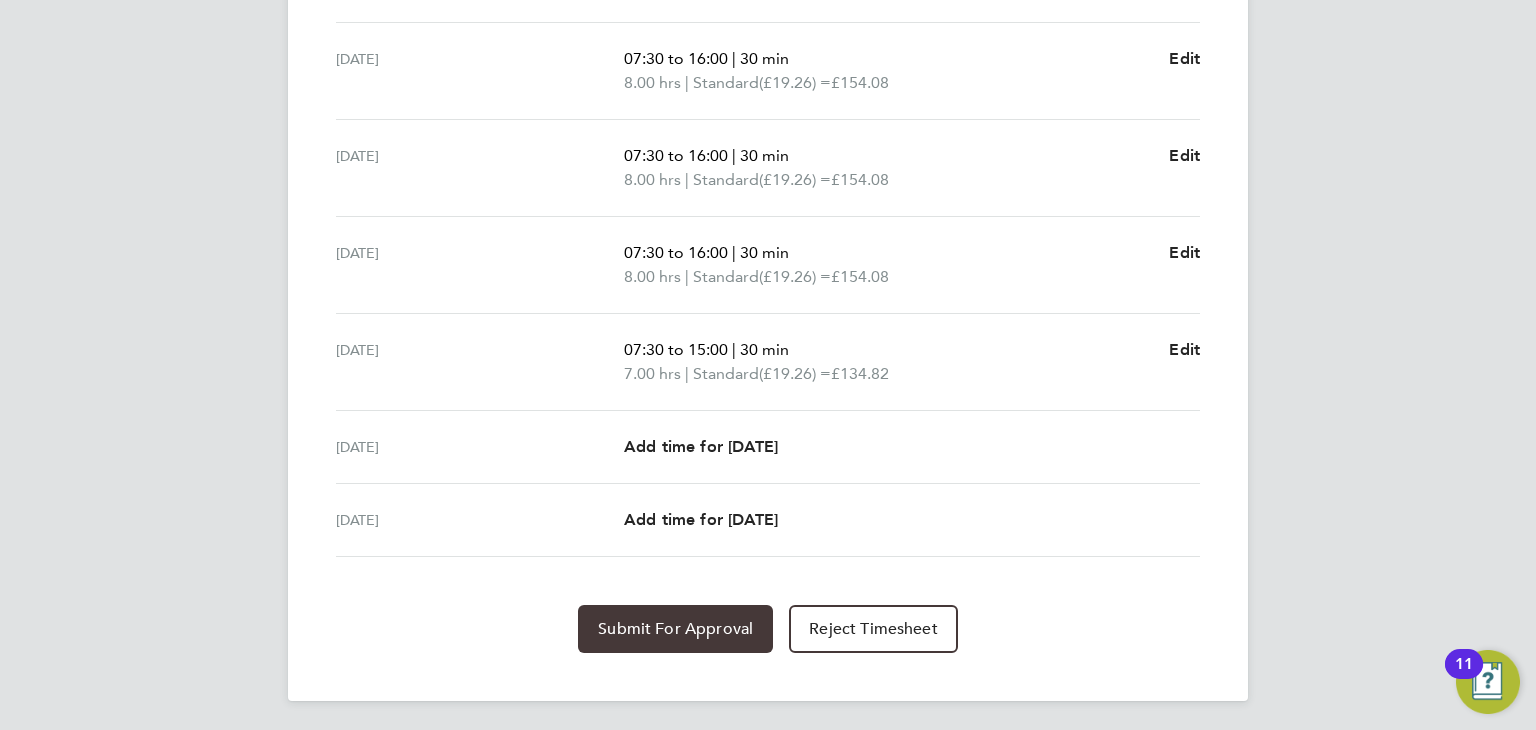 click on "Submit For Approval" 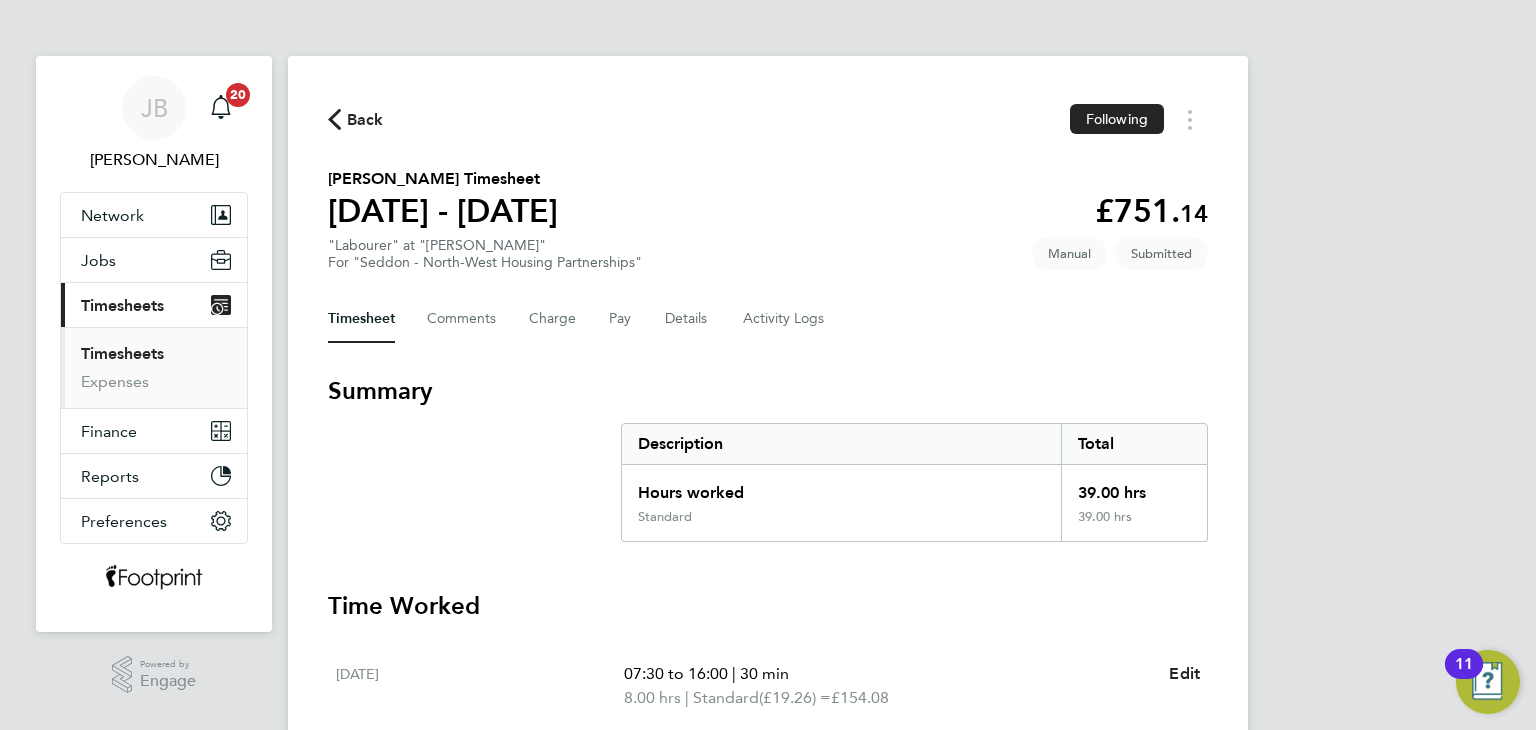 click on "Timesheets" at bounding box center [122, 353] 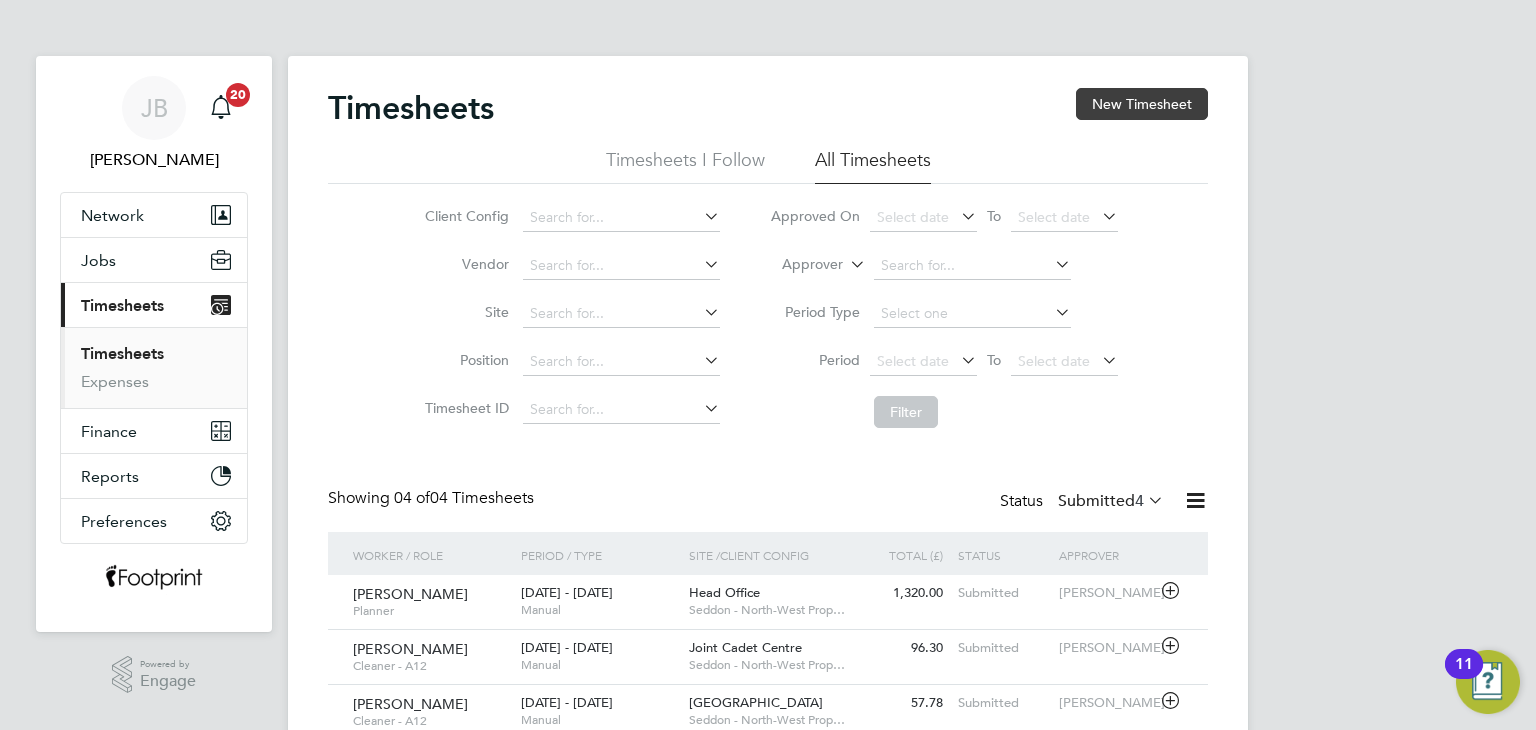 click on "New Timesheet" 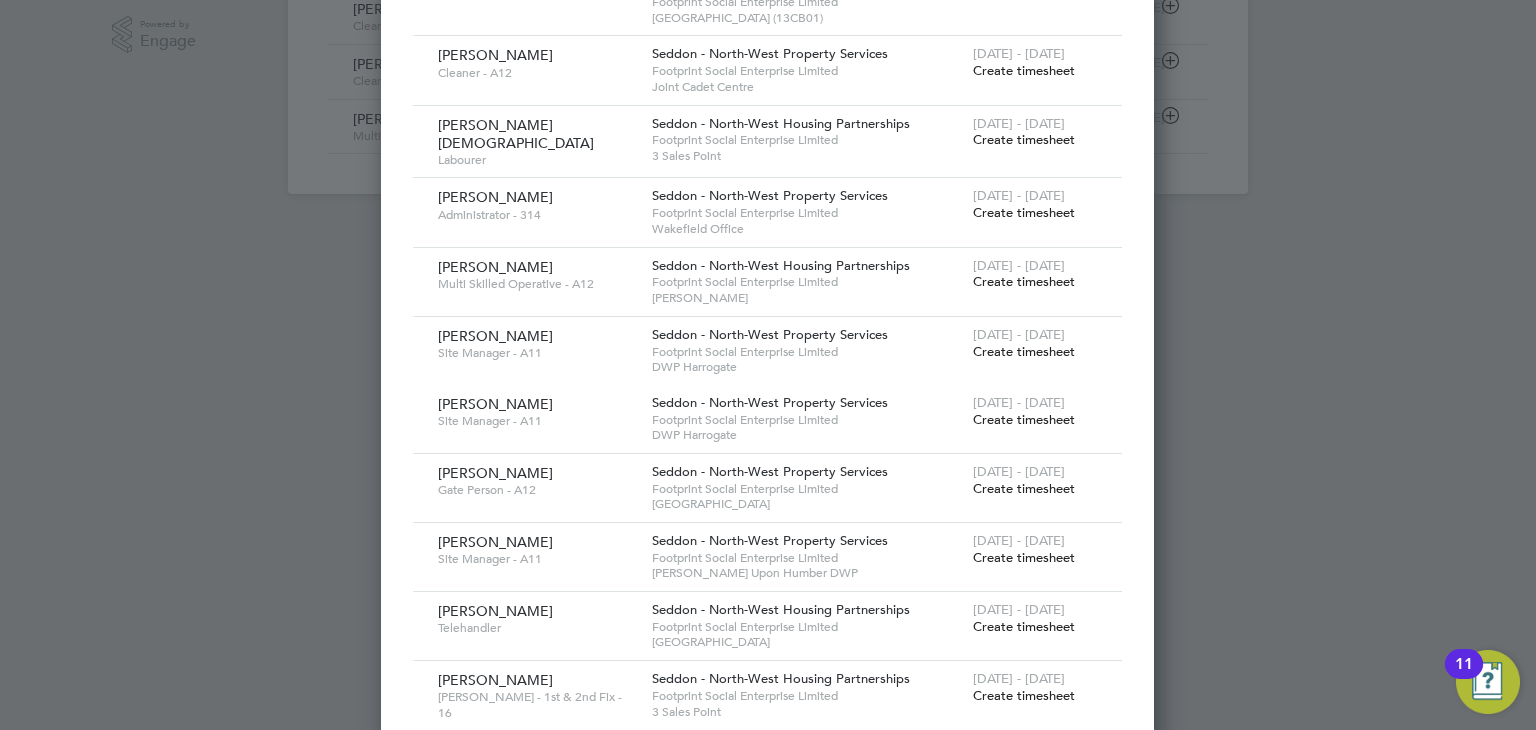 click on "Create timesheet" at bounding box center (1024, 626) 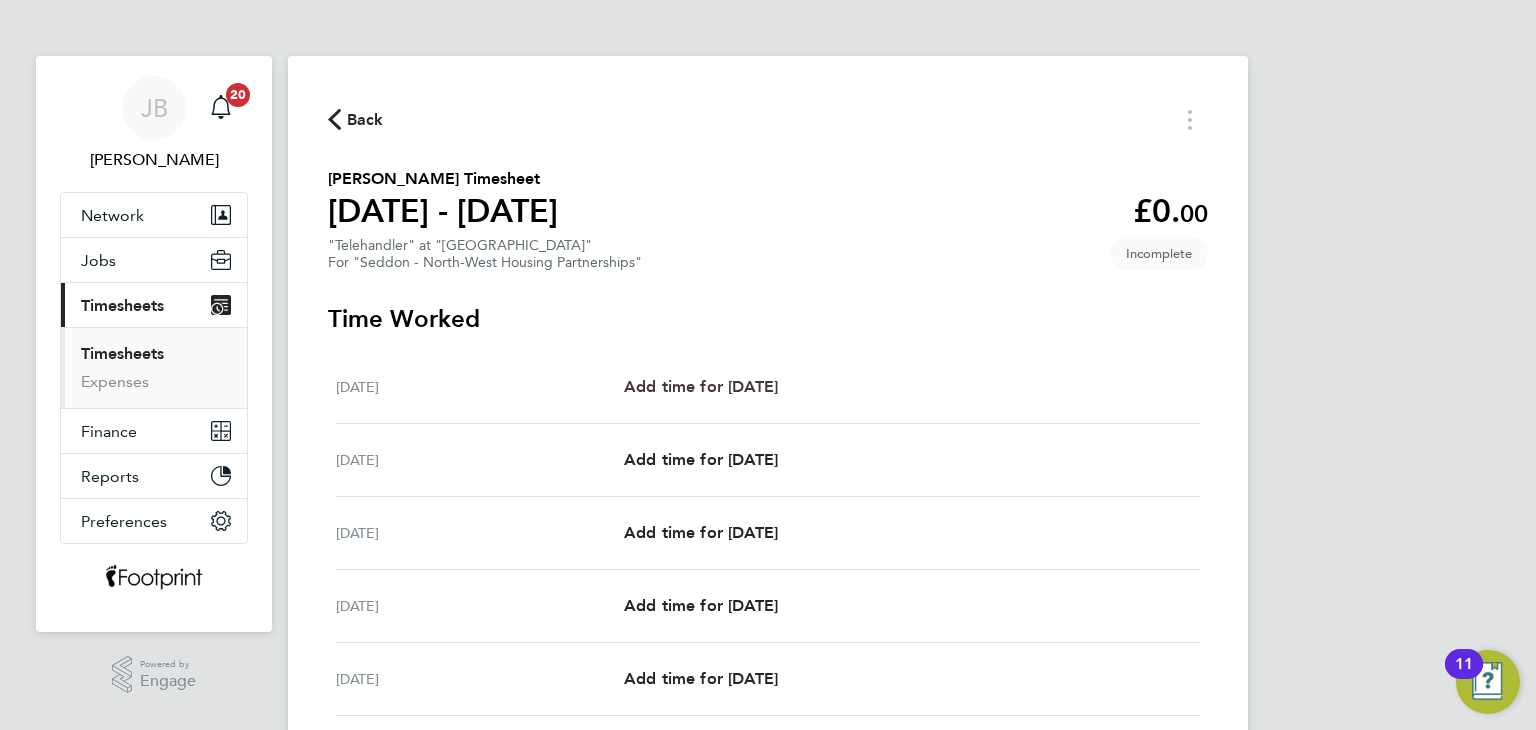 click on "Add time for [DATE]" at bounding box center (701, 386) 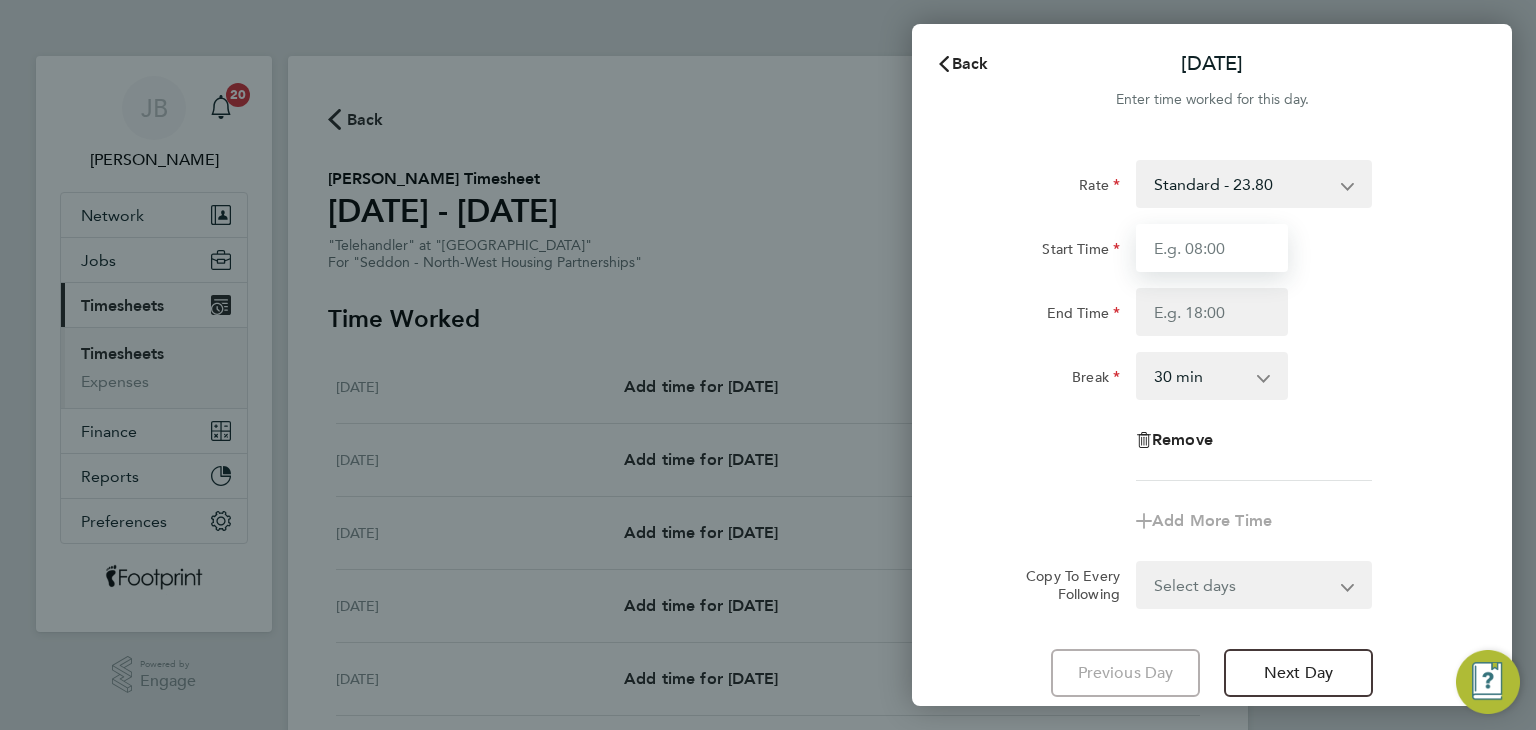 click on "Start Time" at bounding box center (1212, 248) 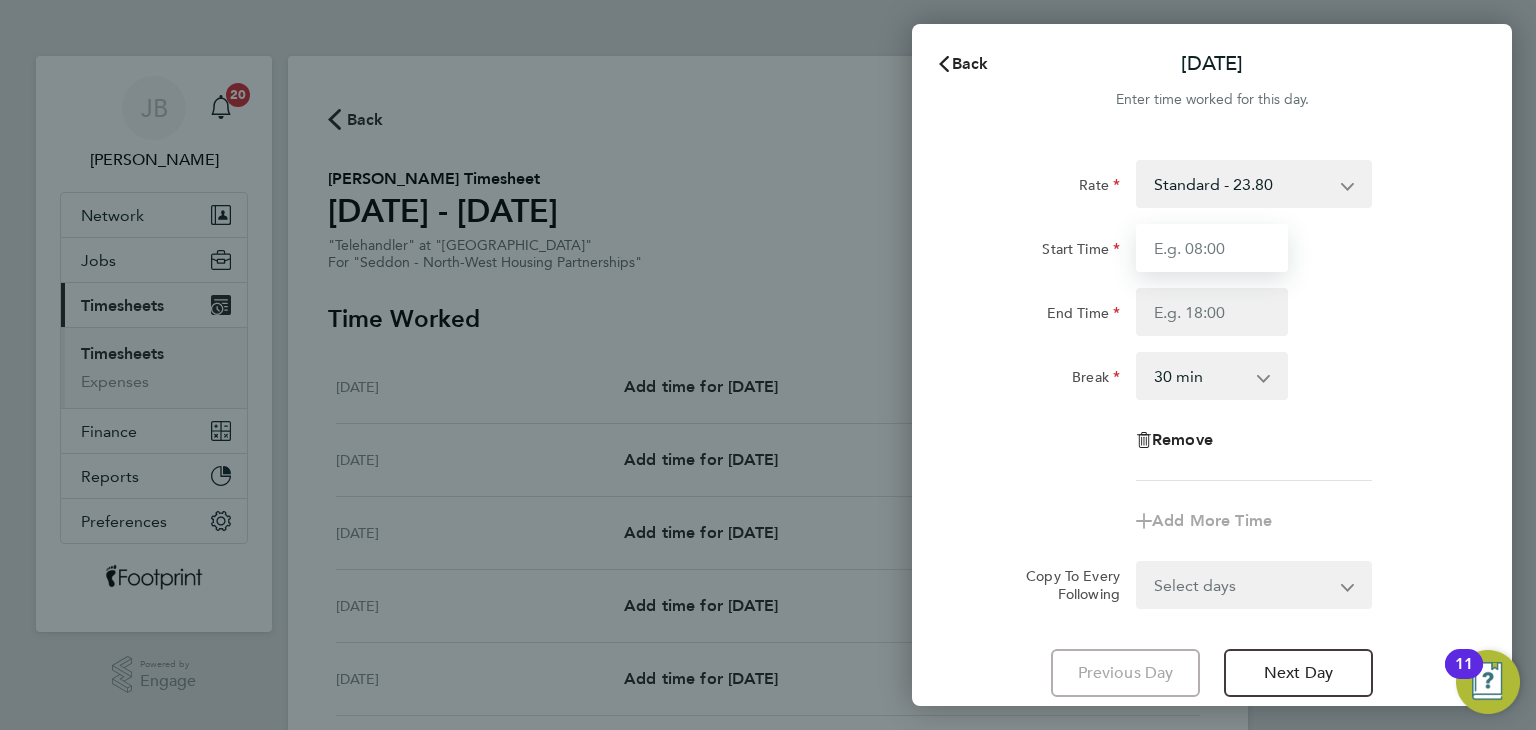 type on "07:30" 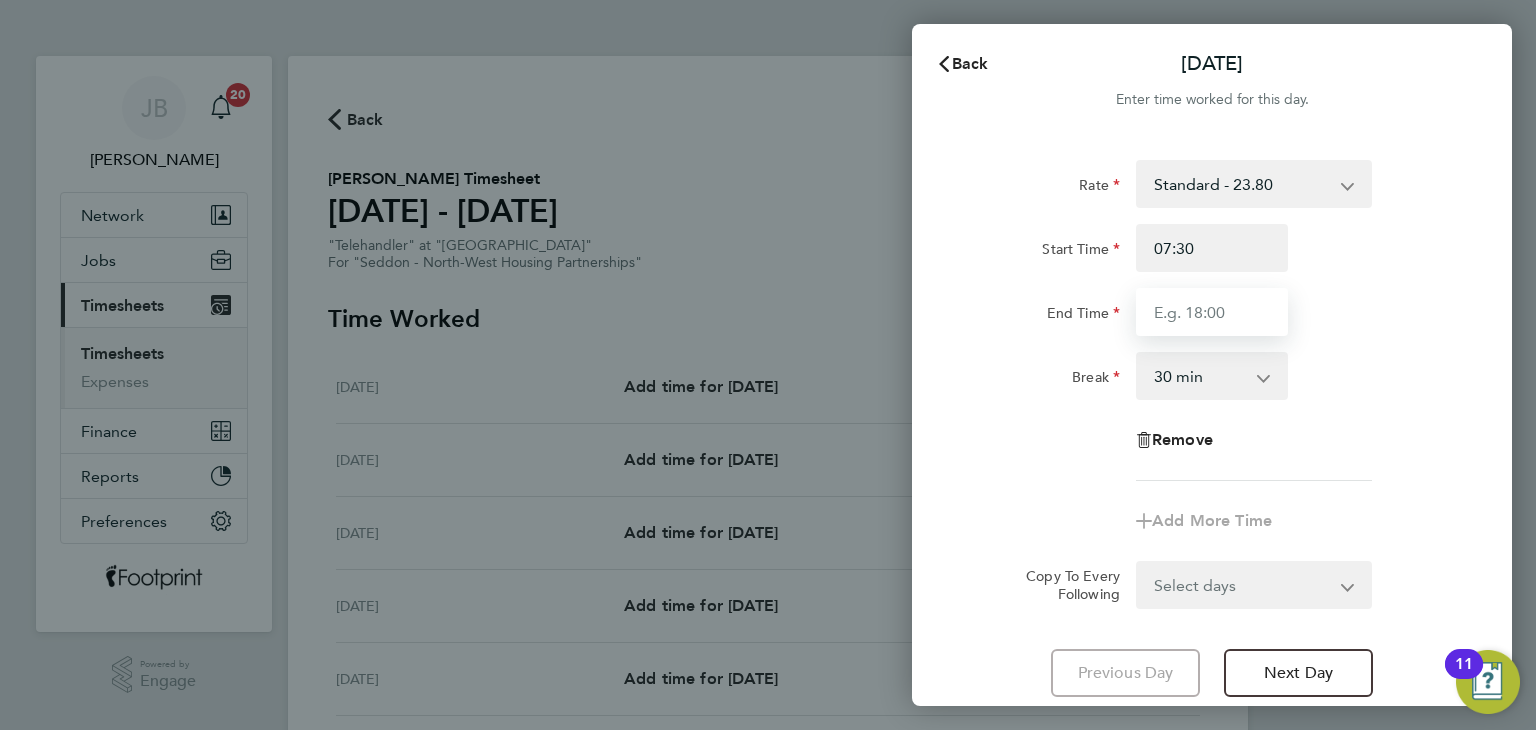 drag, startPoint x: 1189, startPoint y: 269, endPoint x: 1189, endPoint y: 311, distance: 42 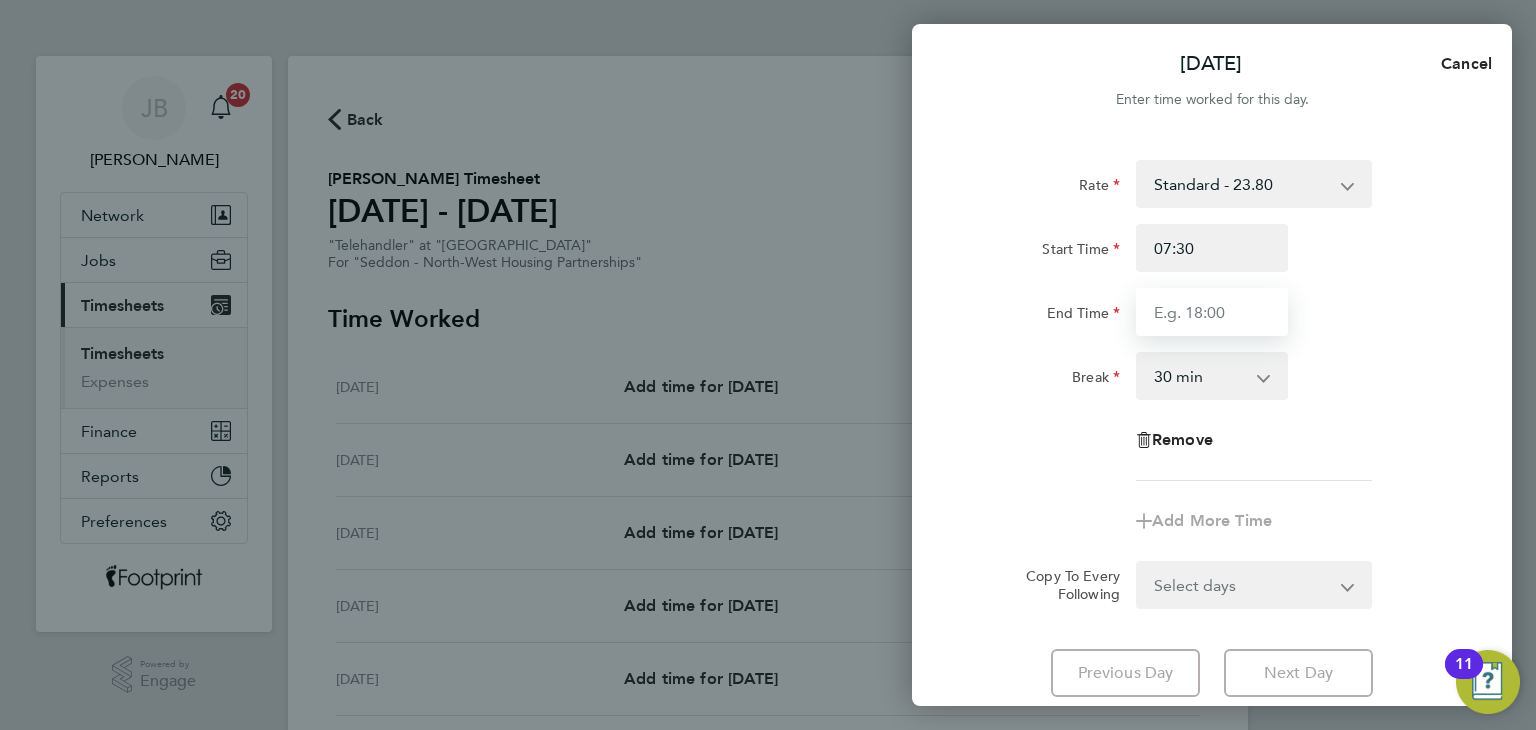 type on "16:00" 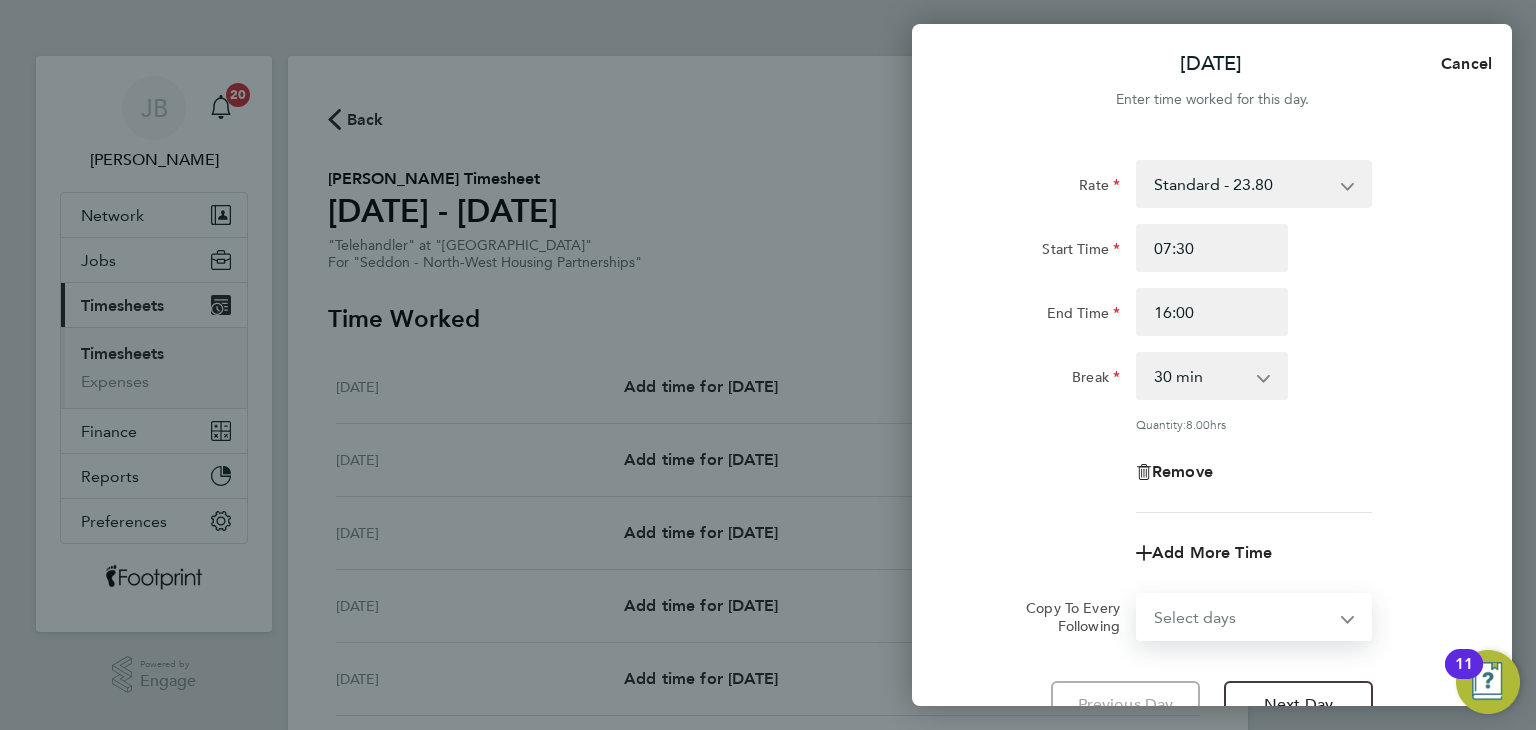 click on "Rate  Standard - 23.80
Start Time 07:30 End Time 16:00 Break  0 min   15 min   30 min   45 min   60 min   75 min   90 min
Quantity:  8.00  hrs
Remove
Add More Time  Copy To Every Following  Select days   Day   Weekday (Mon-Fri)   Weekend (Sat-Sun)   [DATE]   [DATE]   [DATE]   [DATE]   [DATE]   [DATE]" 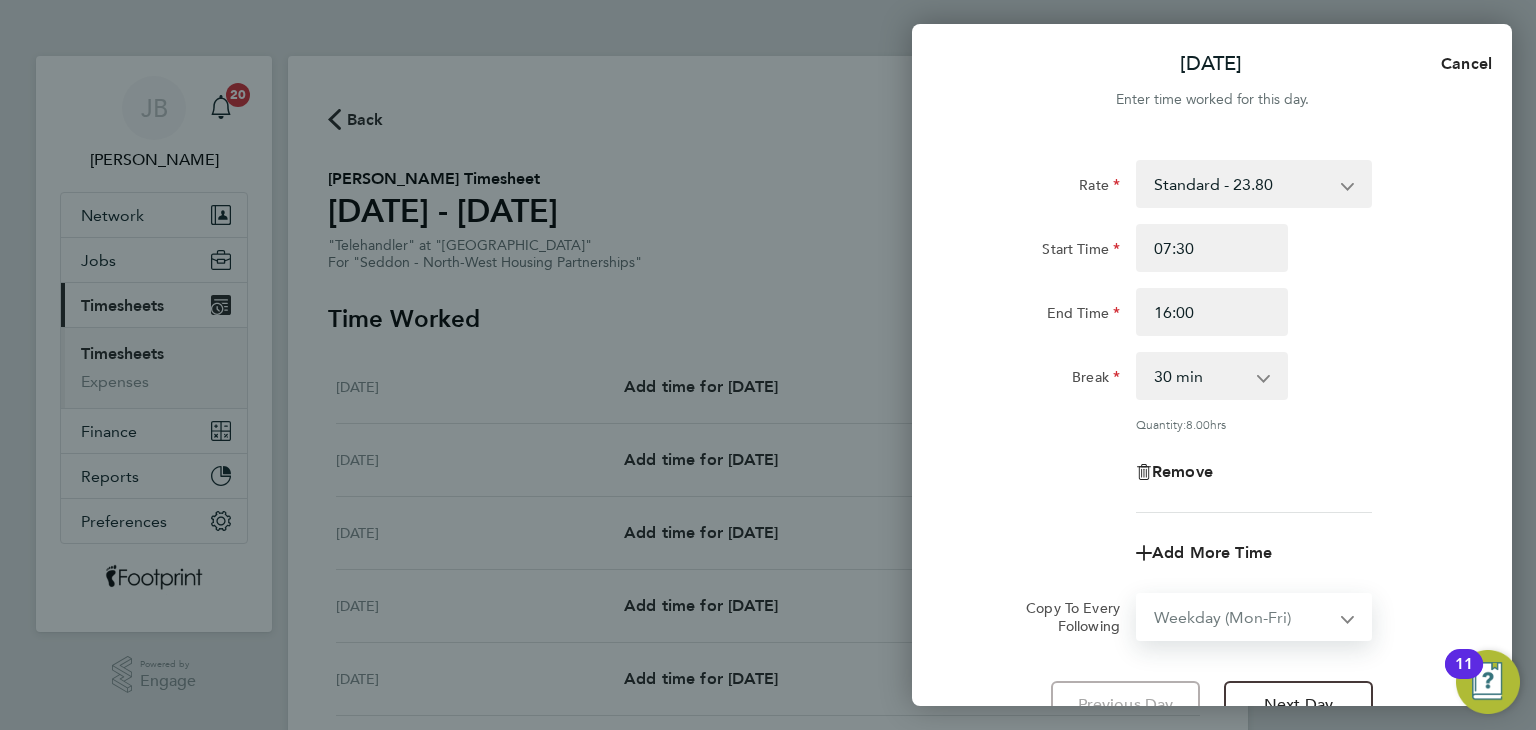 click on "Select days   Day   Weekday (Mon-Fri)   Weekend (Sat-Sun)   [DATE]   [DATE]   [DATE]   [DATE]   [DATE]   [DATE]" at bounding box center (1243, 617) 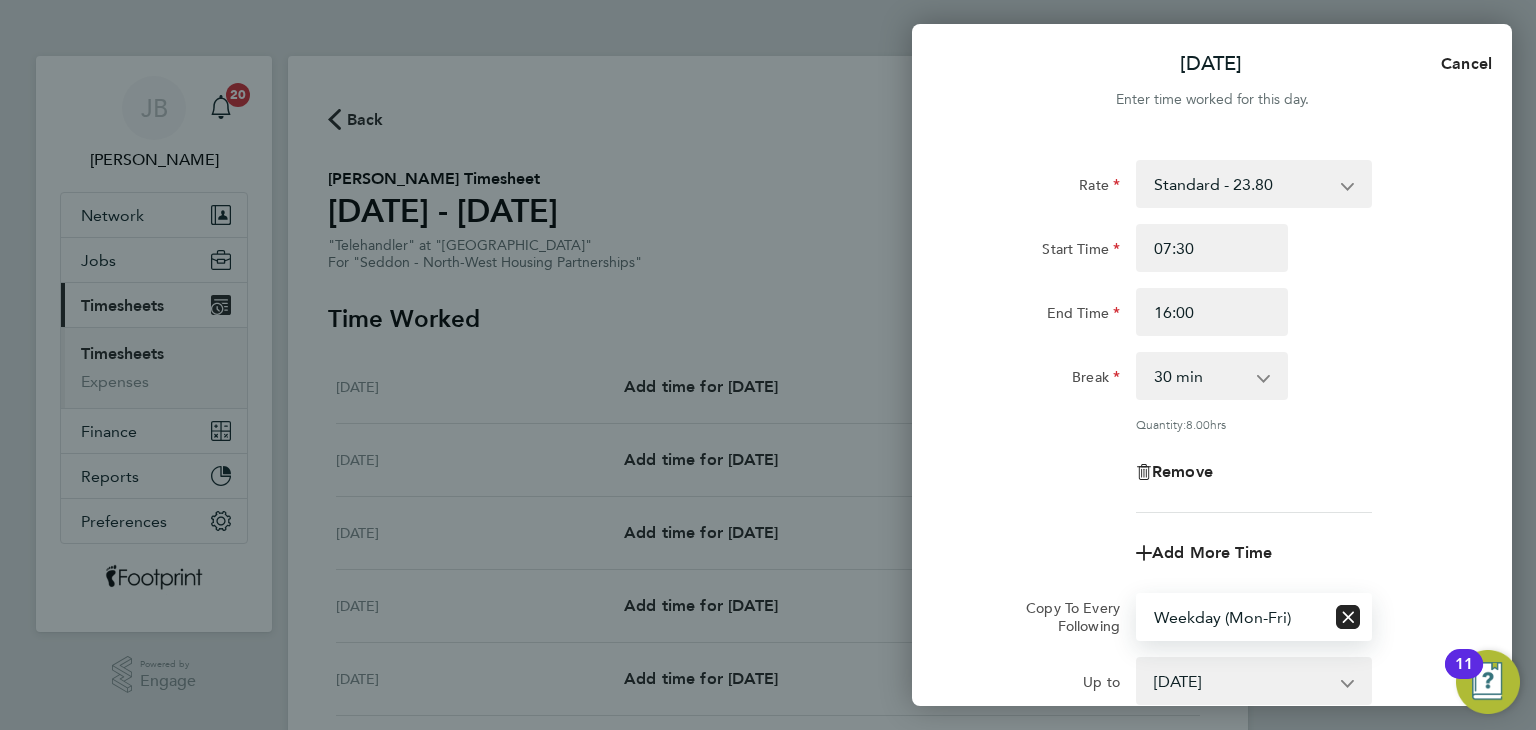 click on "Rate  Standard - 23.80
Start Time 07:30 End Time 16:00 Break  0 min   15 min   30 min   45 min   60 min   75 min   90 min
Quantity:  8.00  hrs
Remove" 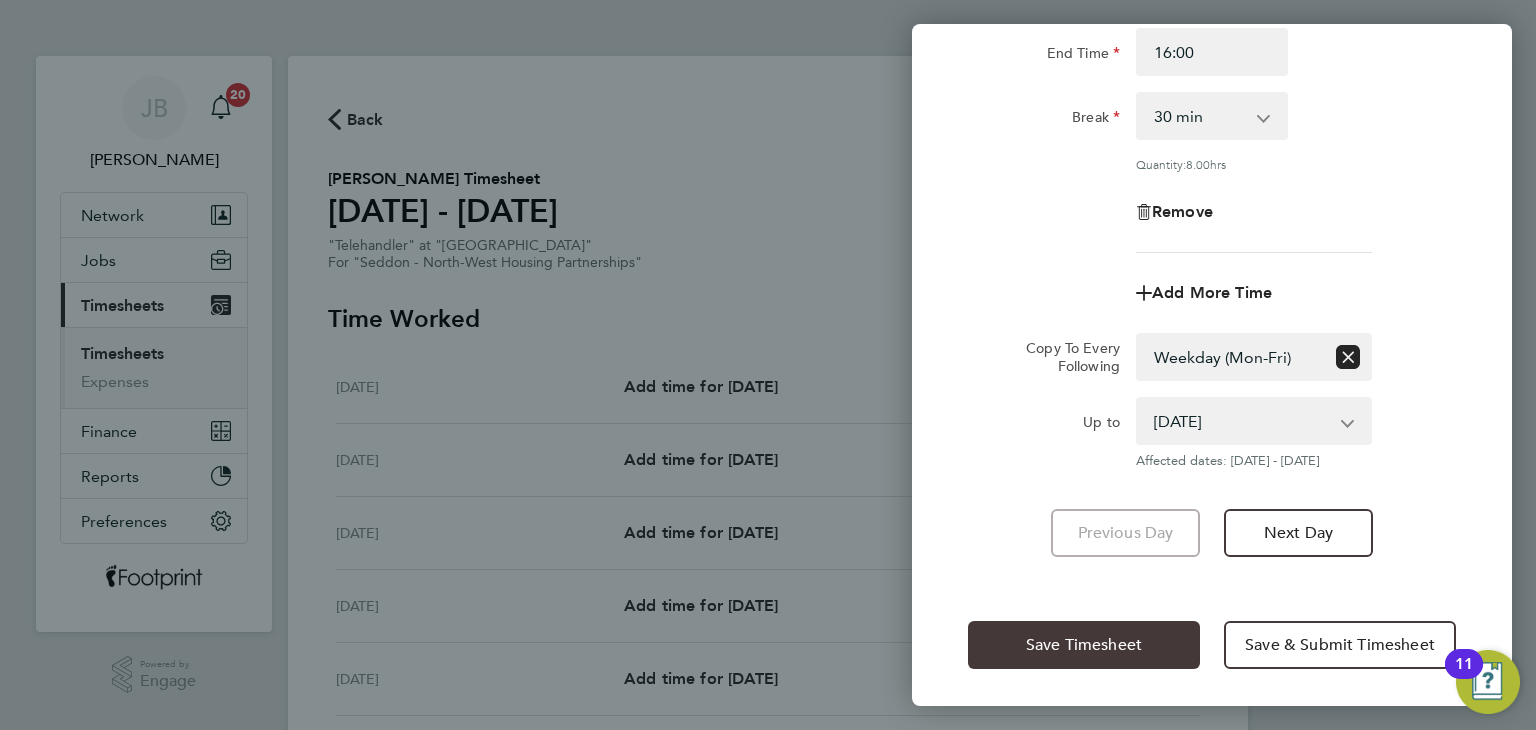 click on "Save Timesheet" 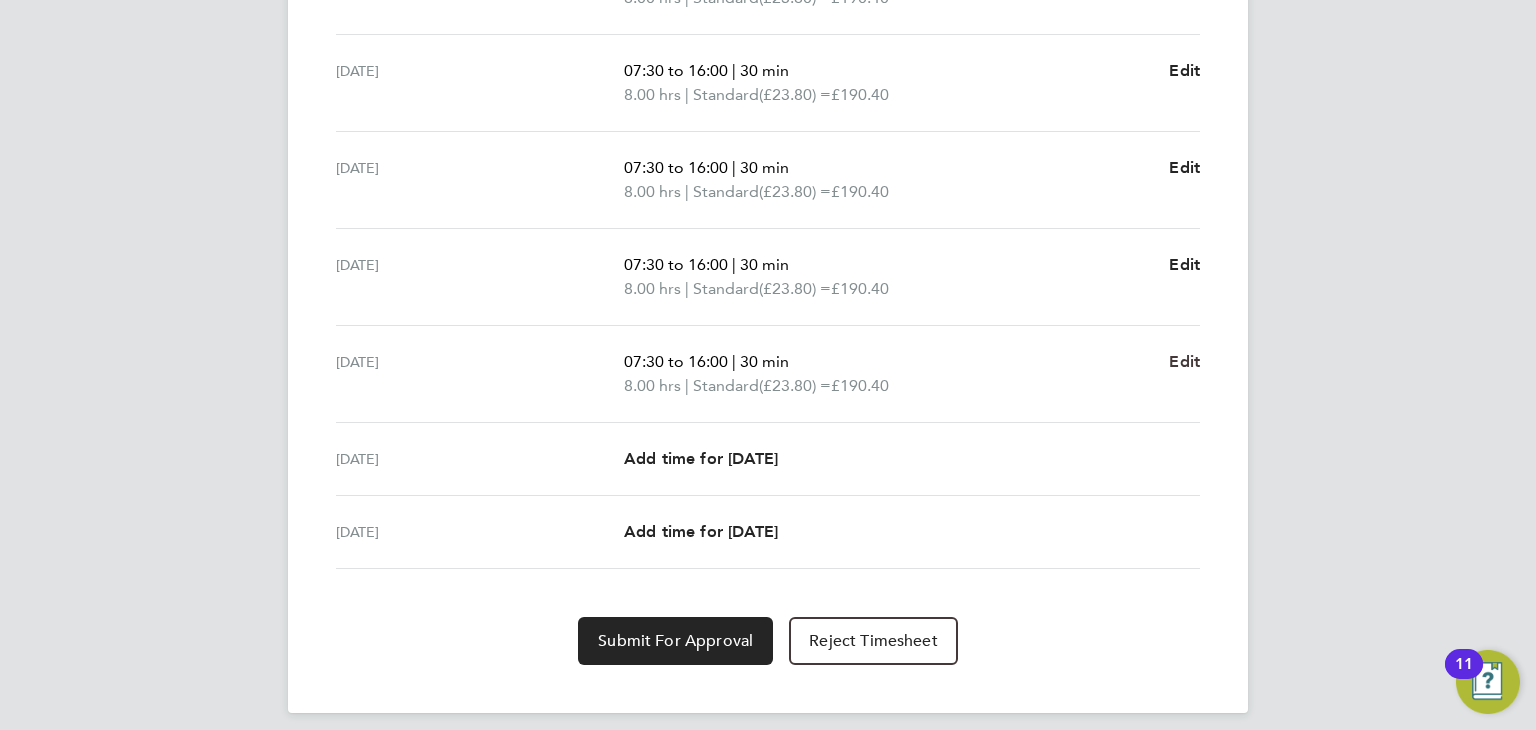 click on "Edit" at bounding box center (1184, 361) 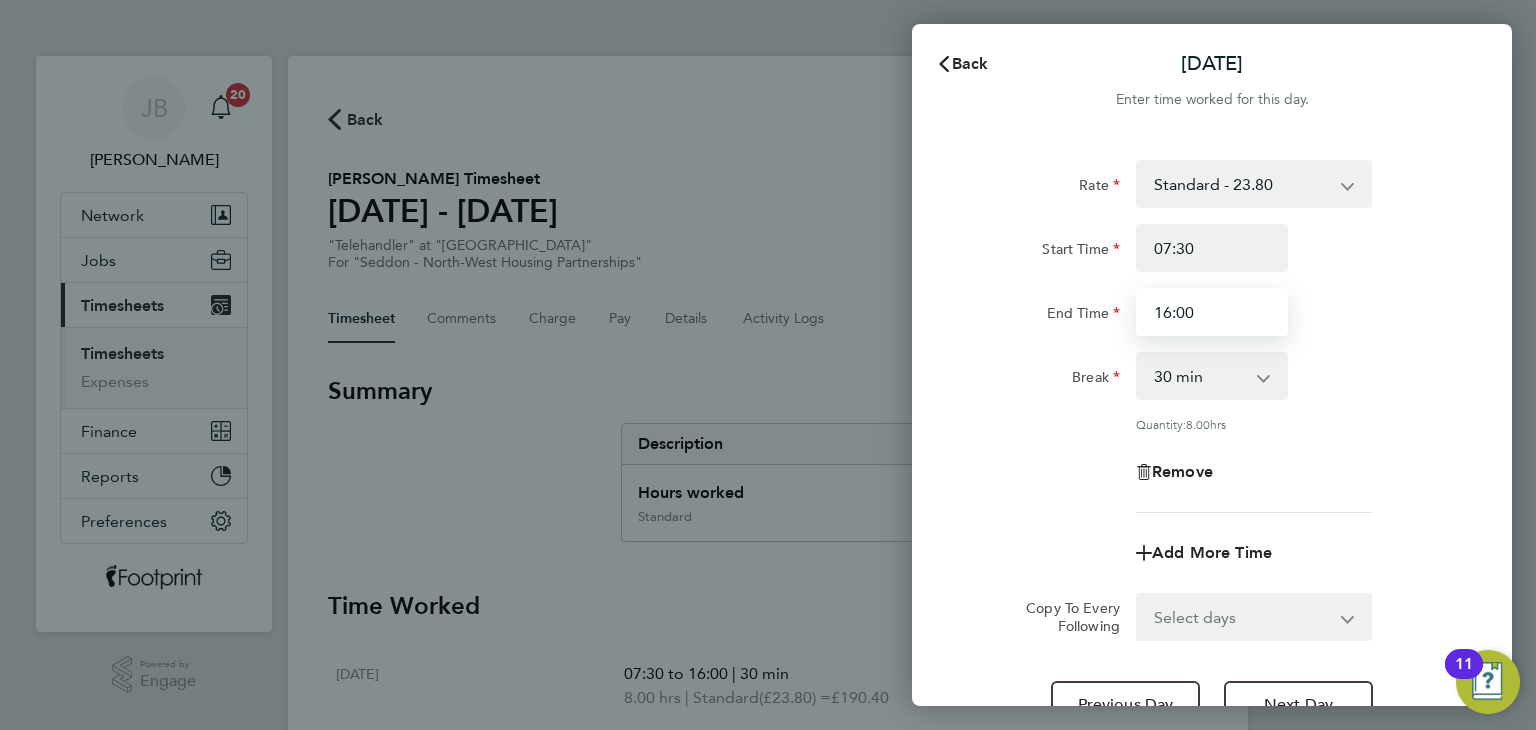 drag, startPoint x: 1207, startPoint y: 313, endPoint x: 954, endPoint y: 312, distance: 253.00198 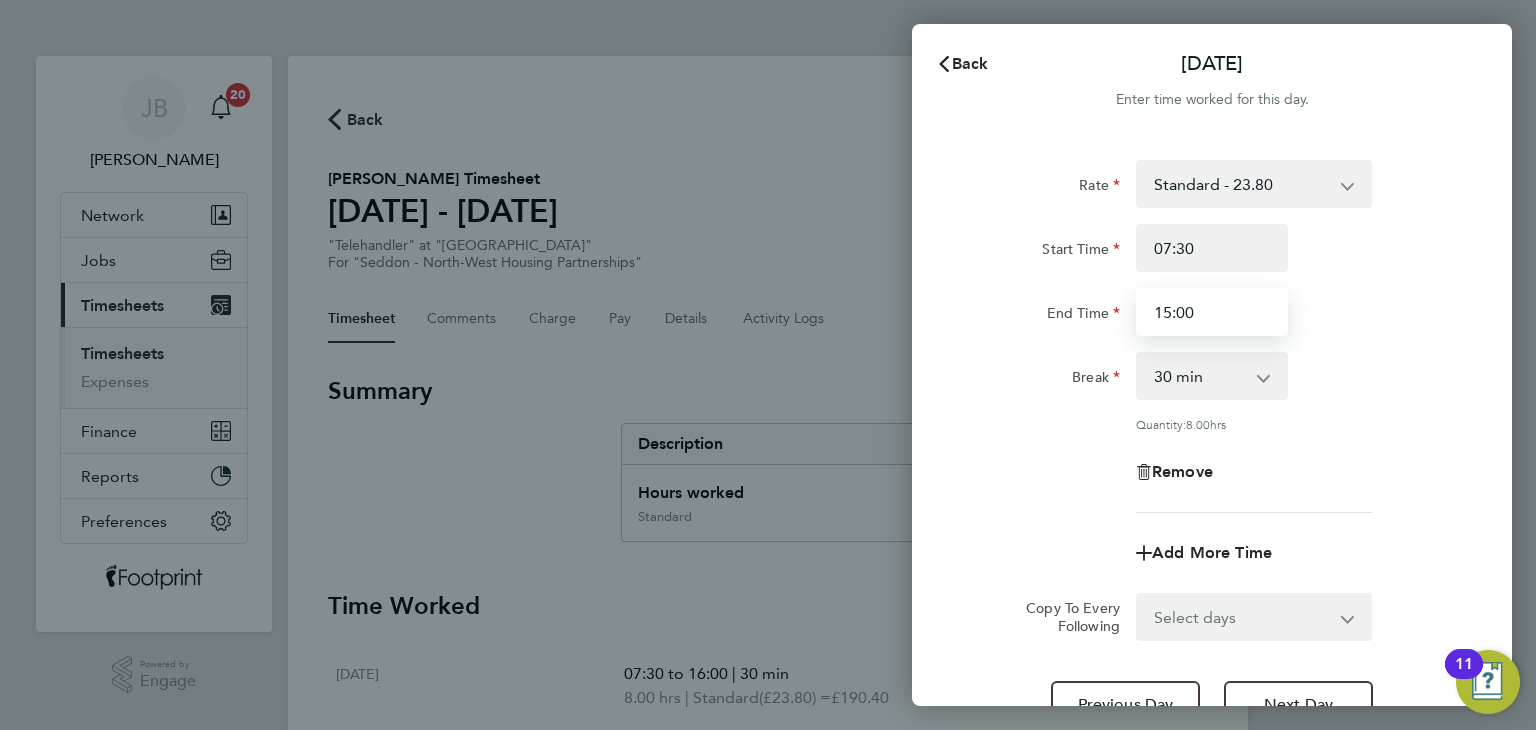 type on "15:00" 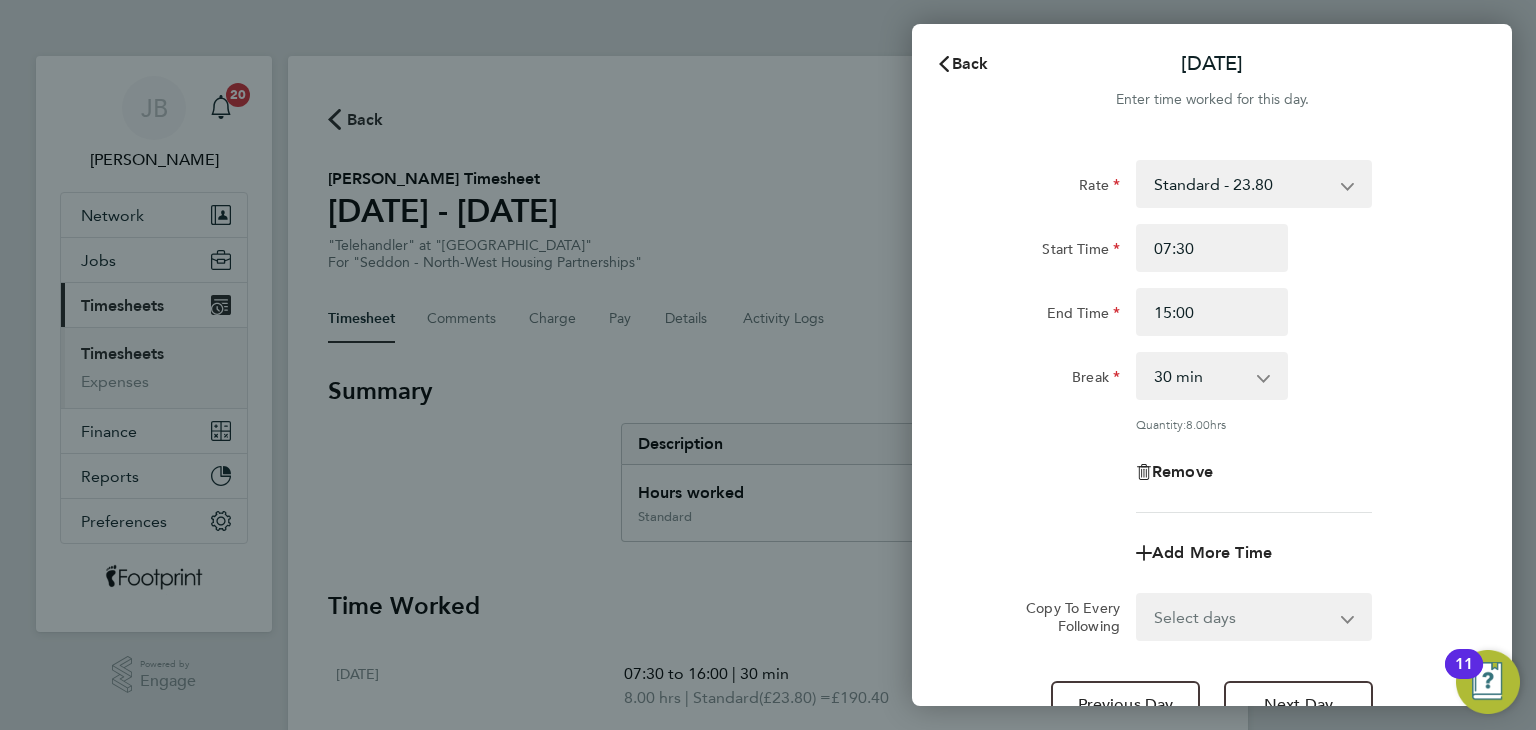 click on "Rate  Standard - 23.80
Start Time 07:30 End Time 15:00 Break  0 min   15 min   30 min   45 min   60 min   75 min   90 min
Quantity:  8.00  hrs
Remove
Add More Time  Copy To Every Following  Select days   Day   Weekend (Sat-Sun)   [DATE]   [DATE]
Previous Day   Next Day" 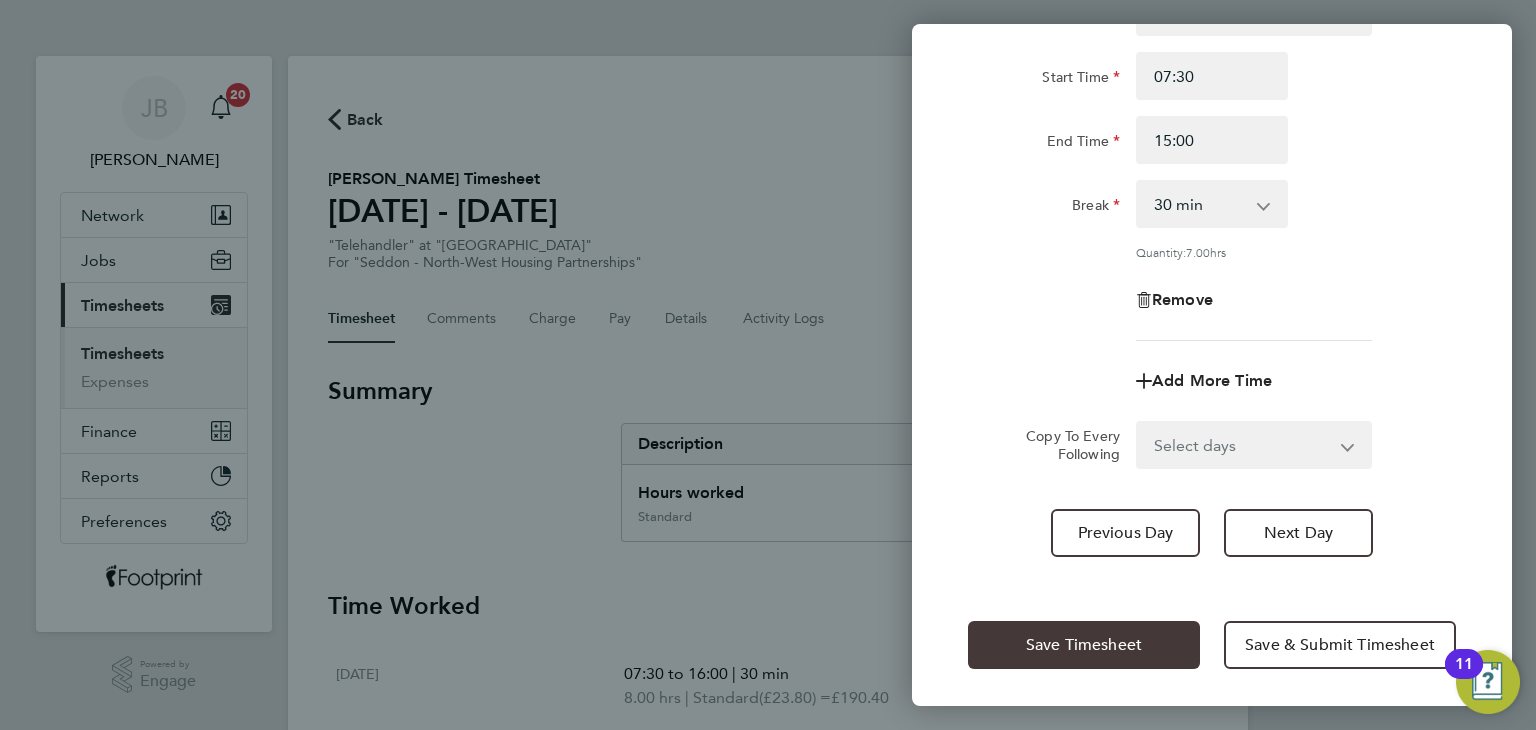 click on "Save Timesheet" 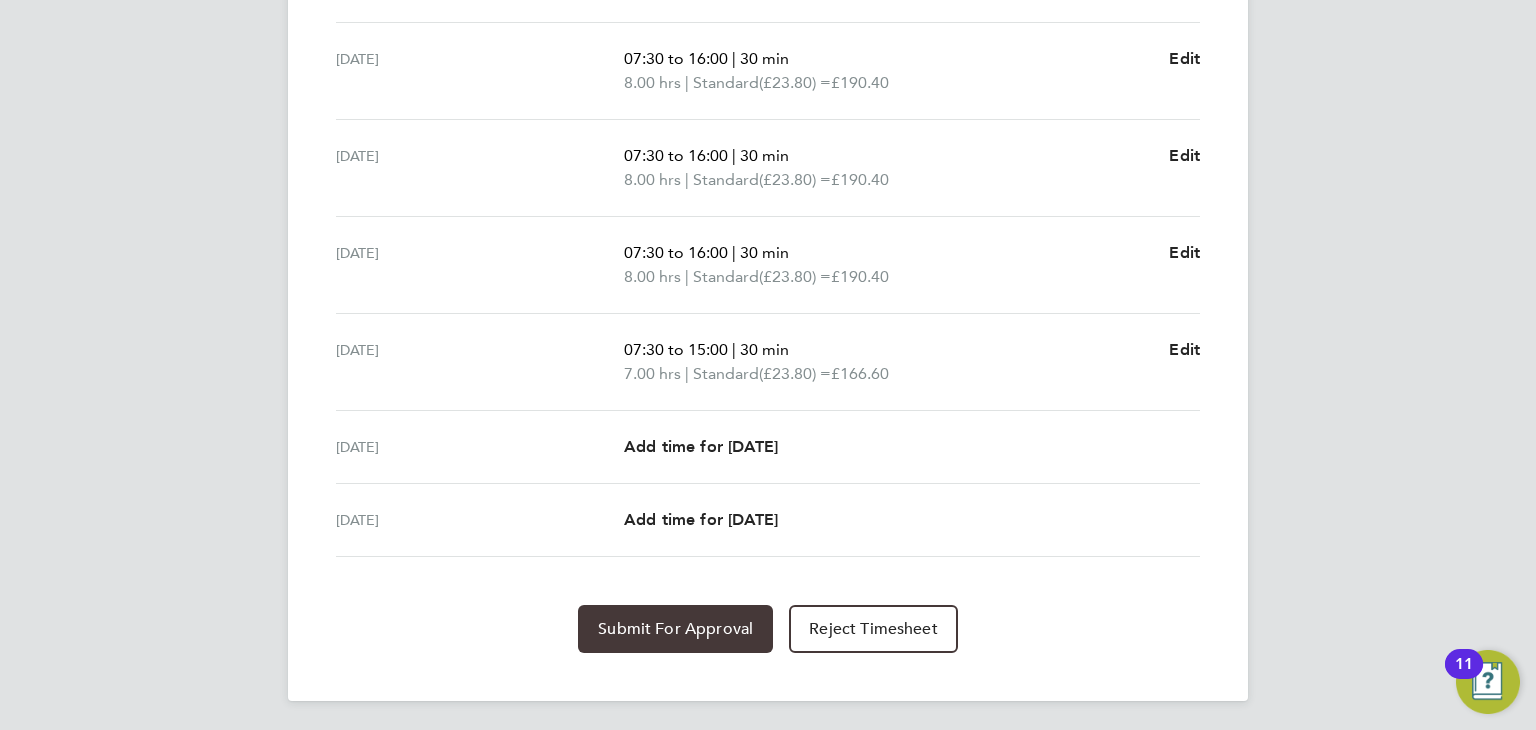 click on "Submit For Approval" 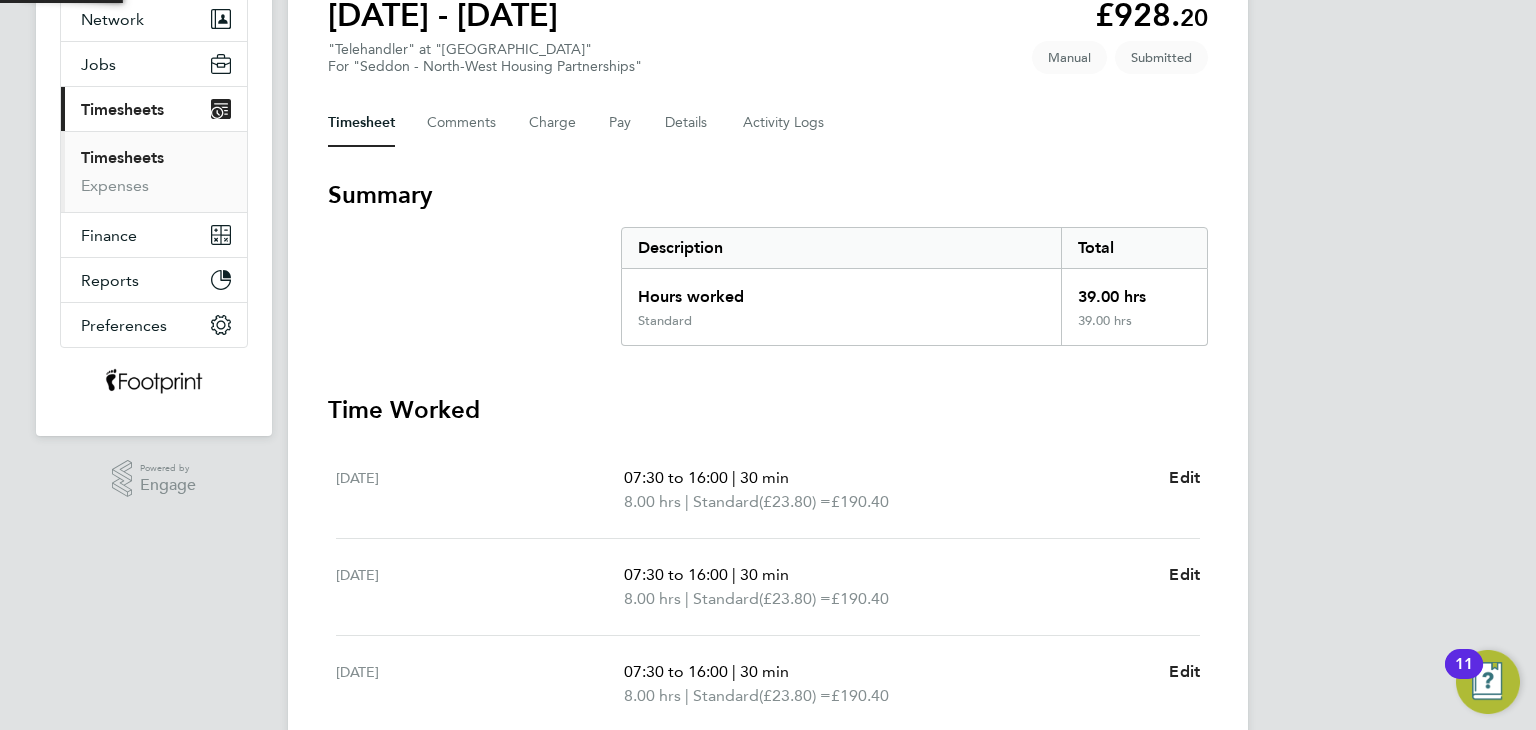 scroll, scrollTop: 12, scrollLeft: 0, axis: vertical 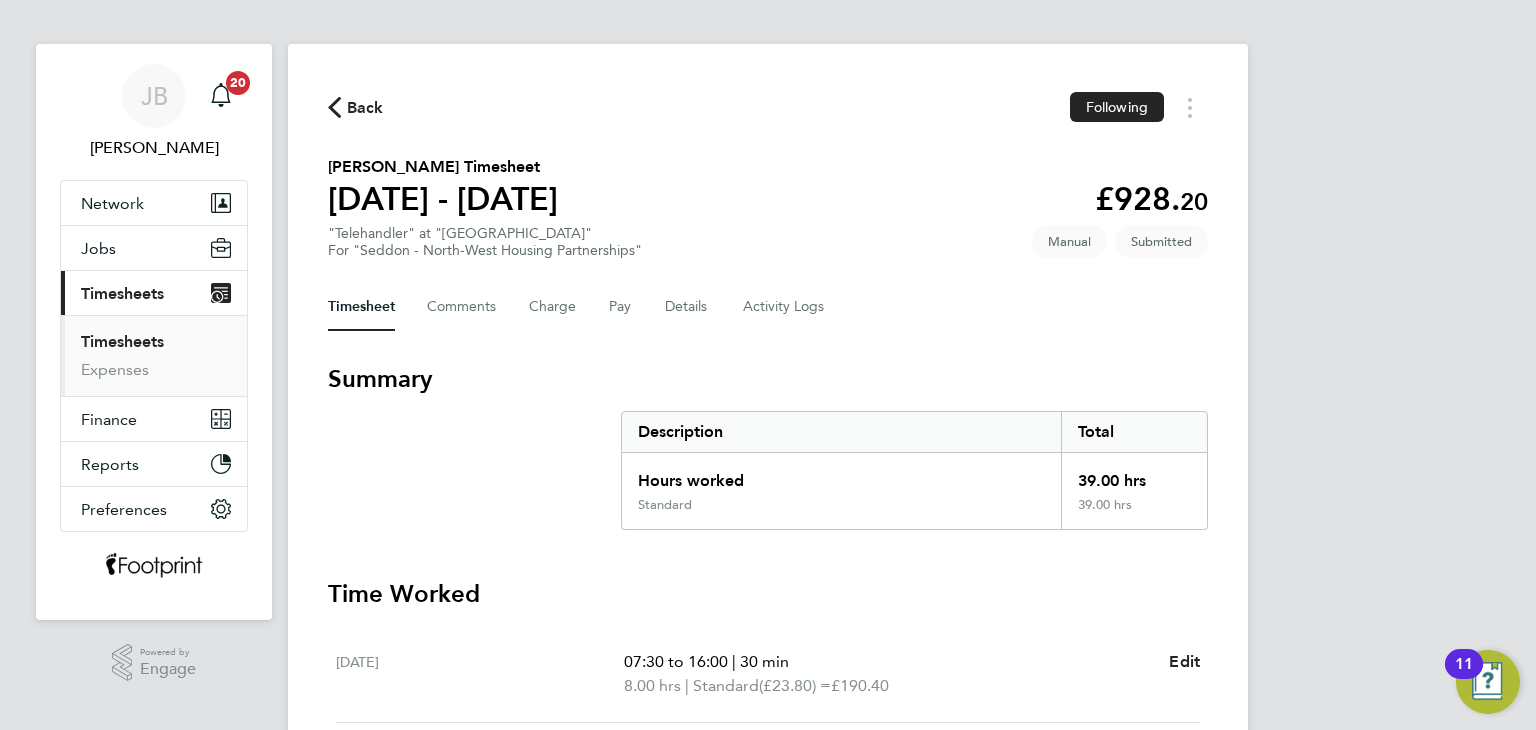 click on "Timesheets" at bounding box center [122, 341] 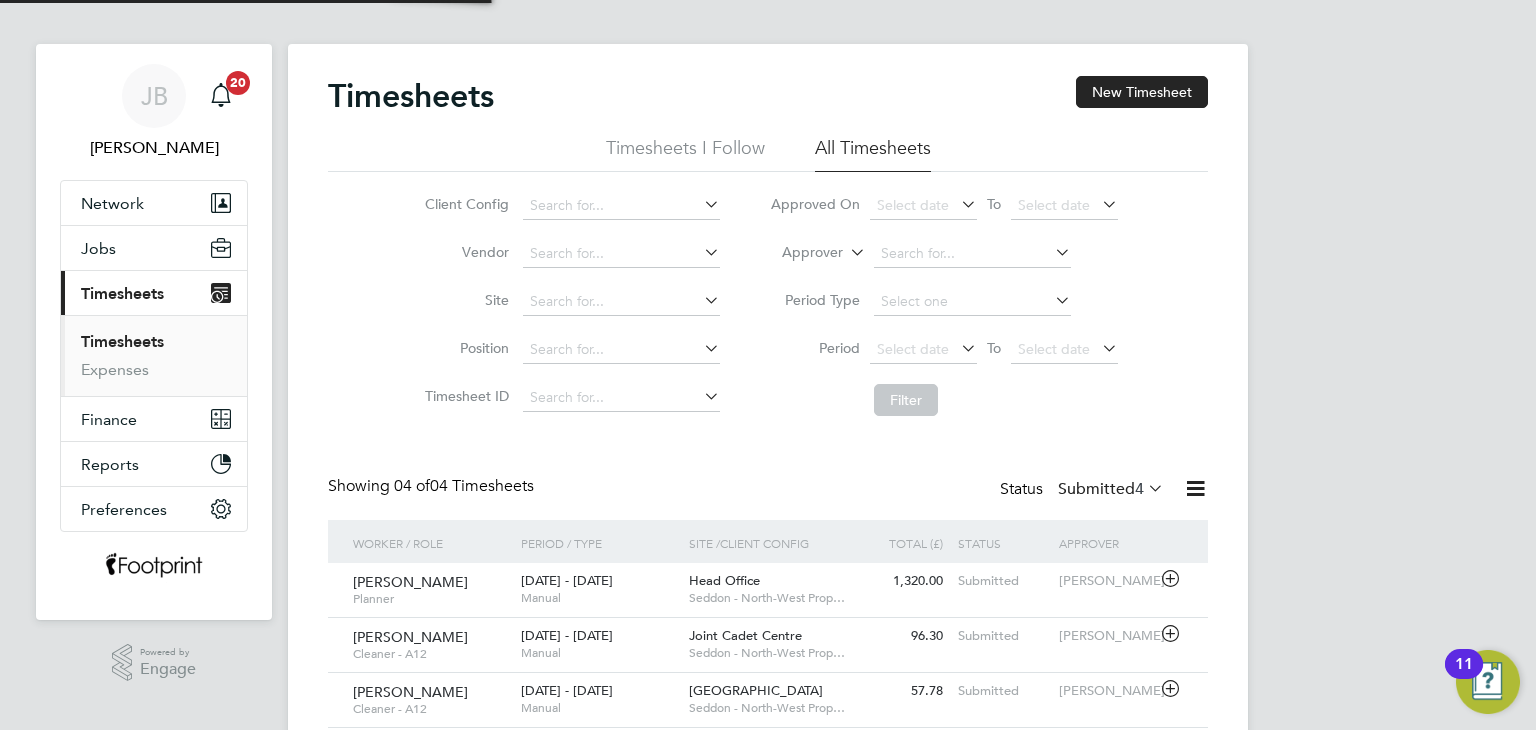 scroll, scrollTop: 0, scrollLeft: 0, axis: both 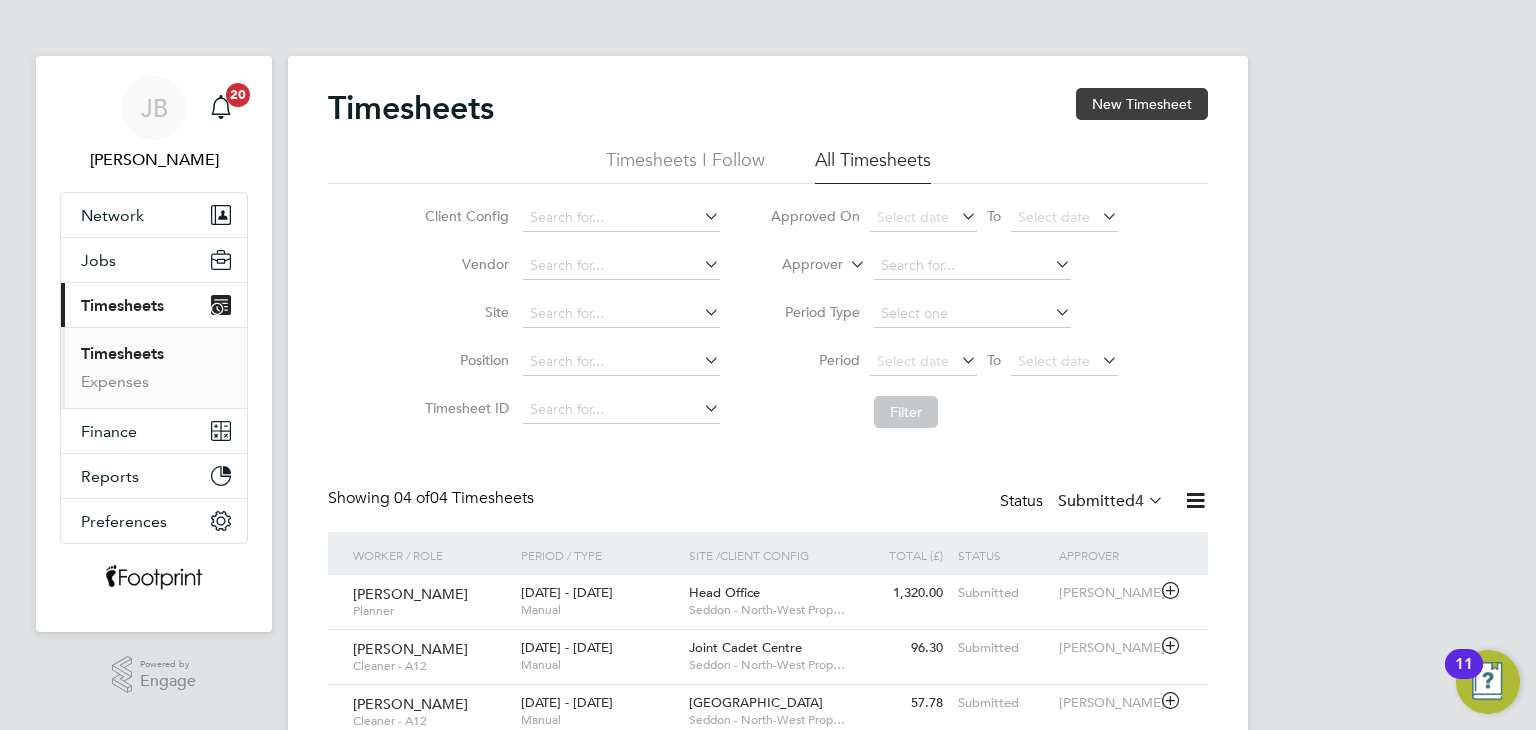 click on "New Timesheet" 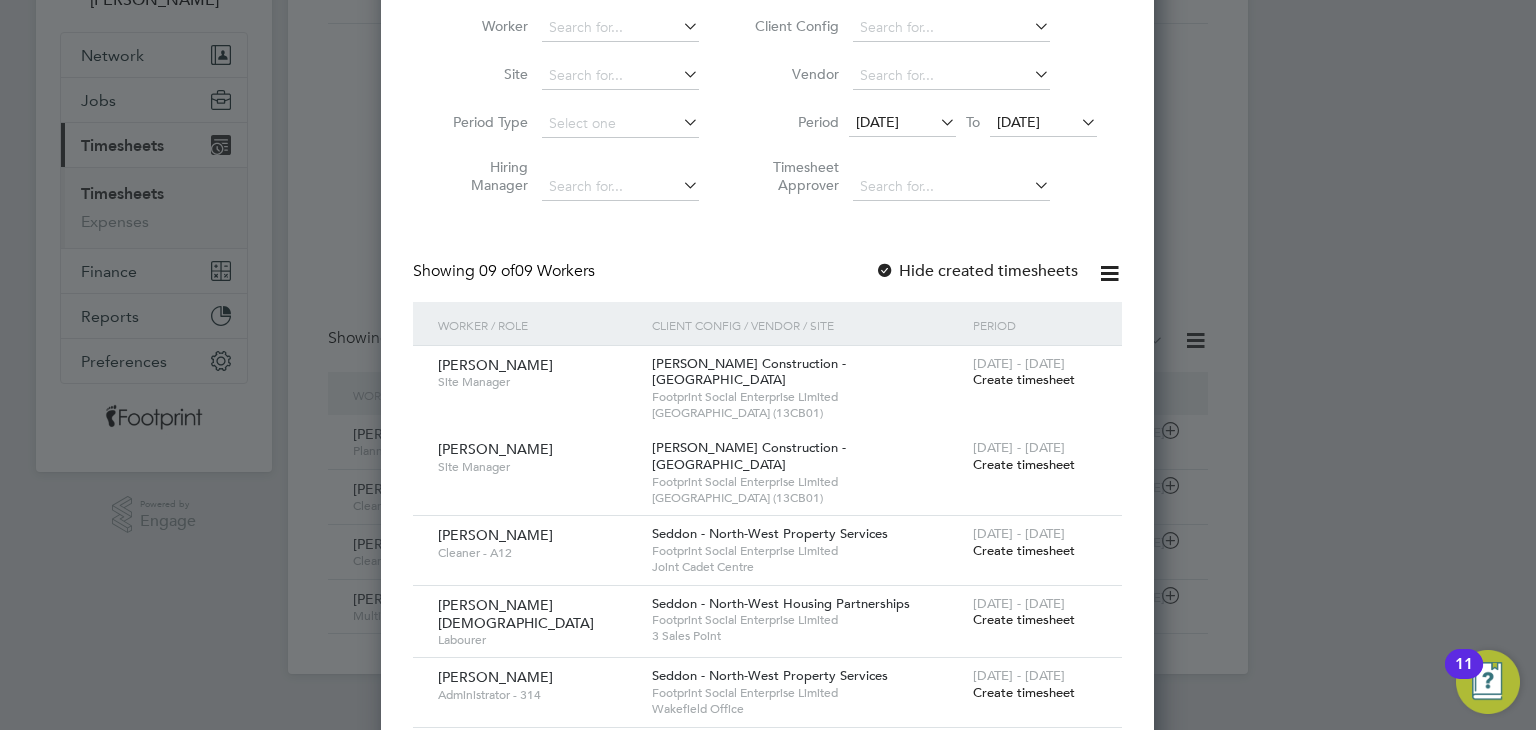 scroll, scrollTop: 300, scrollLeft: 0, axis: vertical 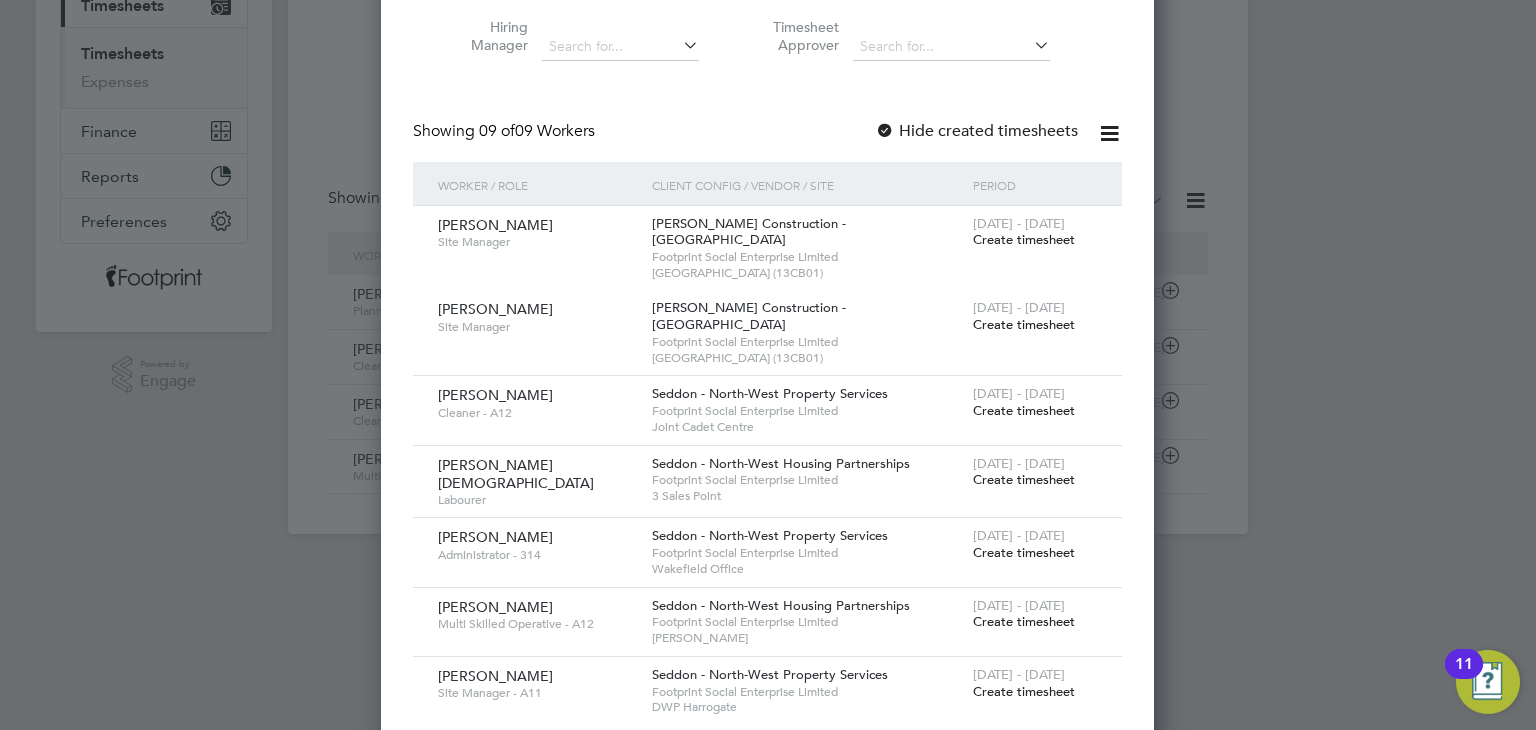 click on "Create timesheet" at bounding box center (1024, 479) 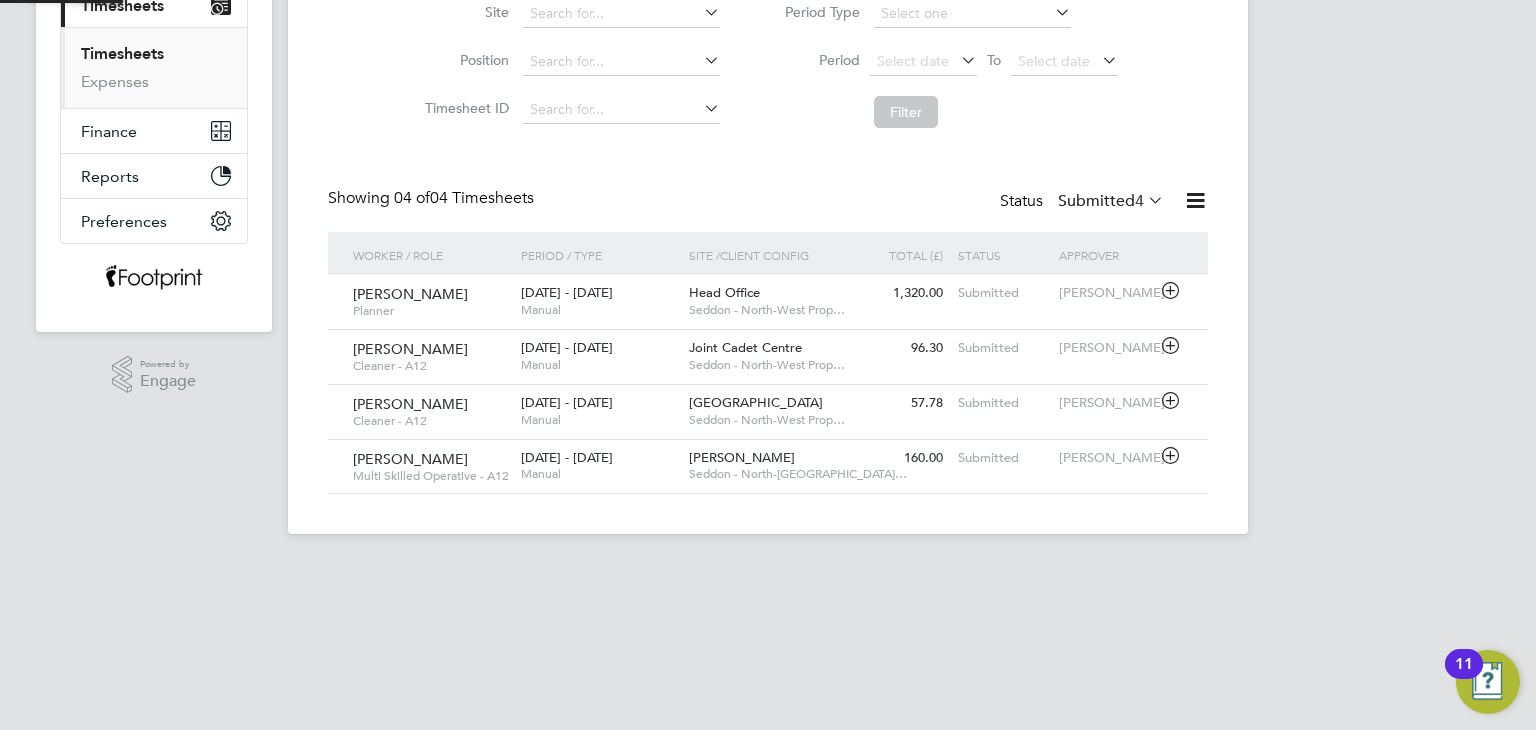 scroll, scrollTop: 141, scrollLeft: 0, axis: vertical 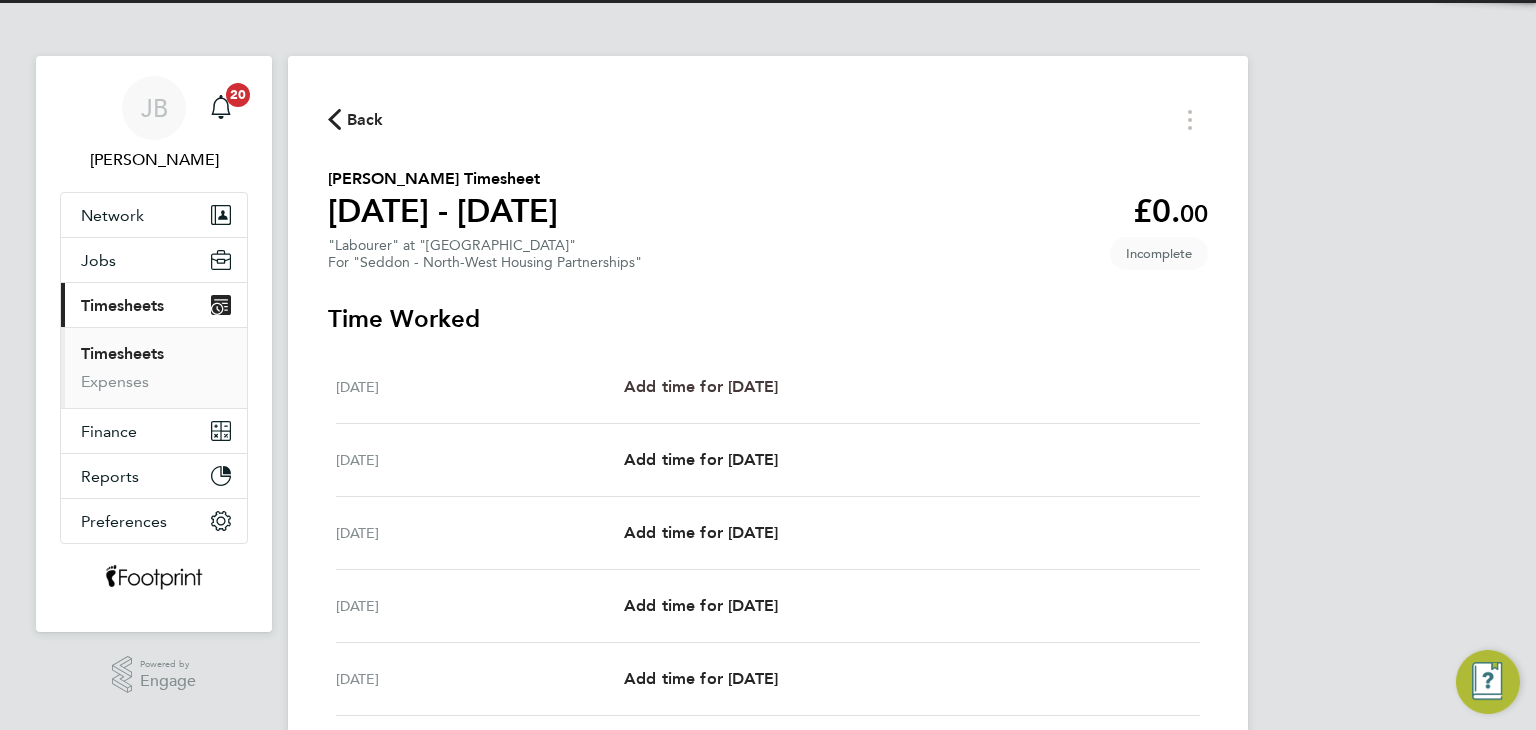 click on "Add time for [DATE]" at bounding box center [701, 386] 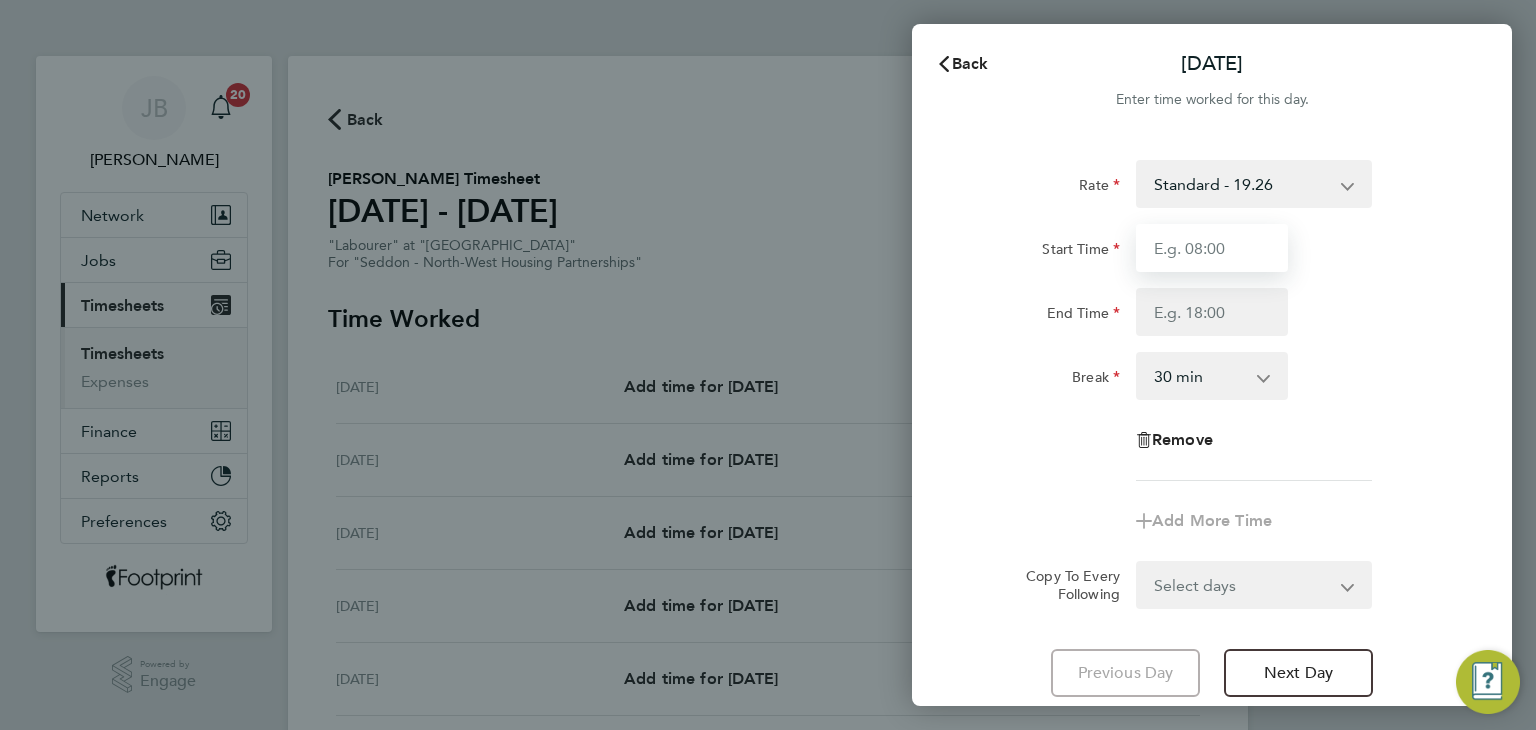 drag, startPoint x: 1195, startPoint y: 236, endPoint x: 1192, endPoint y: 266, distance: 30.149628 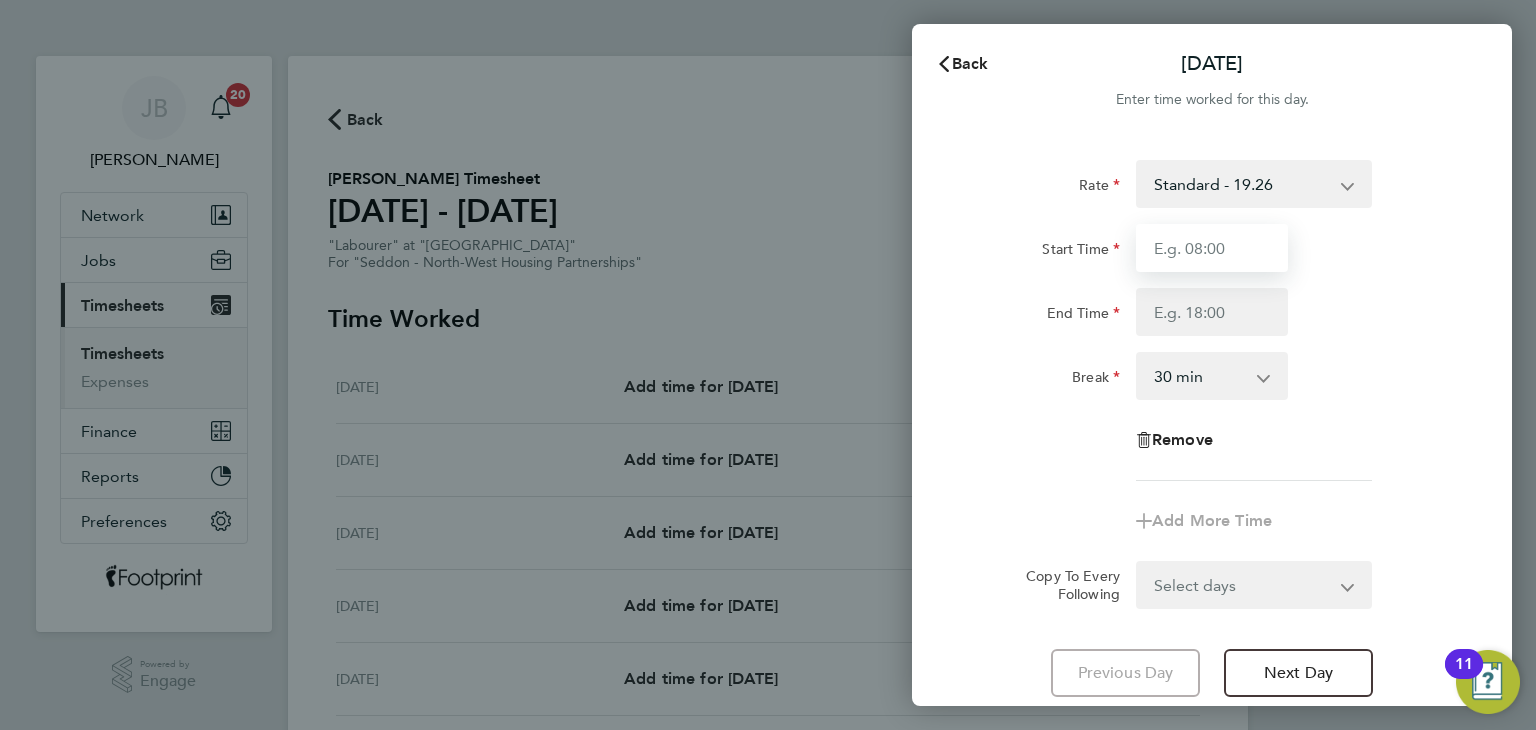 type on "07:30" 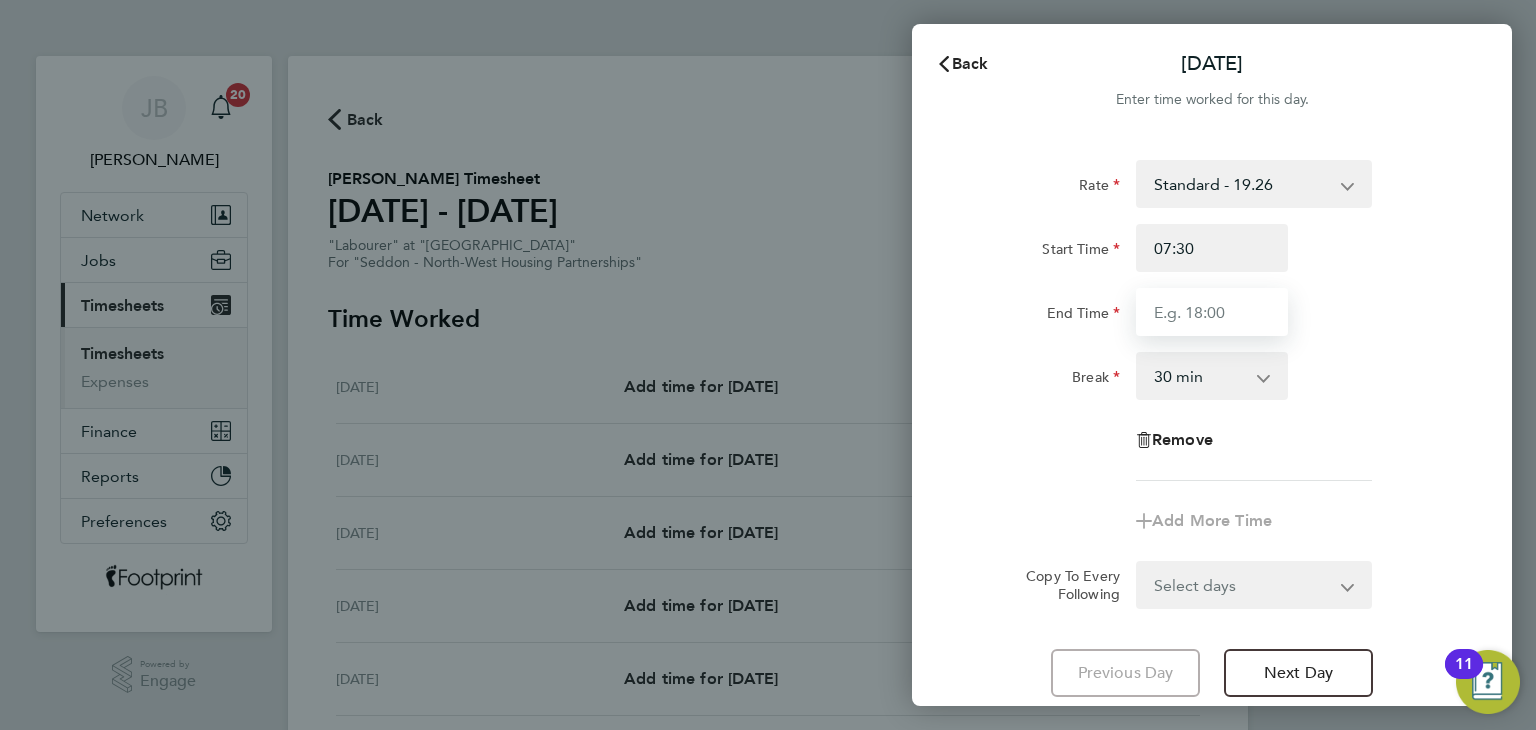 click on "End Time" at bounding box center (1212, 312) 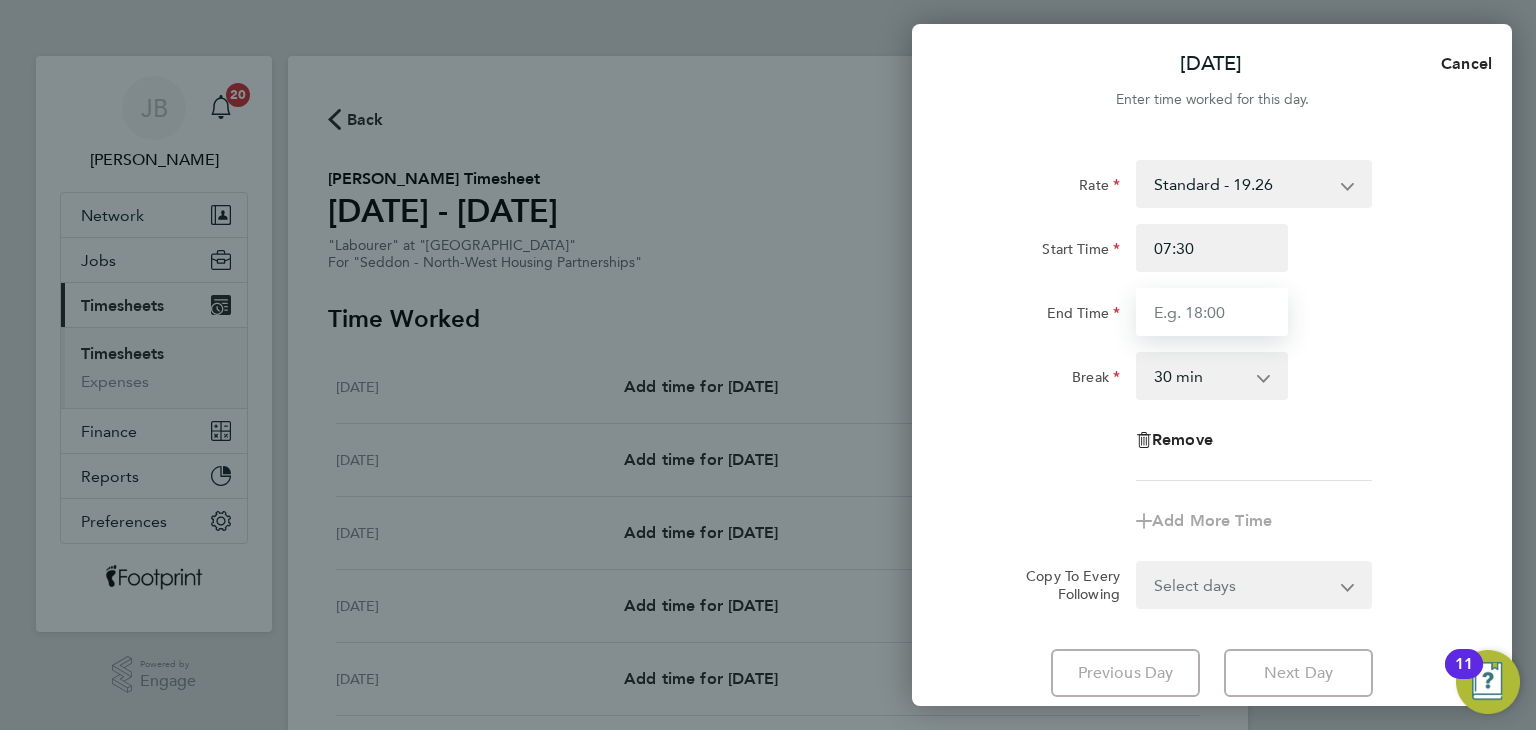 type on "16:00" 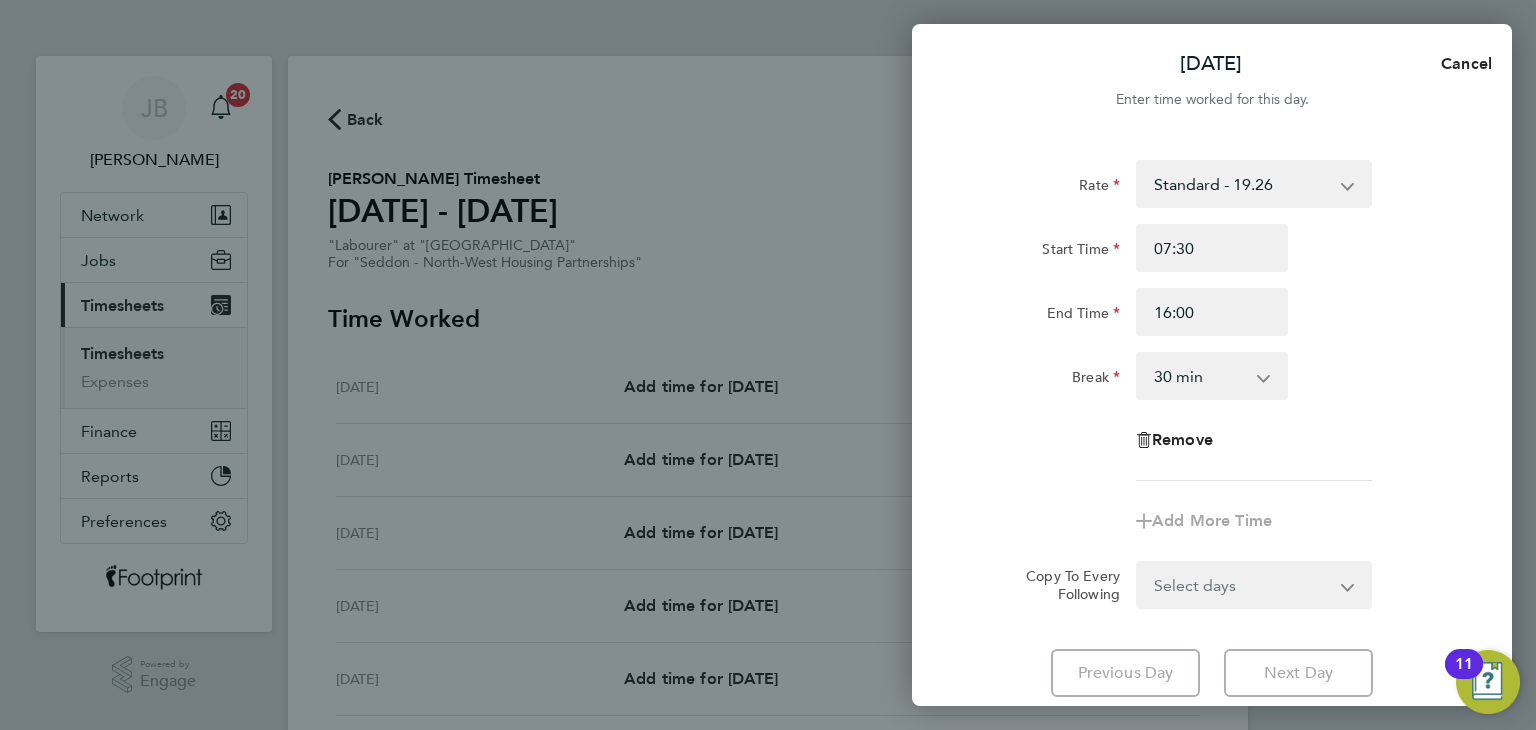 click on "Rate  Standard - 19.26
Start Time 07:30 End Time 16:00 Break  0 min   15 min   30 min   45 min   60 min   75 min   90 min
Remove
Add More Time  Copy To Every Following  Select days   Day   Weekday (Mon-Fri)   Weekend (Sat-Sun)   [DATE]   [DATE]   [DATE]   [DATE]   [DATE]   [DATE]" 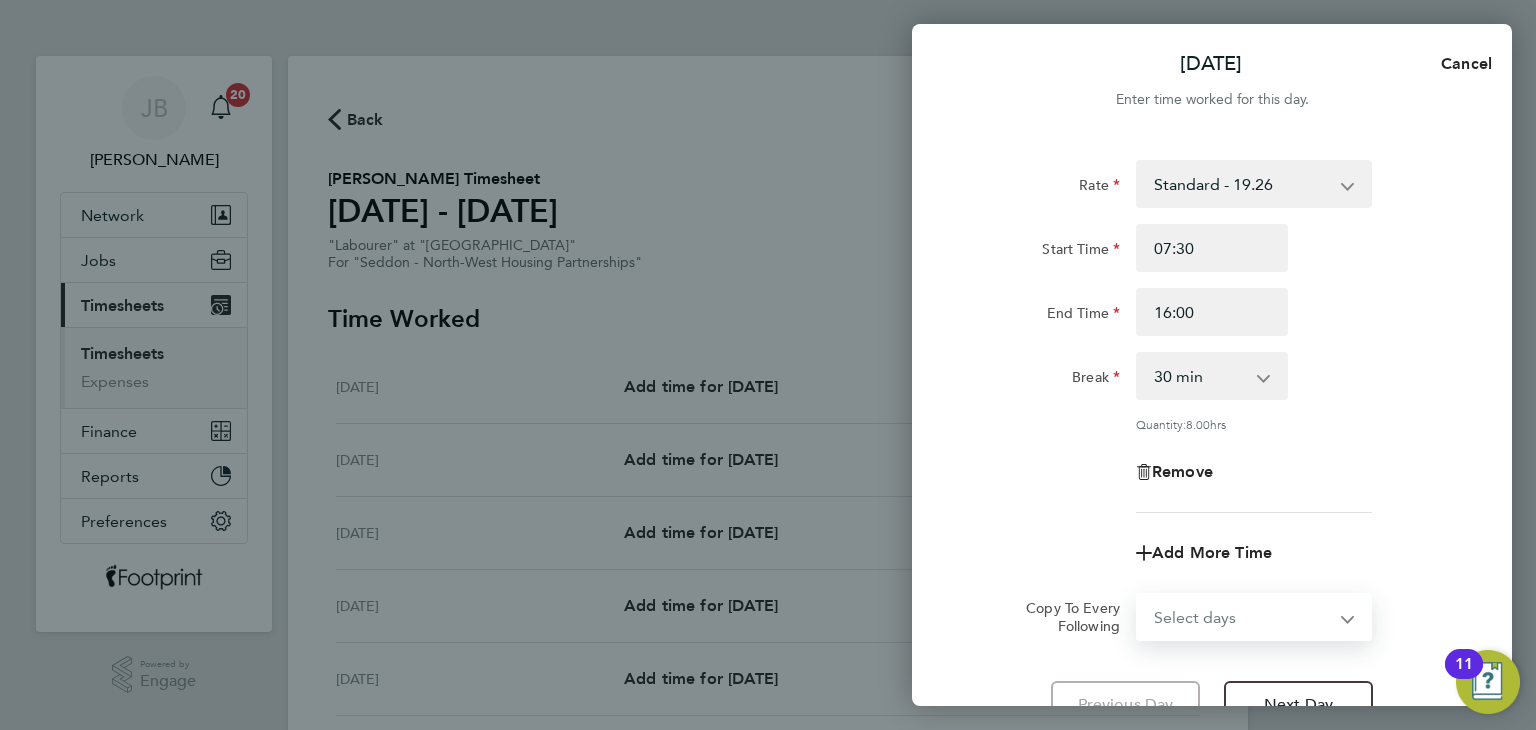 select on "WEEKDAY" 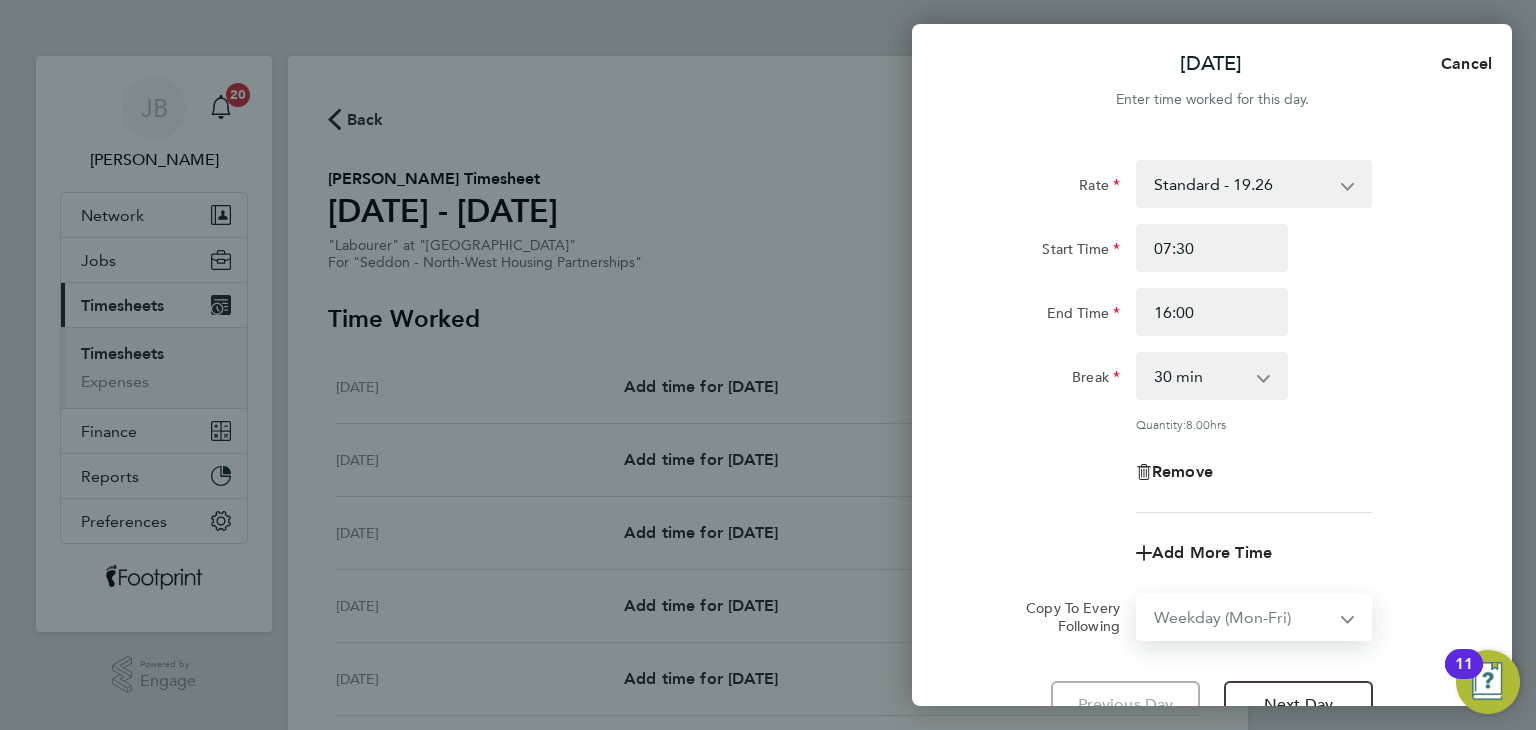 click on "Select days   Day   Weekday (Mon-Fri)   Weekend (Sat-Sun)   [DATE]   [DATE]   [DATE]   [DATE]   [DATE]   [DATE]" at bounding box center (1243, 617) 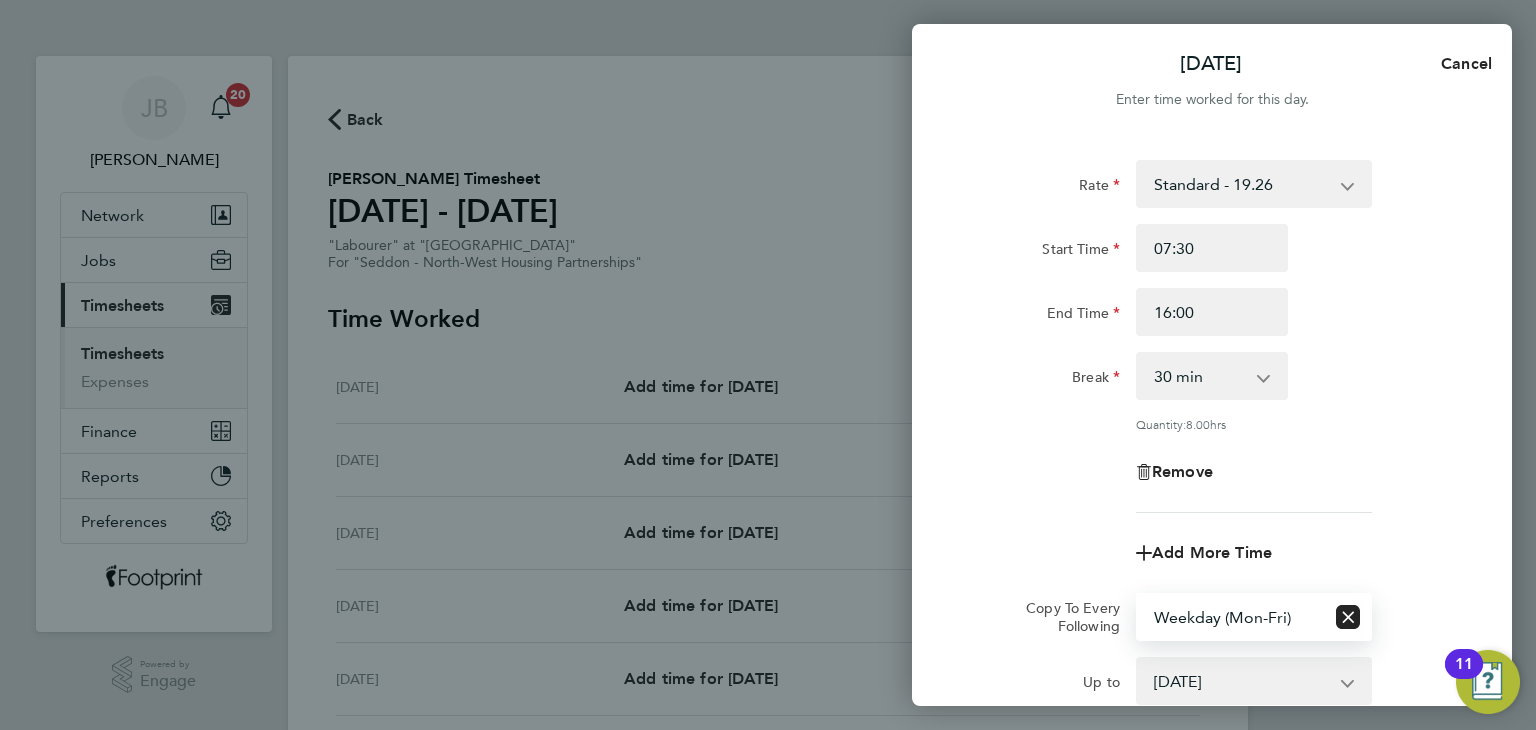 drag, startPoint x: 1071, startPoint y: 475, endPoint x: 1066, endPoint y: 491, distance: 16.763054 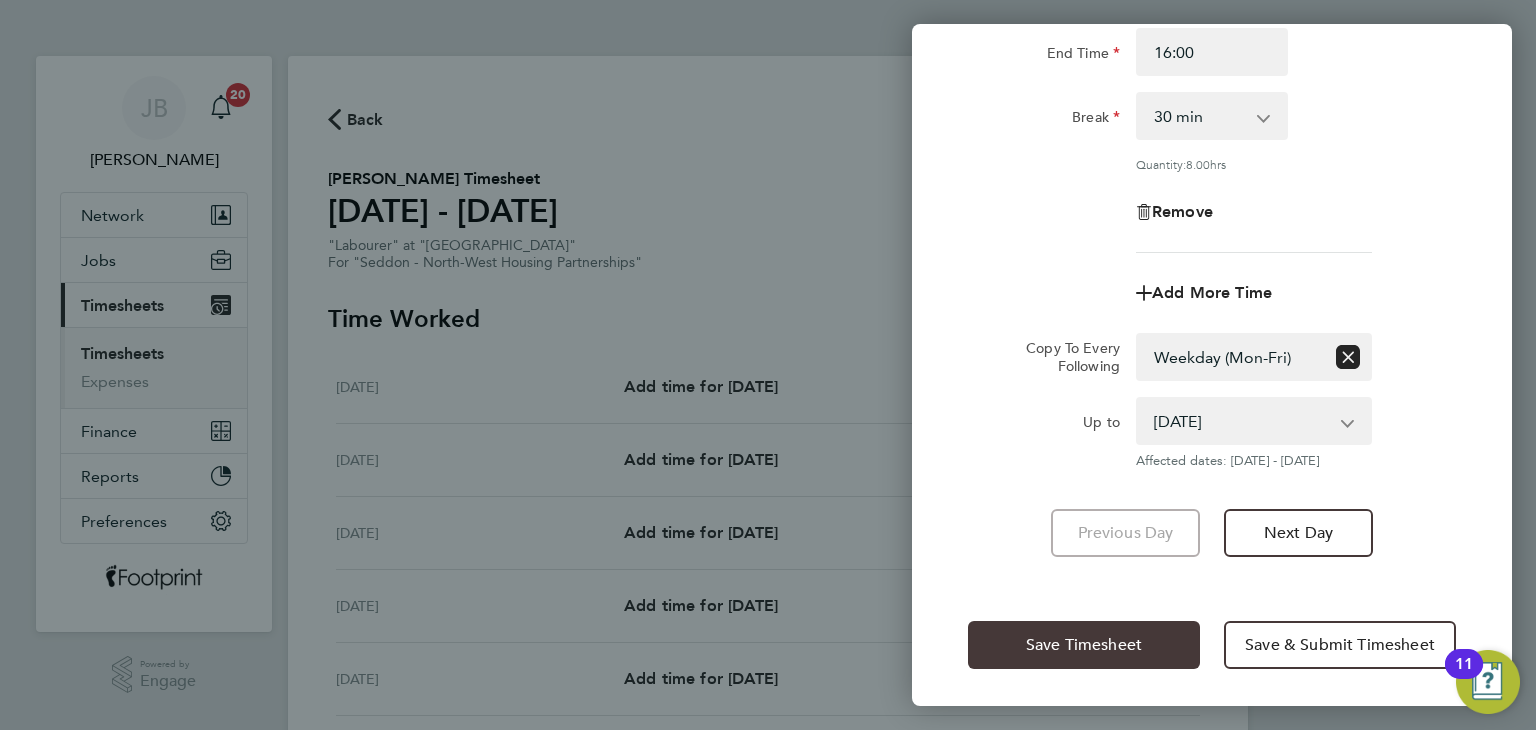click on "Save Timesheet" 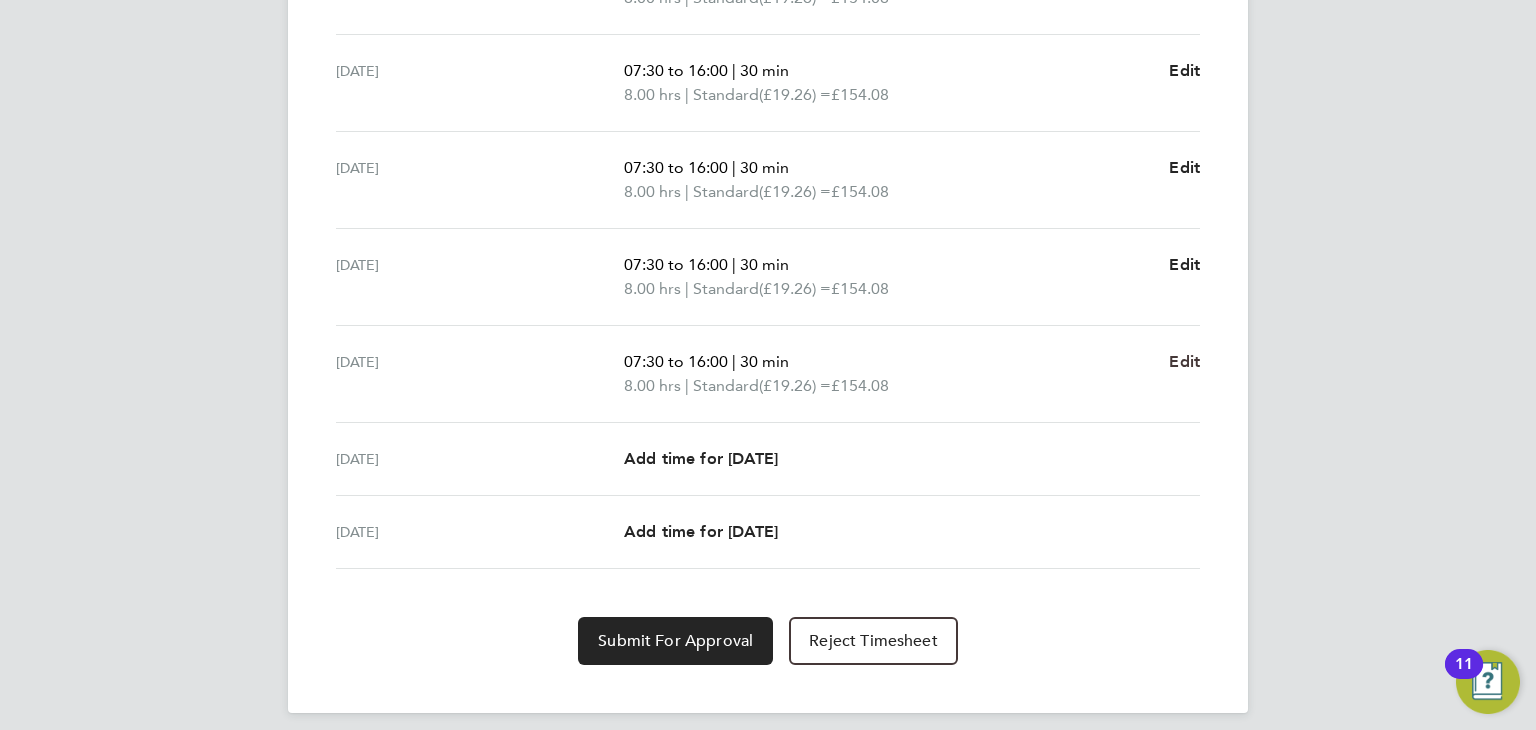 click on "Edit" at bounding box center [1184, 361] 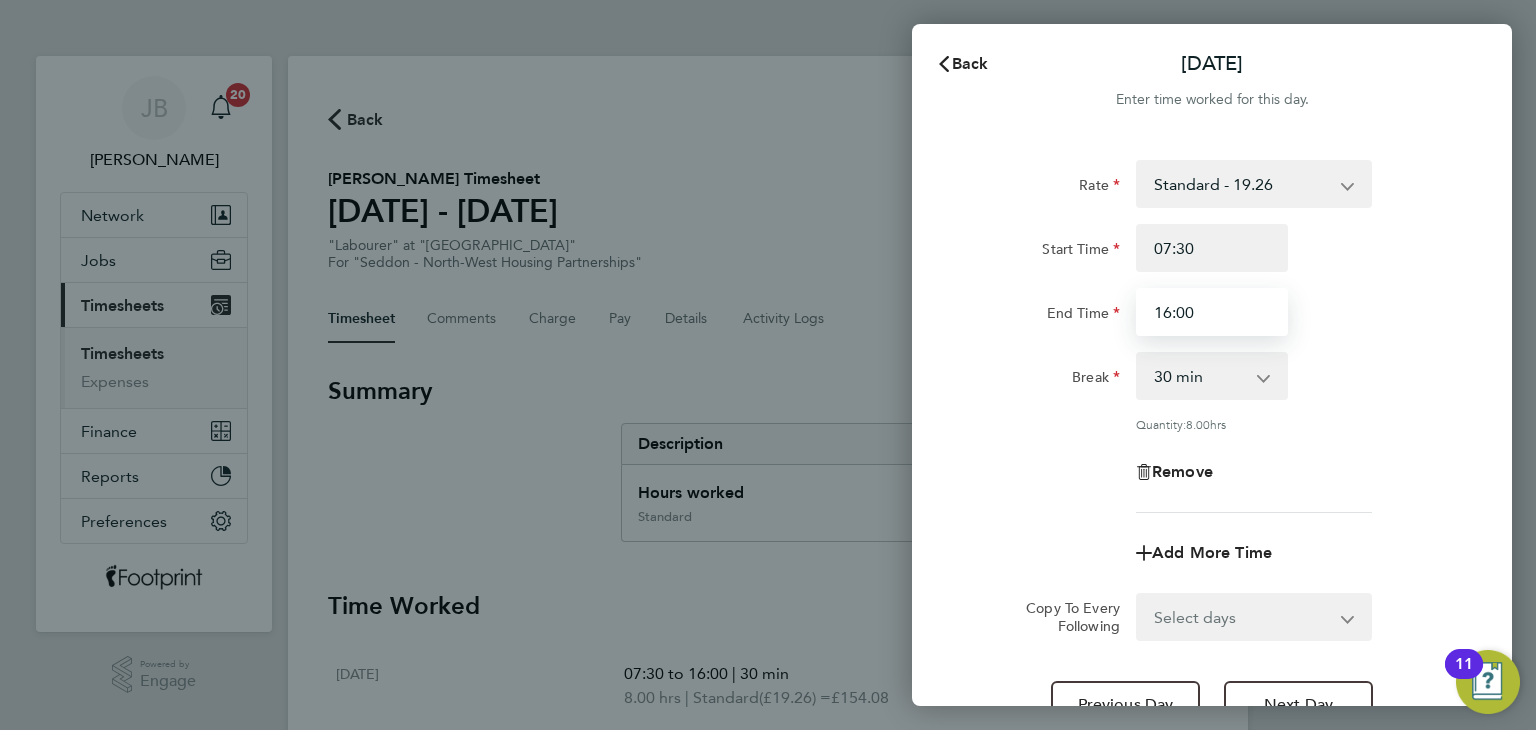 drag, startPoint x: 1212, startPoint y: 319, endPoint x: 1084, endPoint y: 313, distance: 128.14055 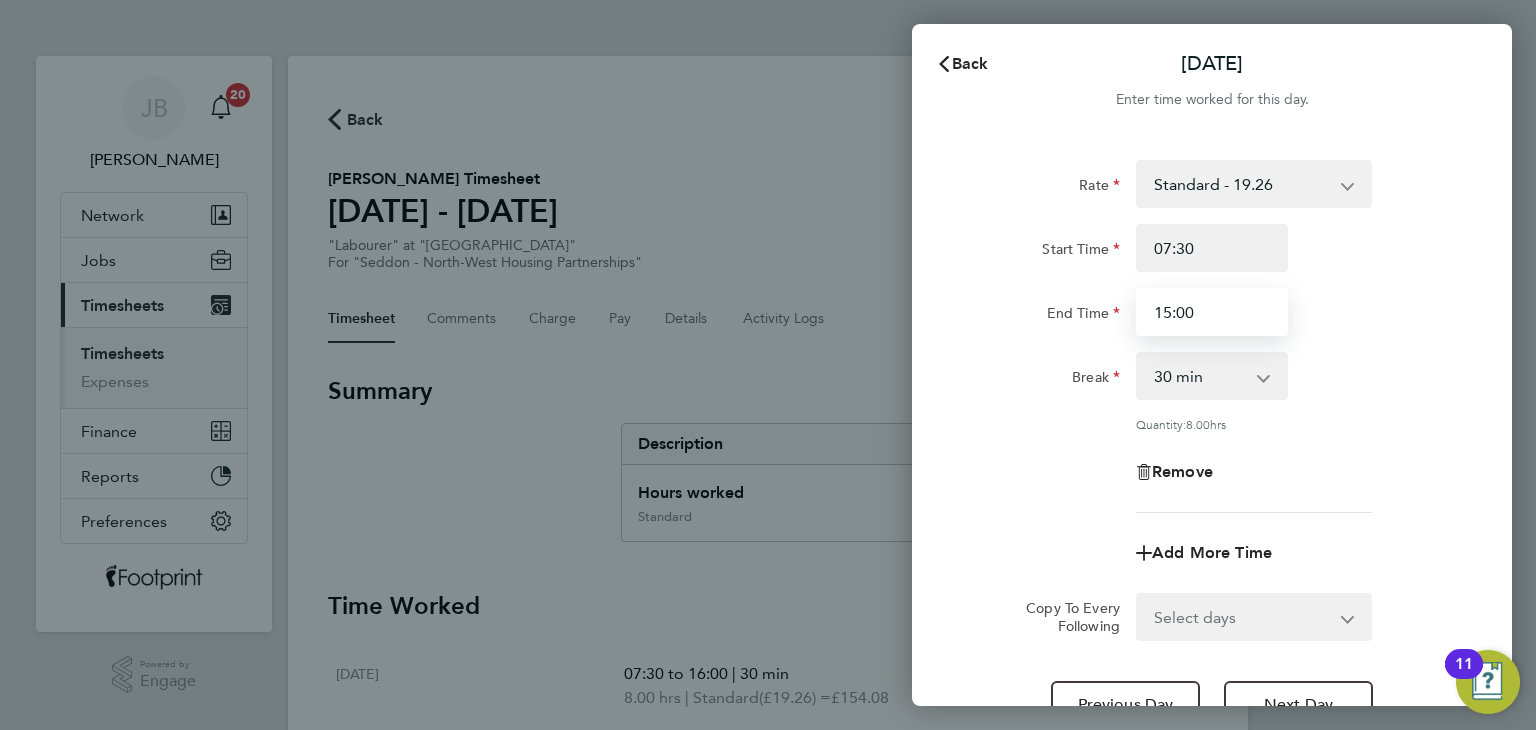 type on "15:00" 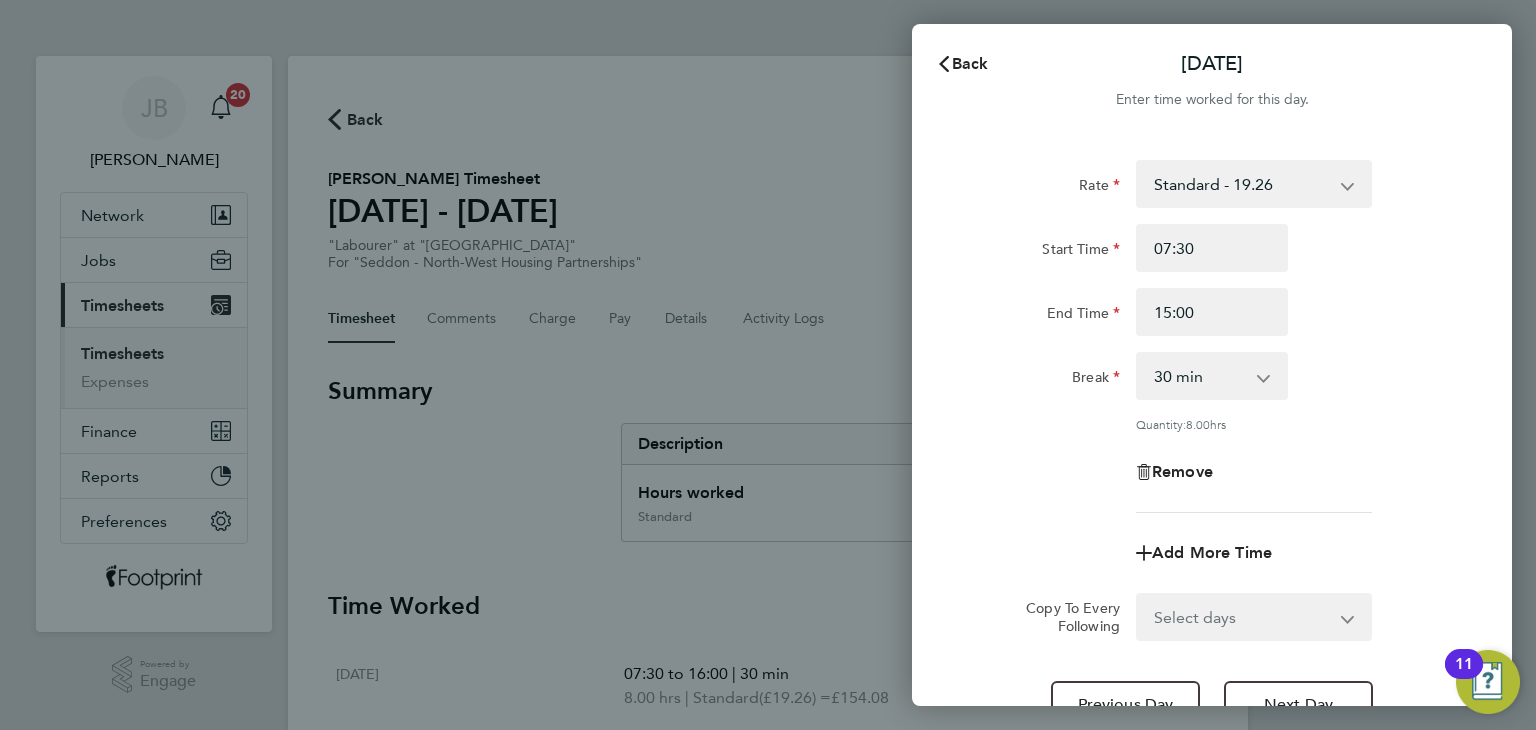 click on "End Time" 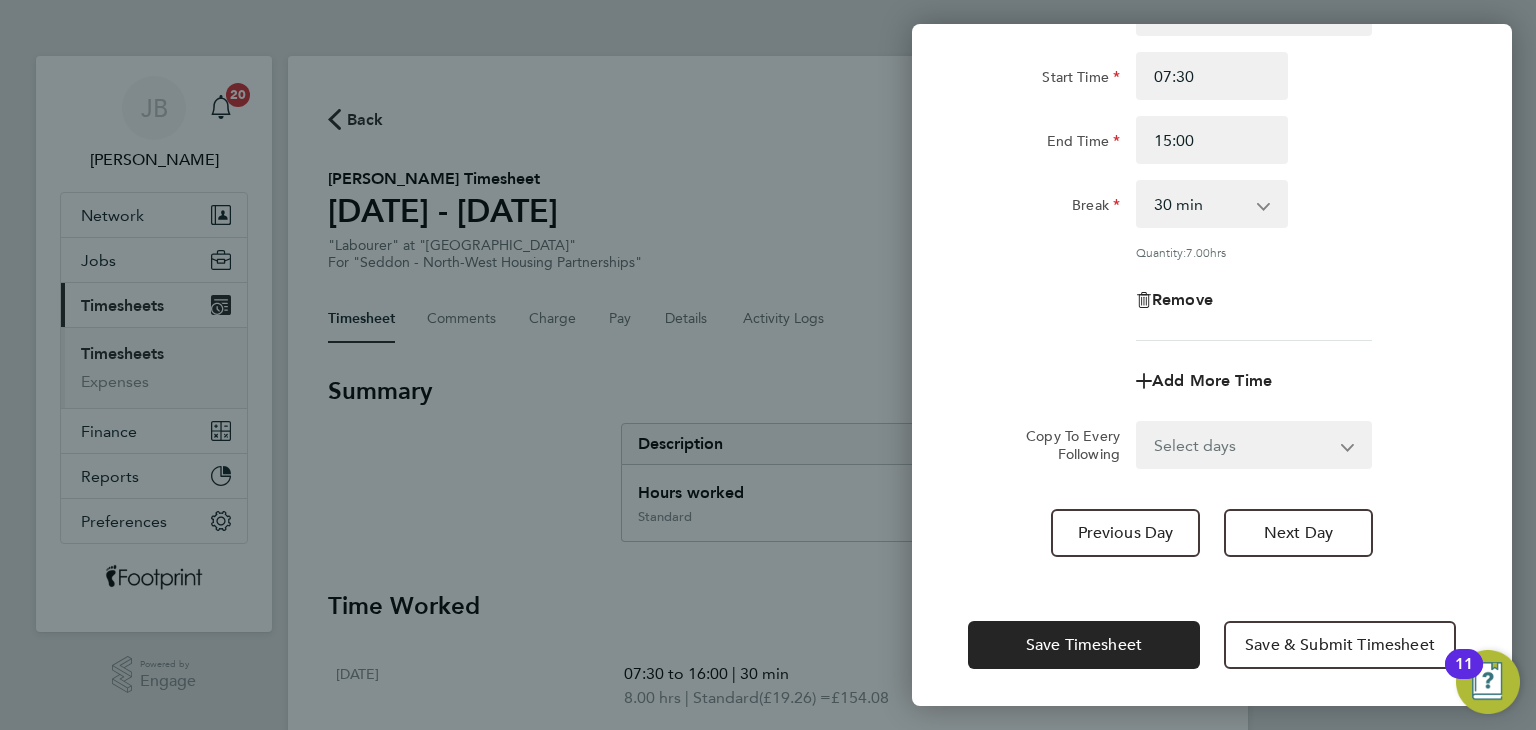 click on "Save Timesheet   Save & Submit Timesheet" 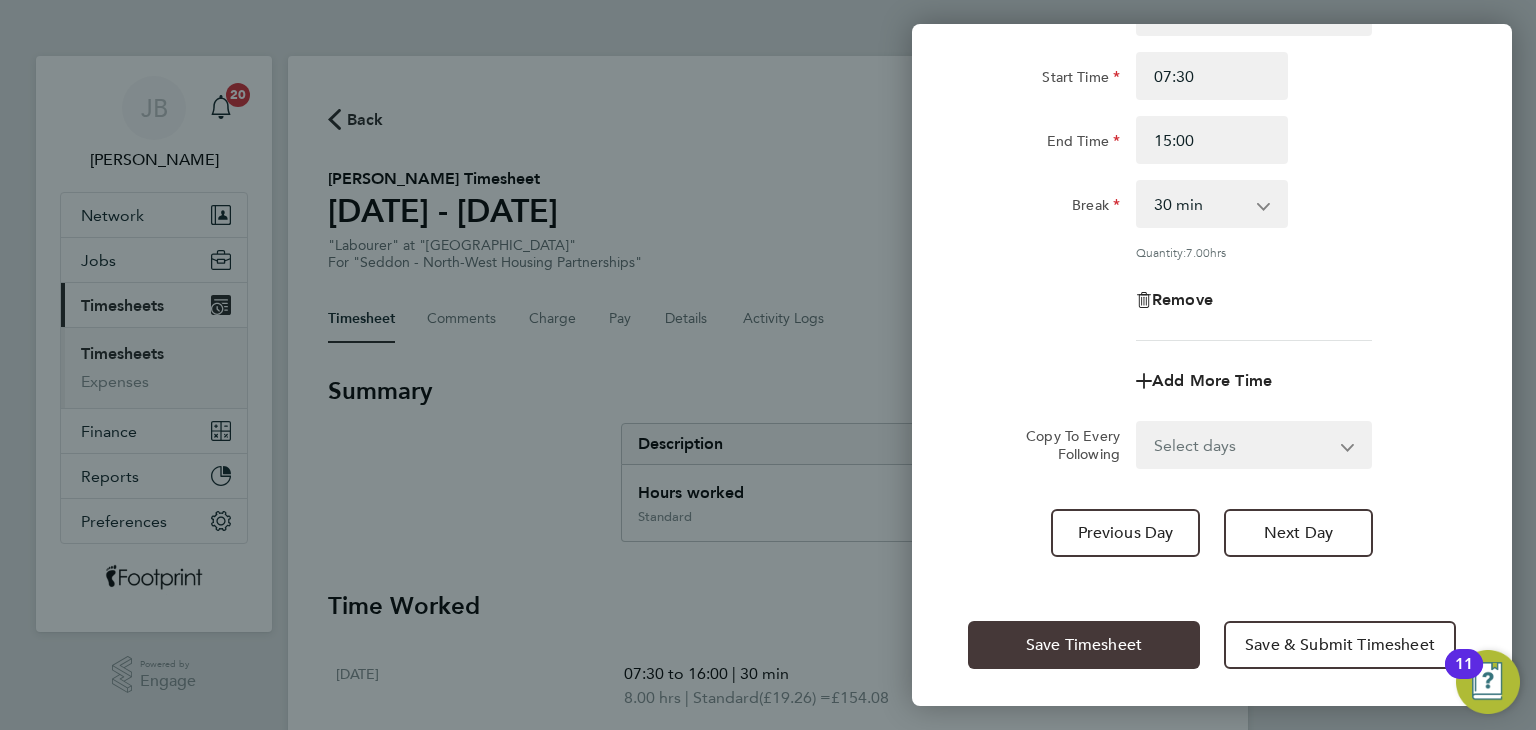 click on "Save Timesheet" 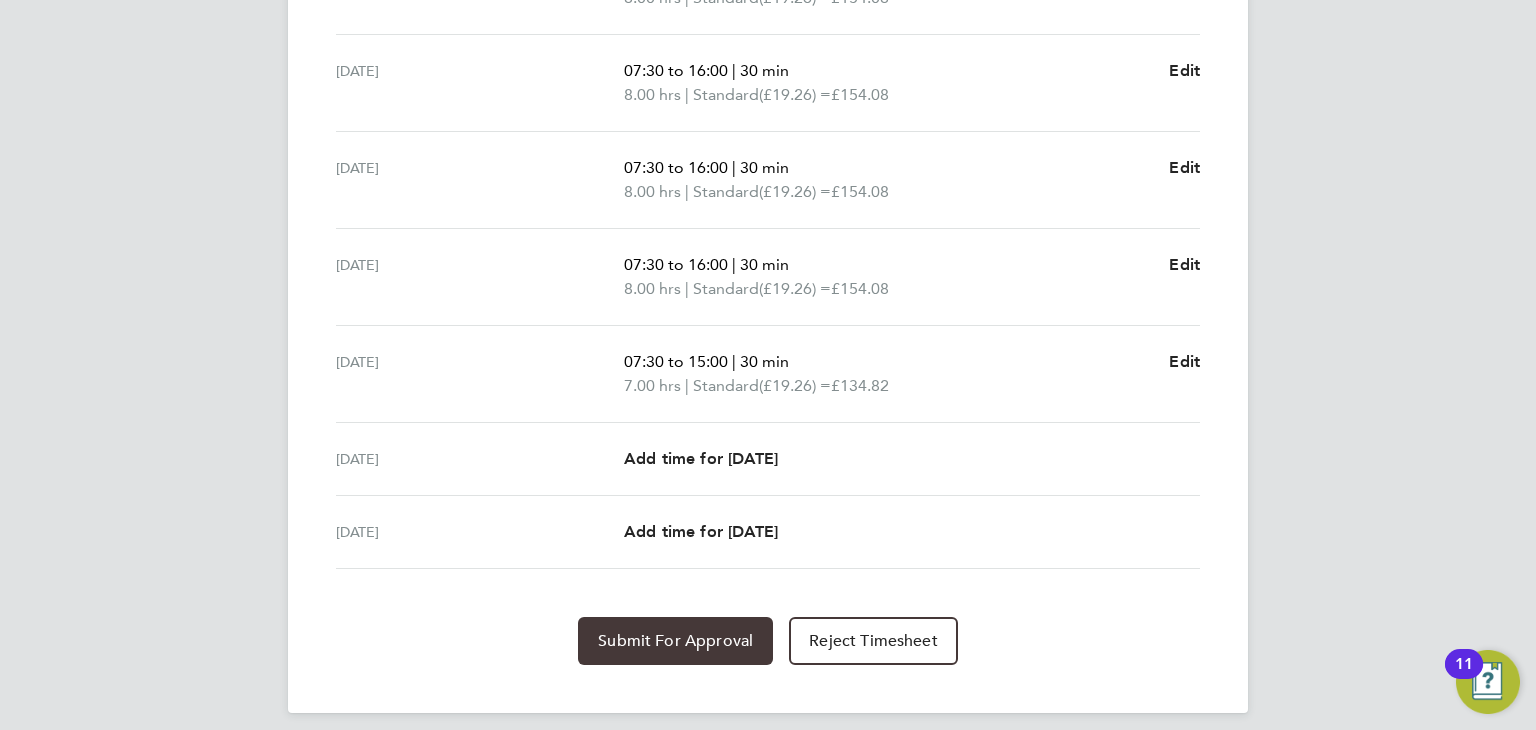 click on "Submit For Approval" 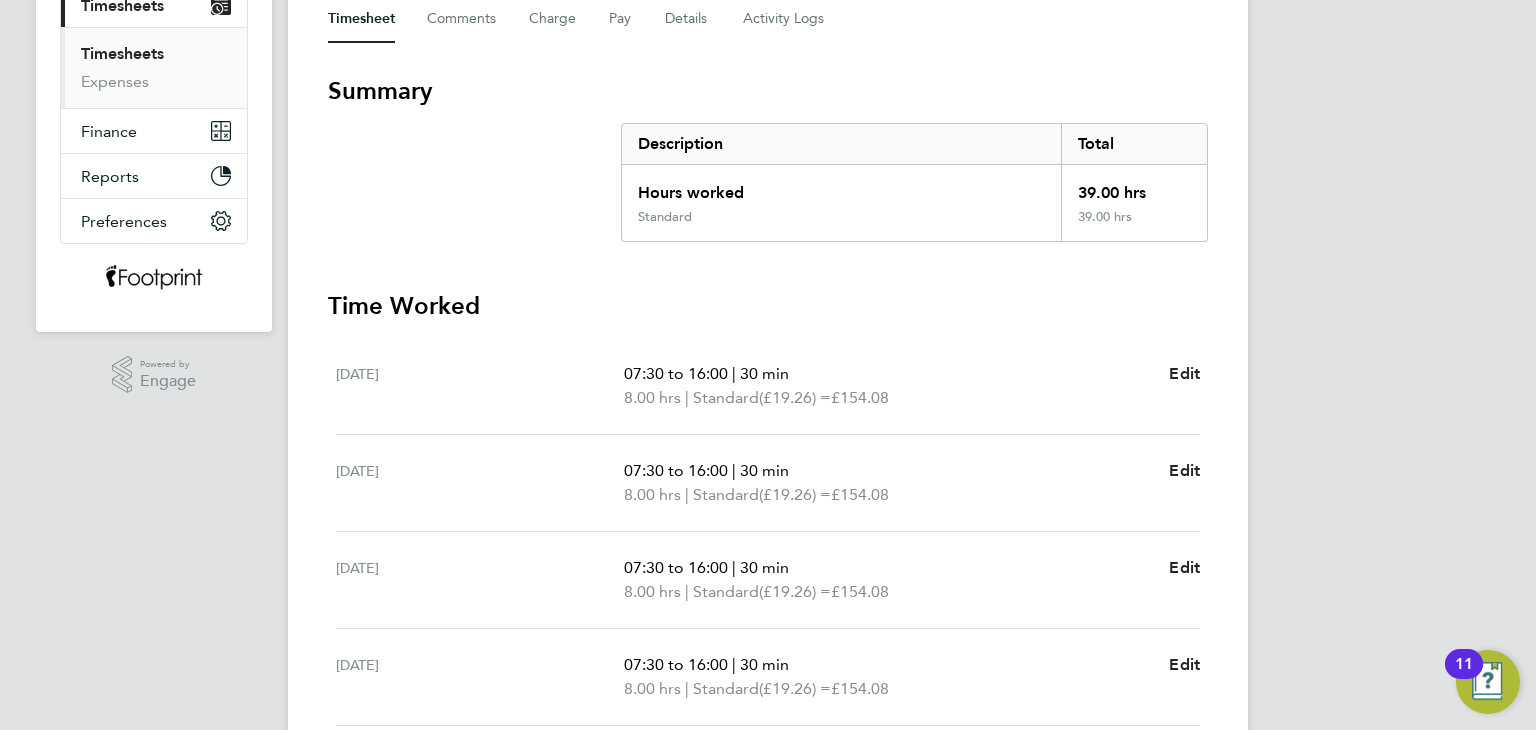 click on "Timesheets" at bounding box center (122, 53) 